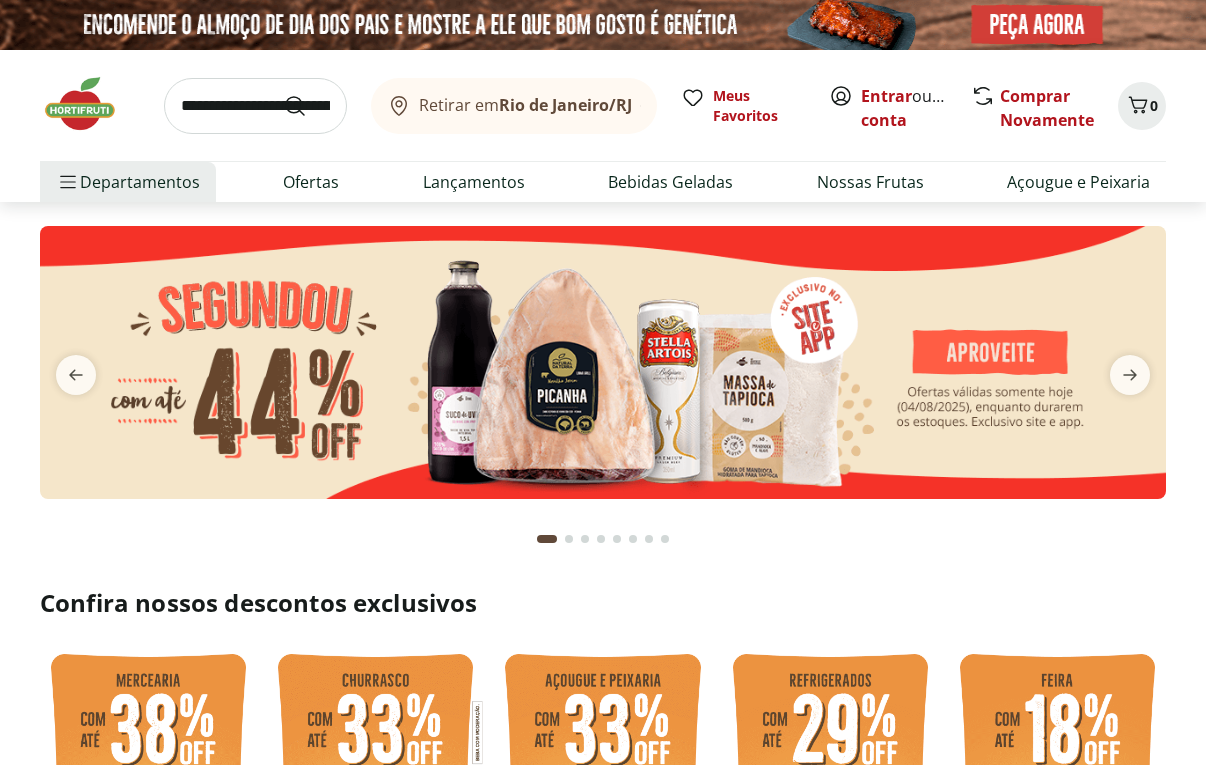 scroll, scrollTop: 0, scrollLeft: 0, axis: both 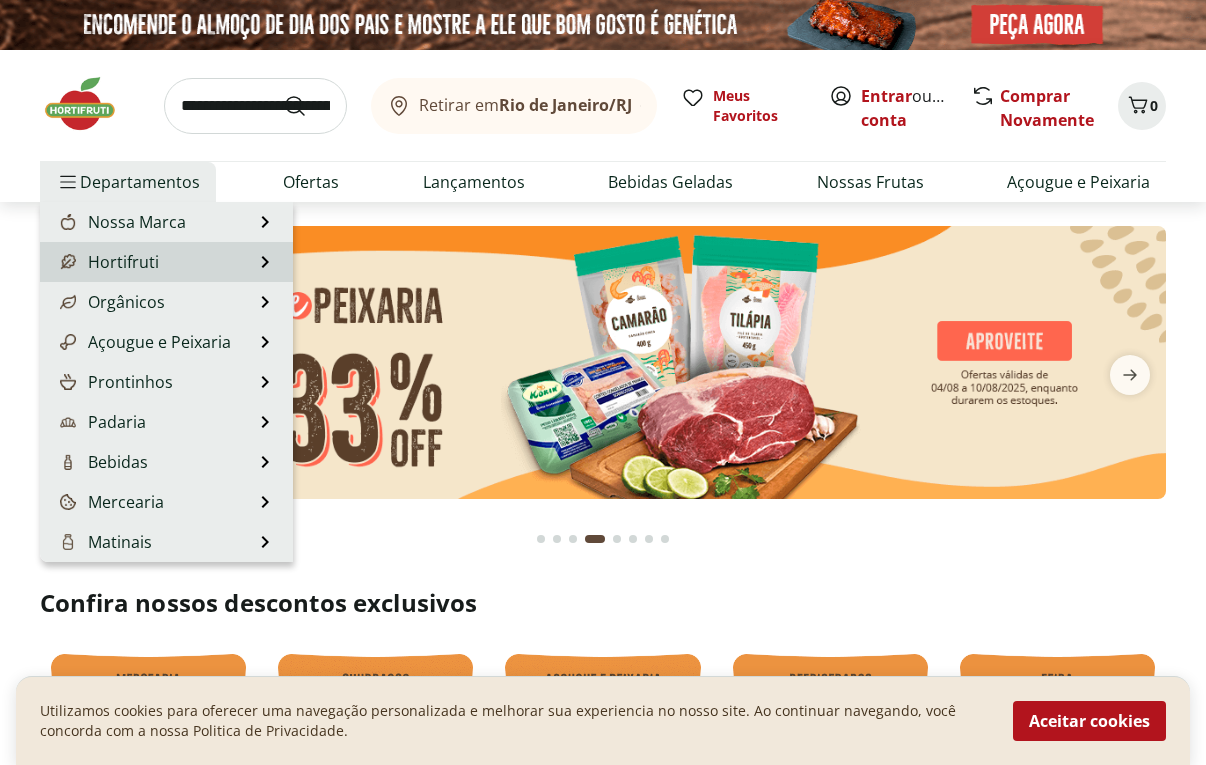 click on "Hortifruti Hortifruti Ver tudo do departamento Cogumelos Frutas Legumes Ovos Temperos Frescos Verduras" at bounding box center (166, 262) 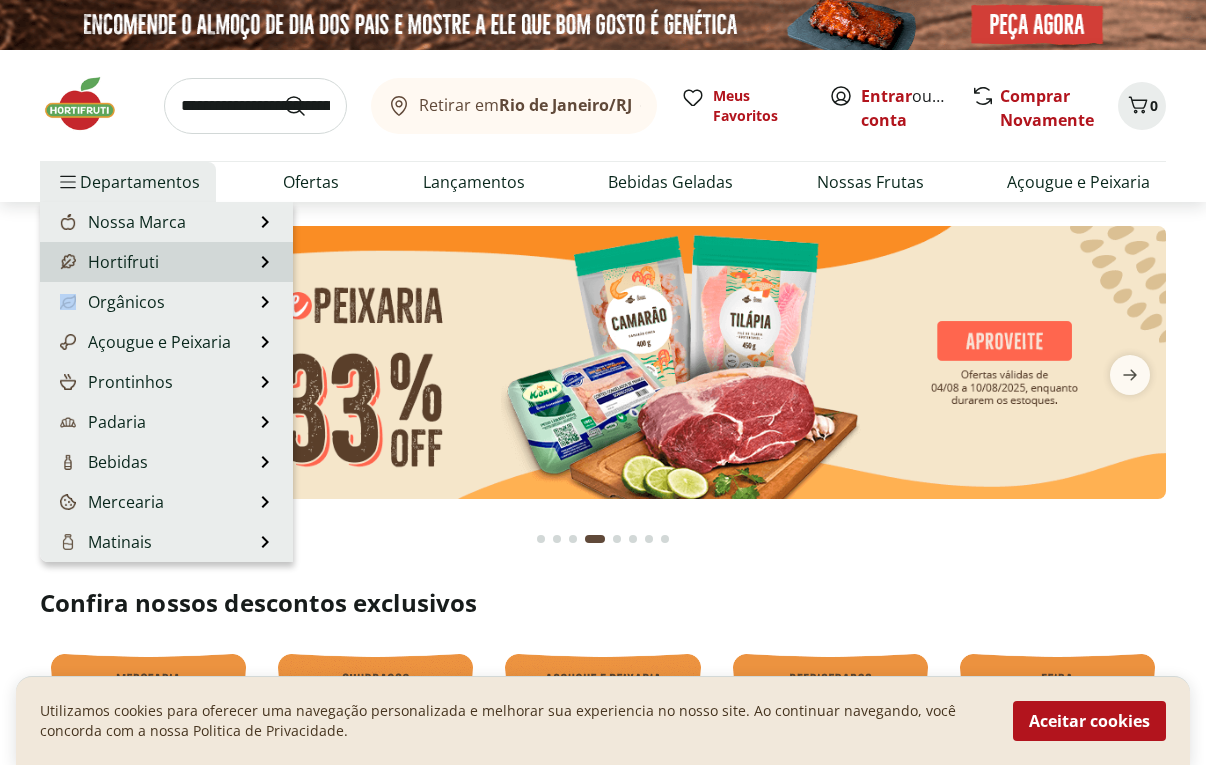 click on "Hortifruti Hortifruti Ver tudo do departamento Cogumelos Frutas Legumes Ovos Temperos Frescos Verduras" at bounding box center [166, 262] 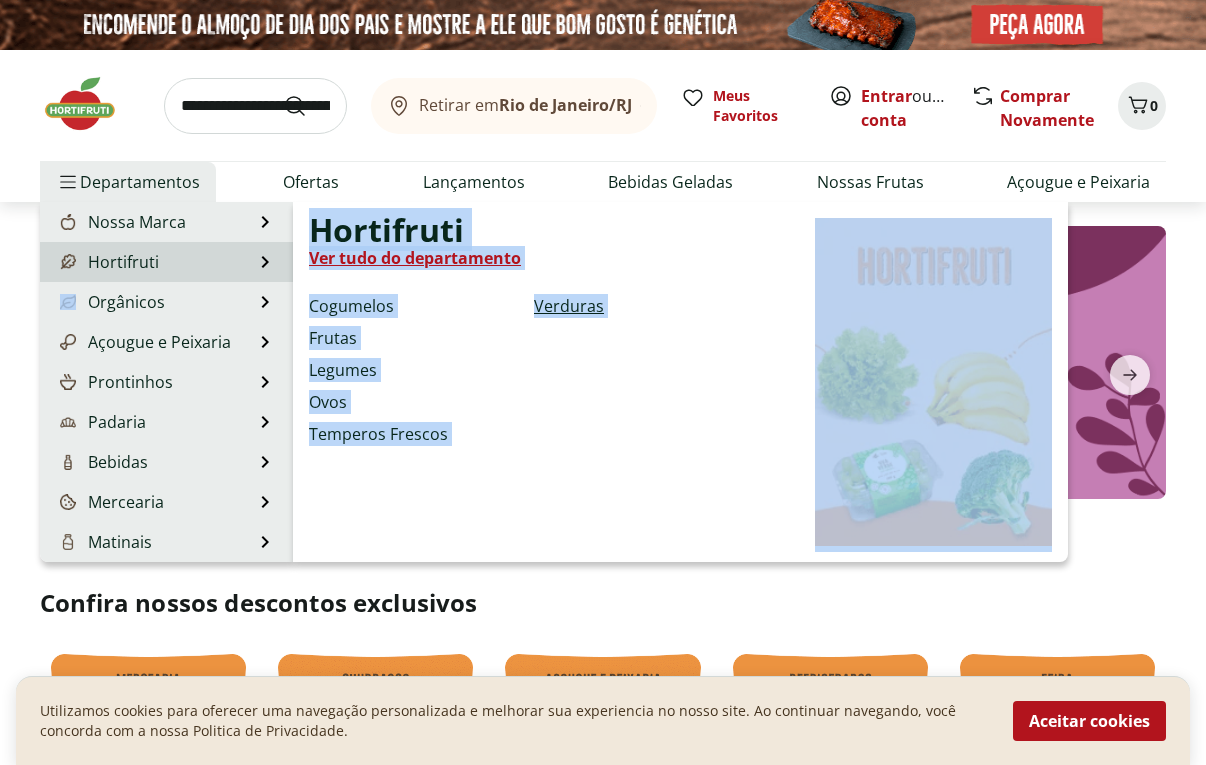 click on "Verduras" at bounding box center (569, 306) 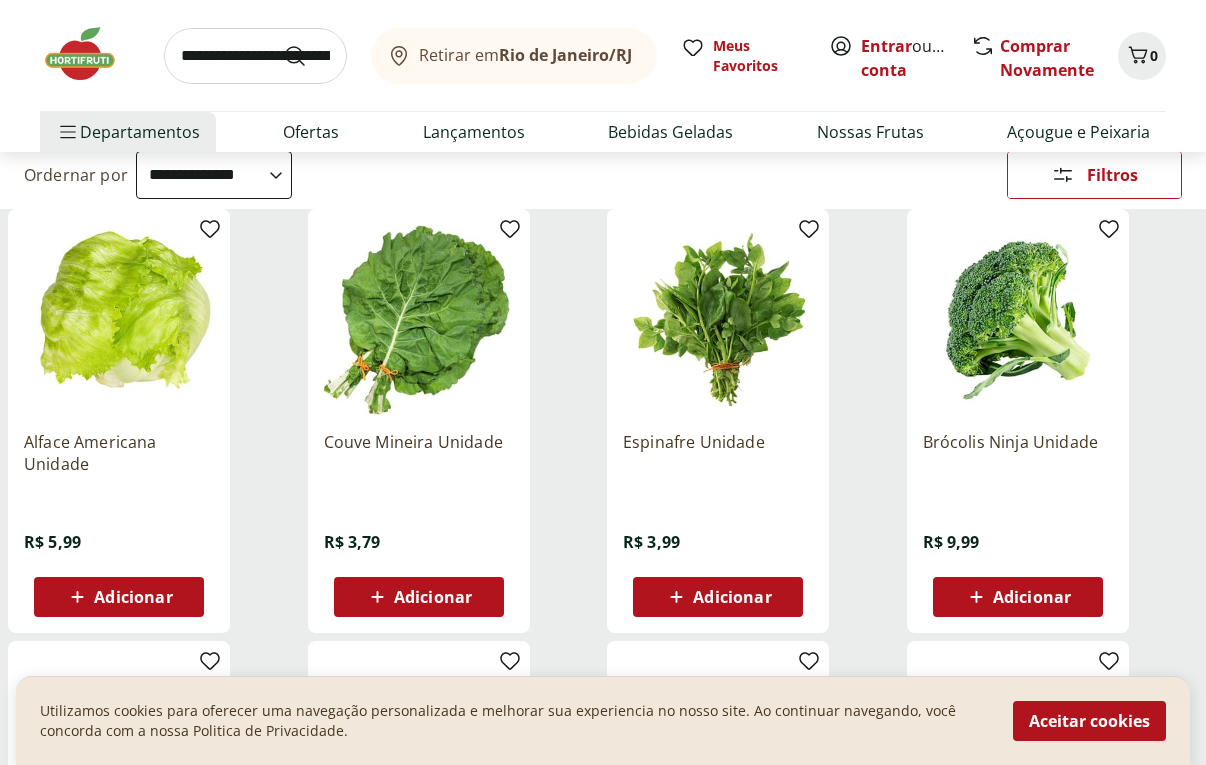 scroll, scrollTop: 261, scrollLeft: 0, axis: vertical 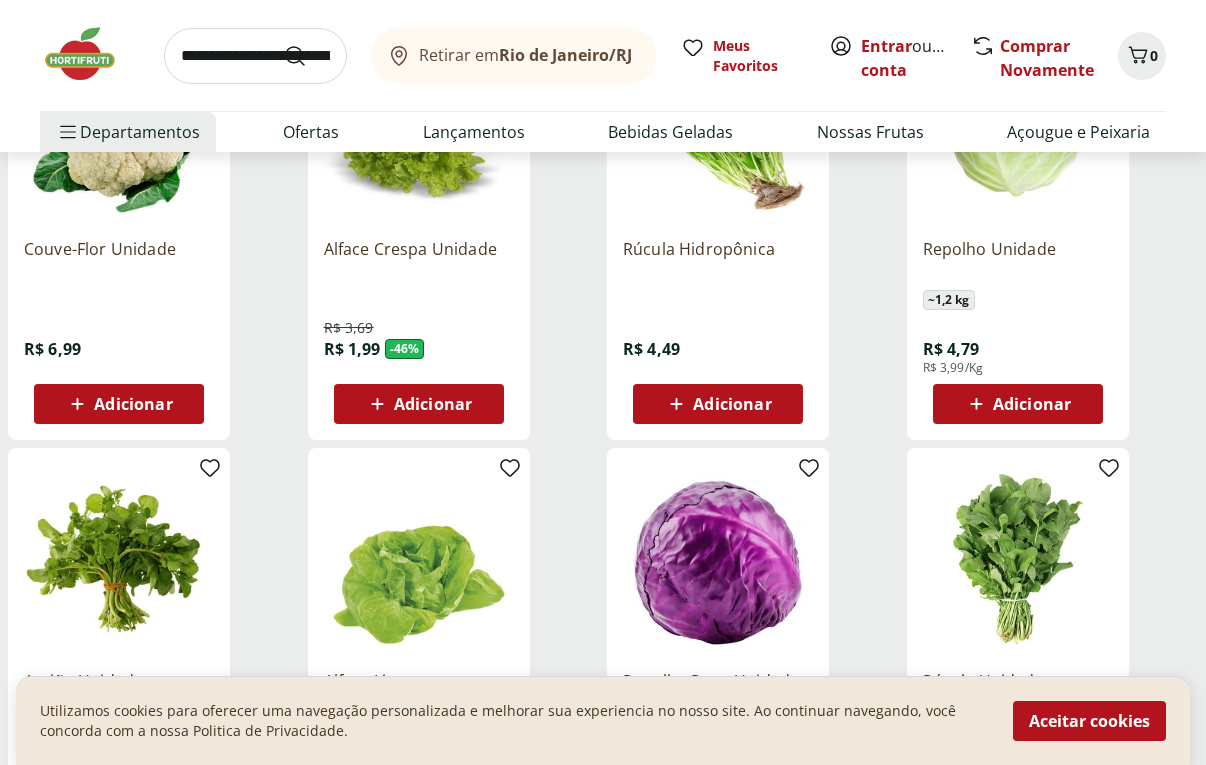click on "Adicionar" at bounding box center [433, 404] 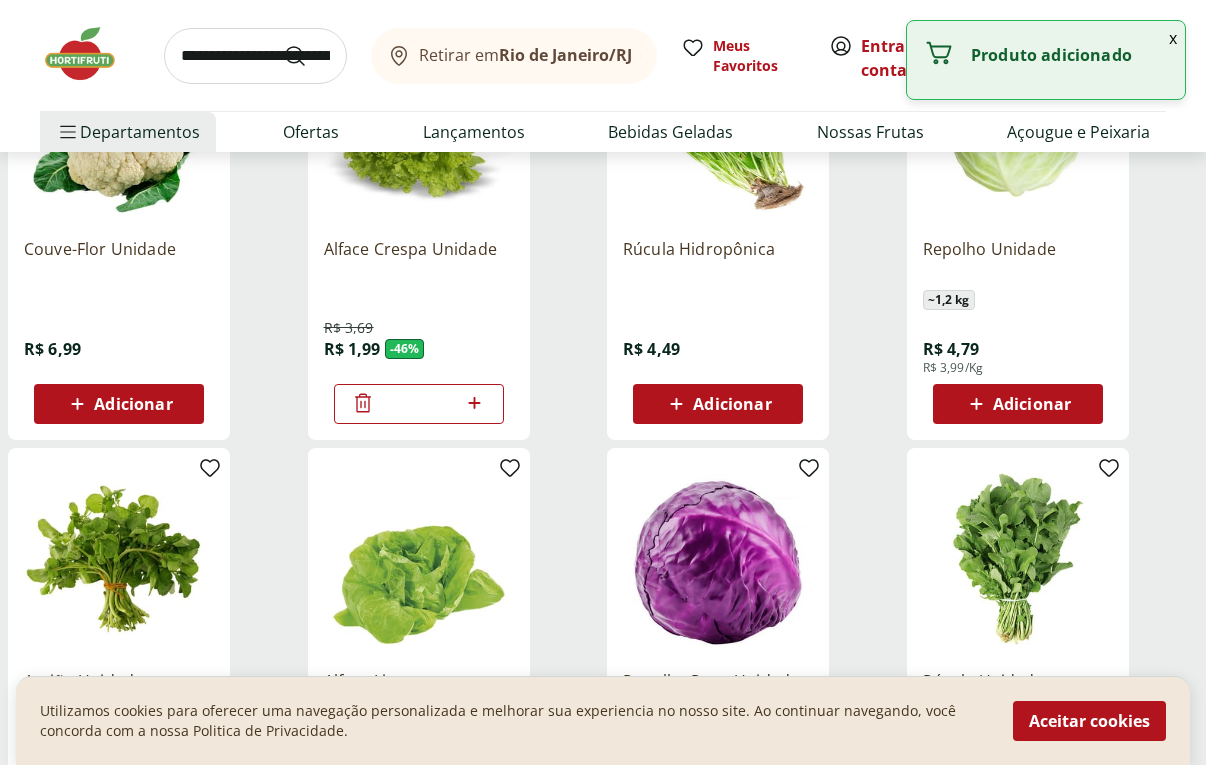 click 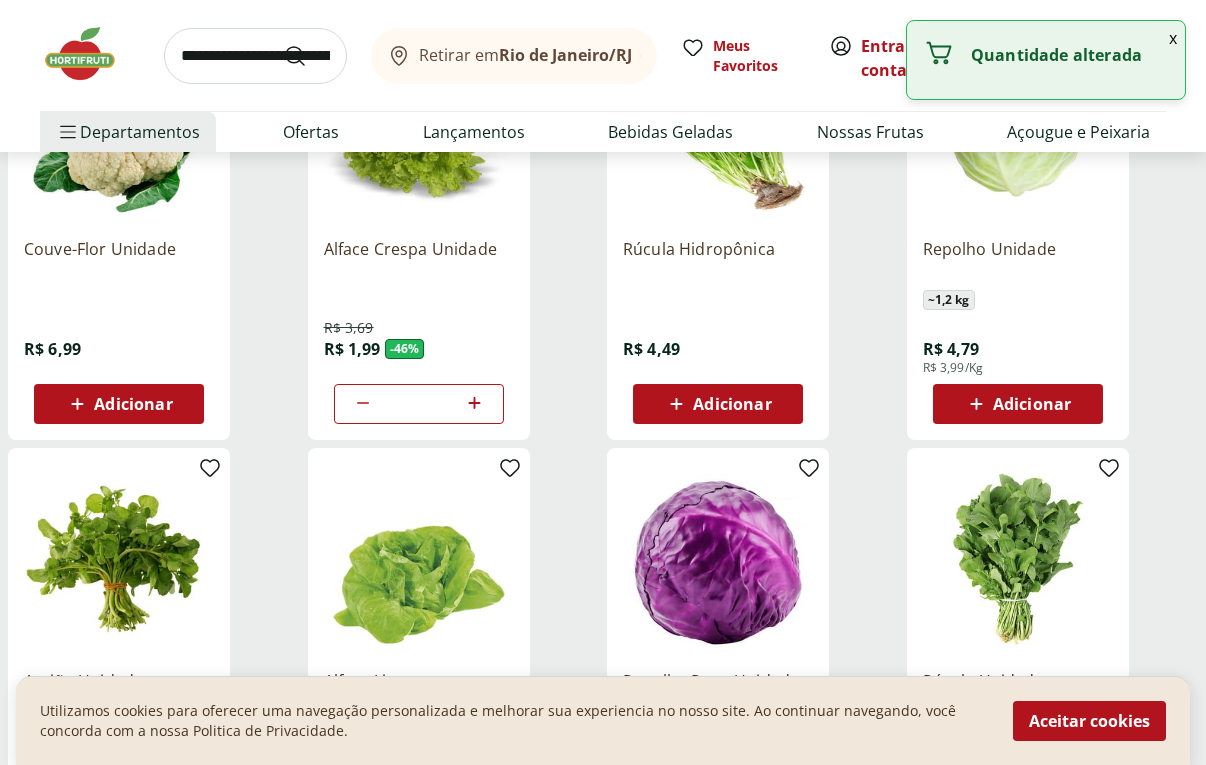 click 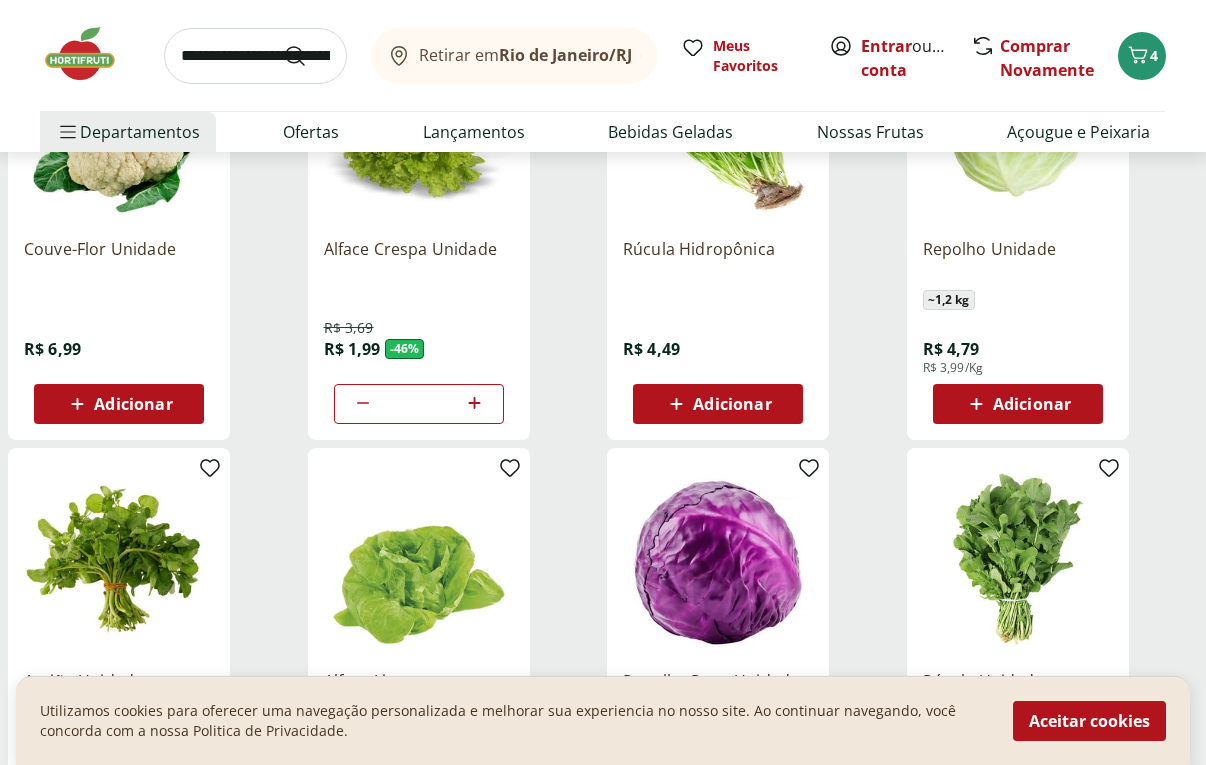 click 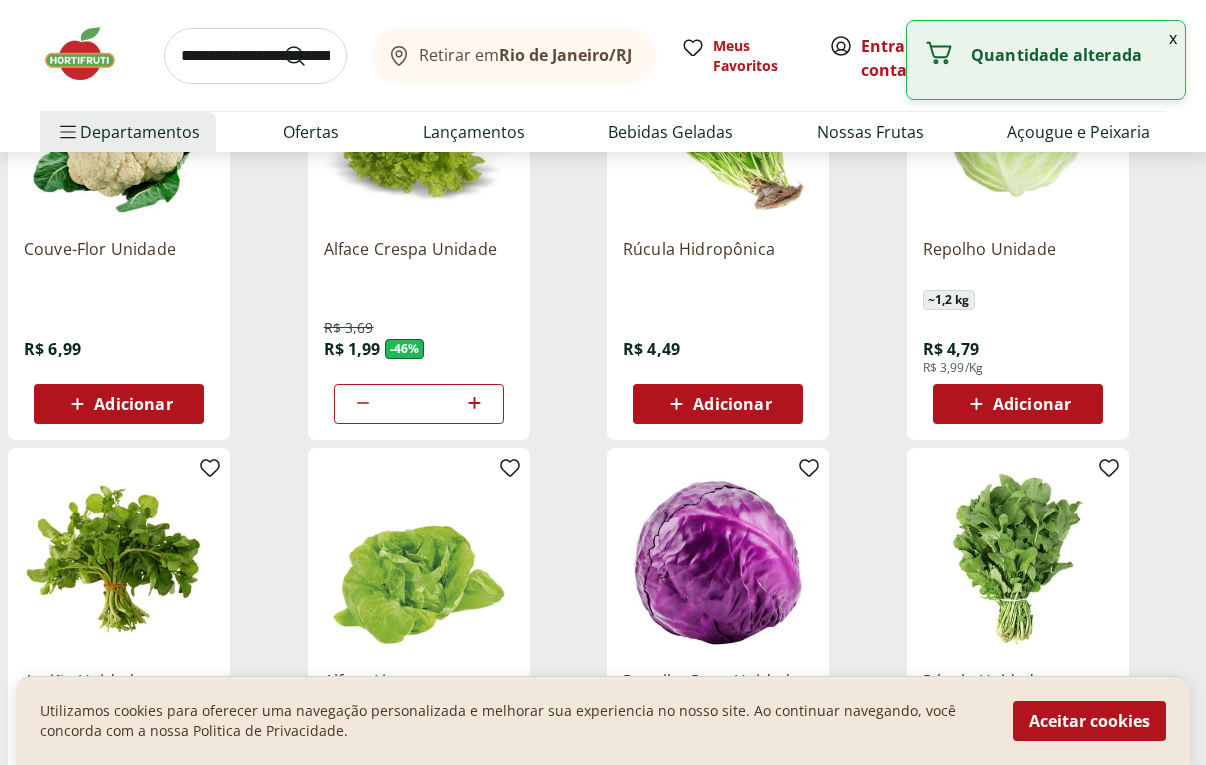 scroll, scrollTop: 859, scrollLeft: 0, axis: vertical 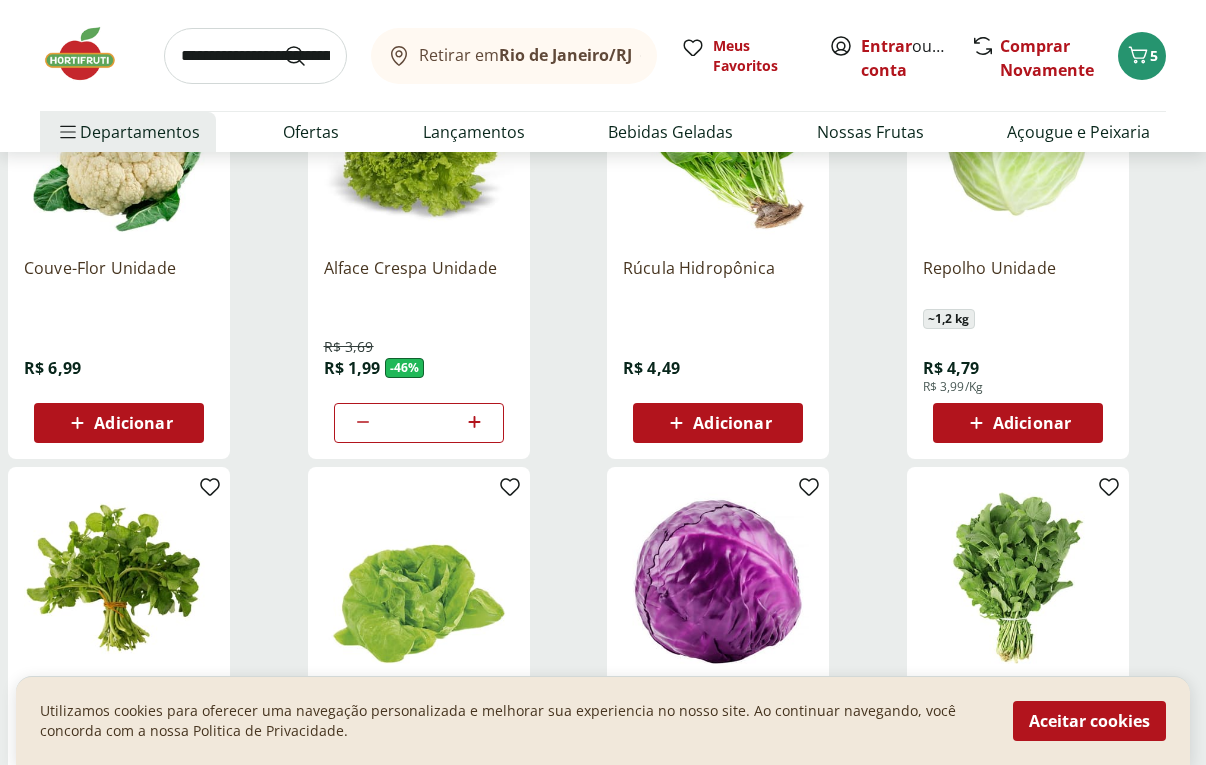 click on "Adicionar" at bounding box center [1032, 423] 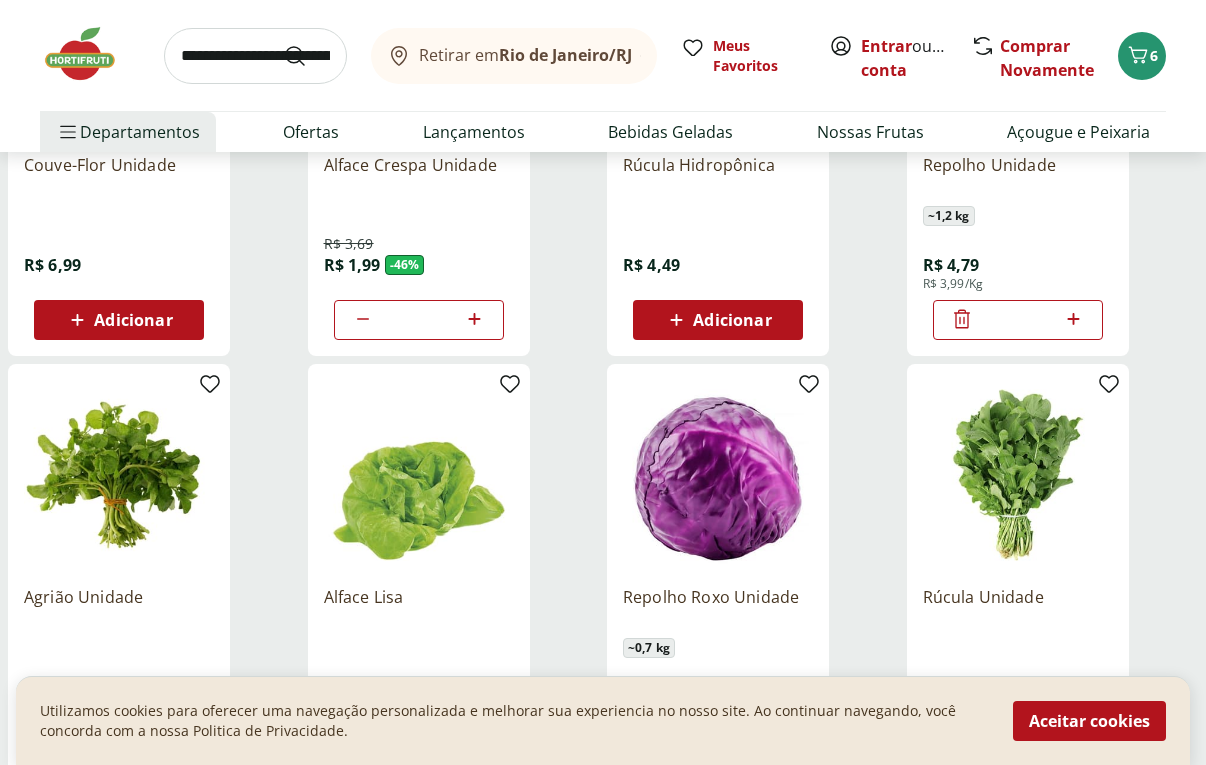 scroll, scrollTop: 1008, scrollLeft: 0, axis: vertical 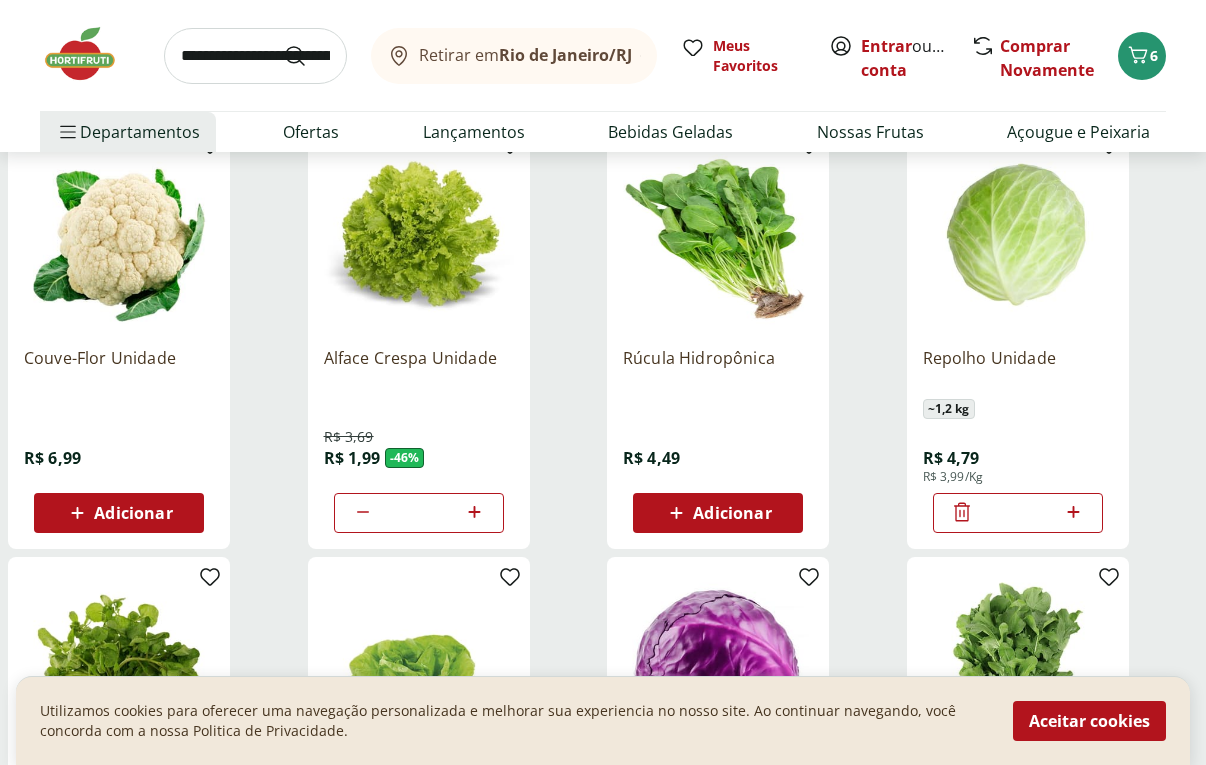 click on "Adicionar" at bounding box center (119, 513) 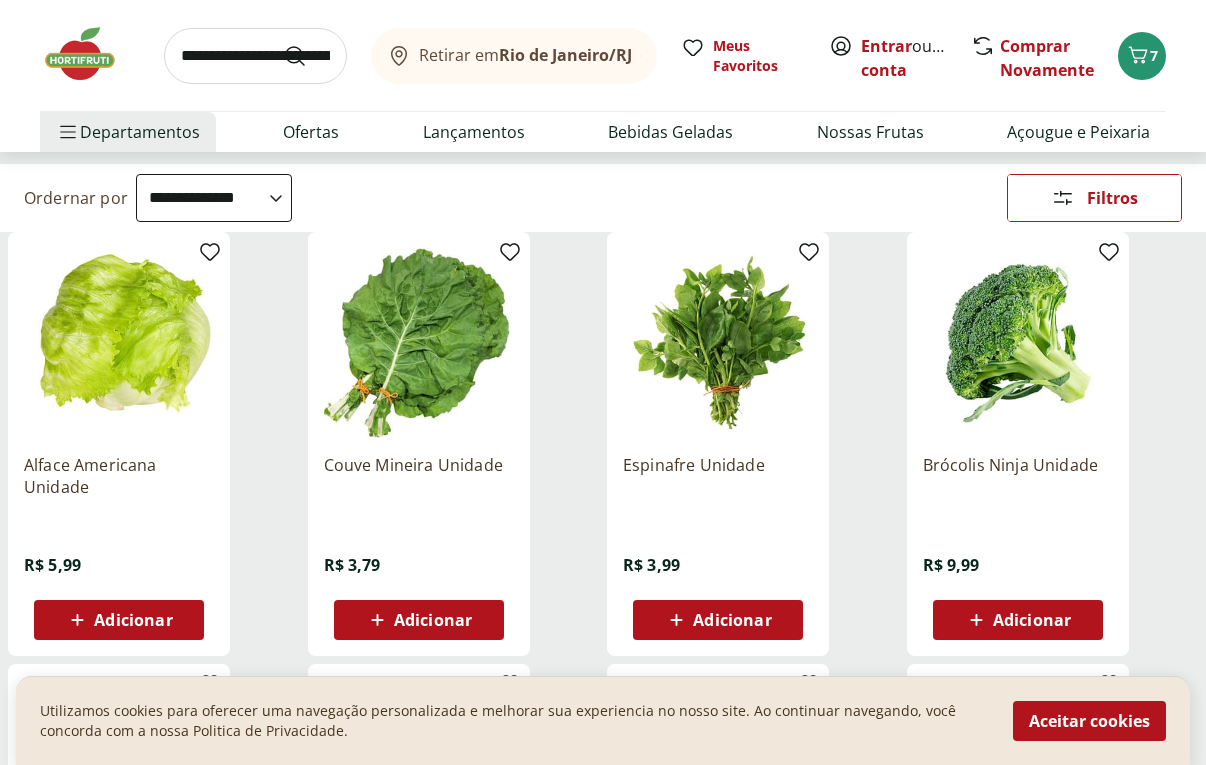 scroll, scrollTop: 202, scrollLeft: 0, axis: vertical 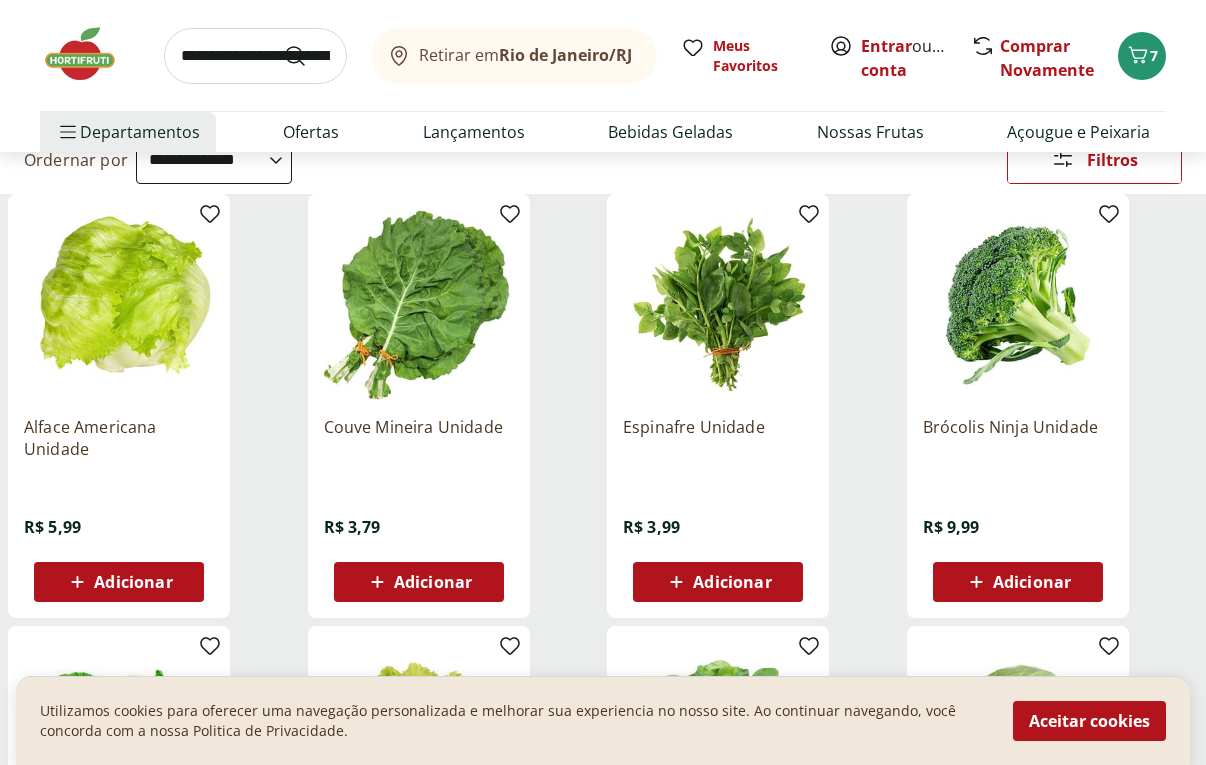 click on "Adicionar" at bounding box center [732, 582] 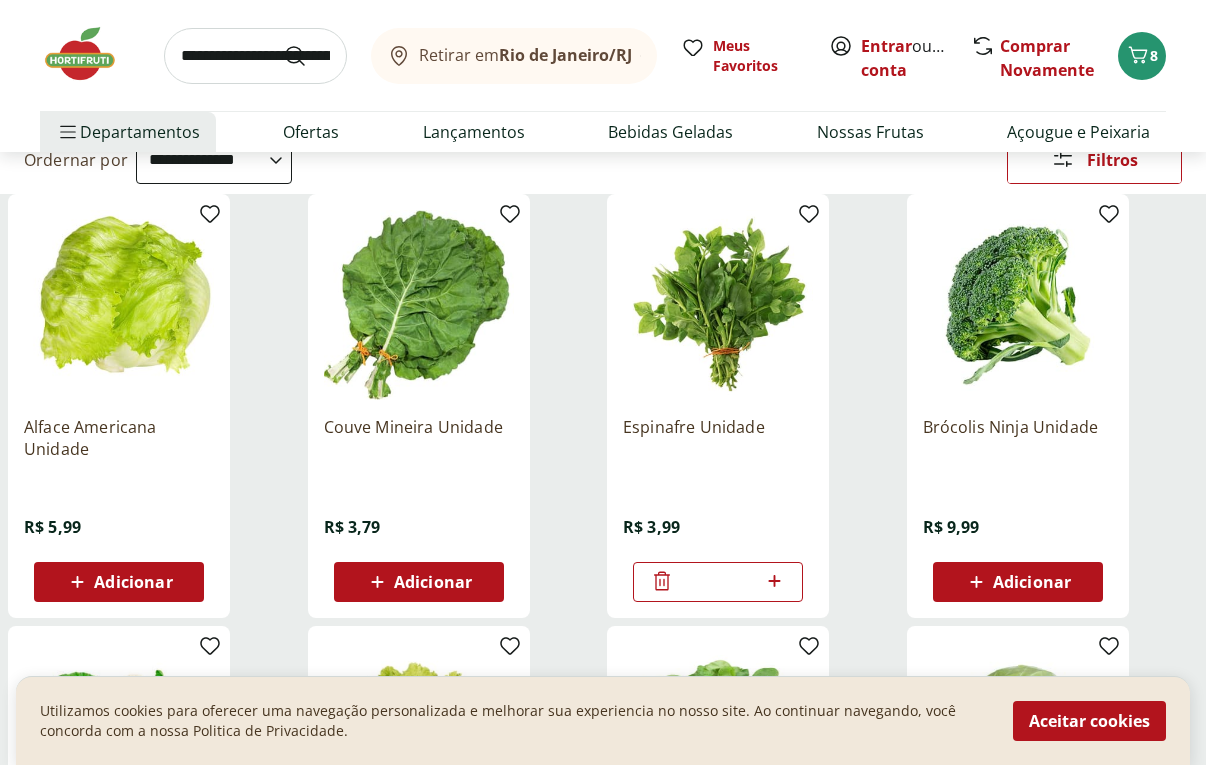 click 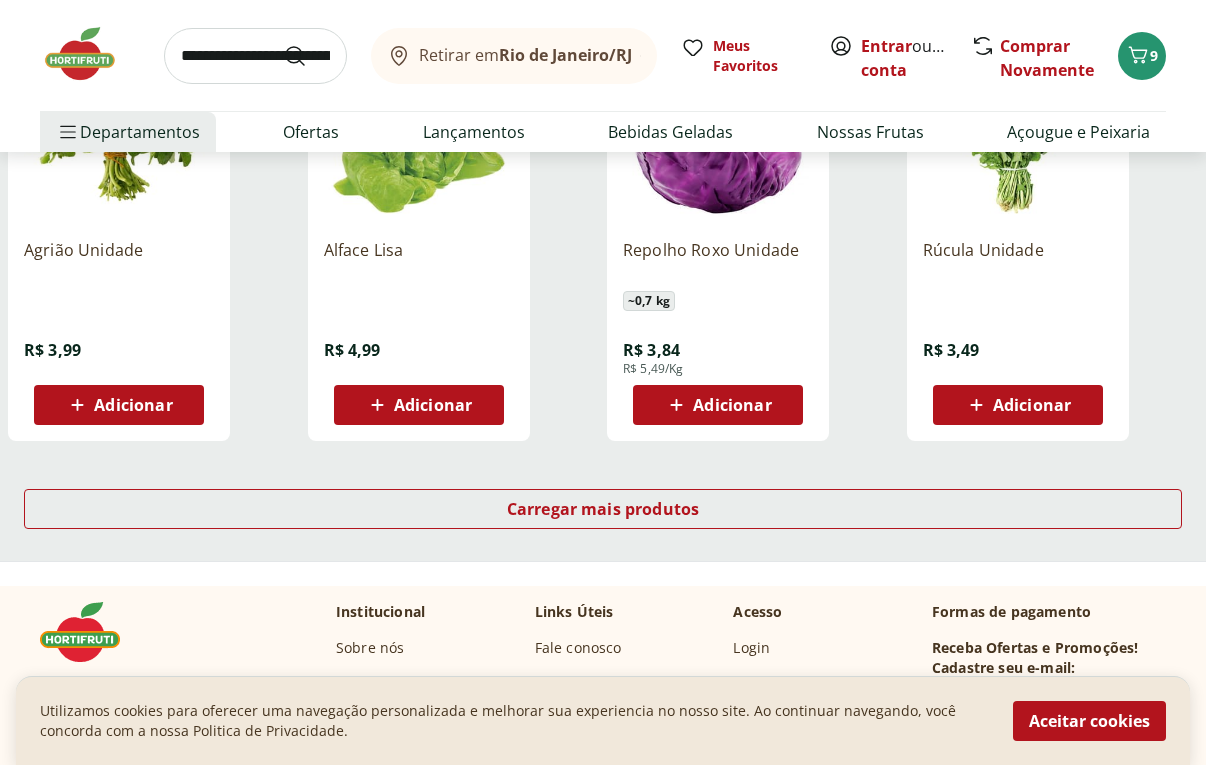 scroll, scrollTop: 1258, scrollLeft: 0, axis: vertical 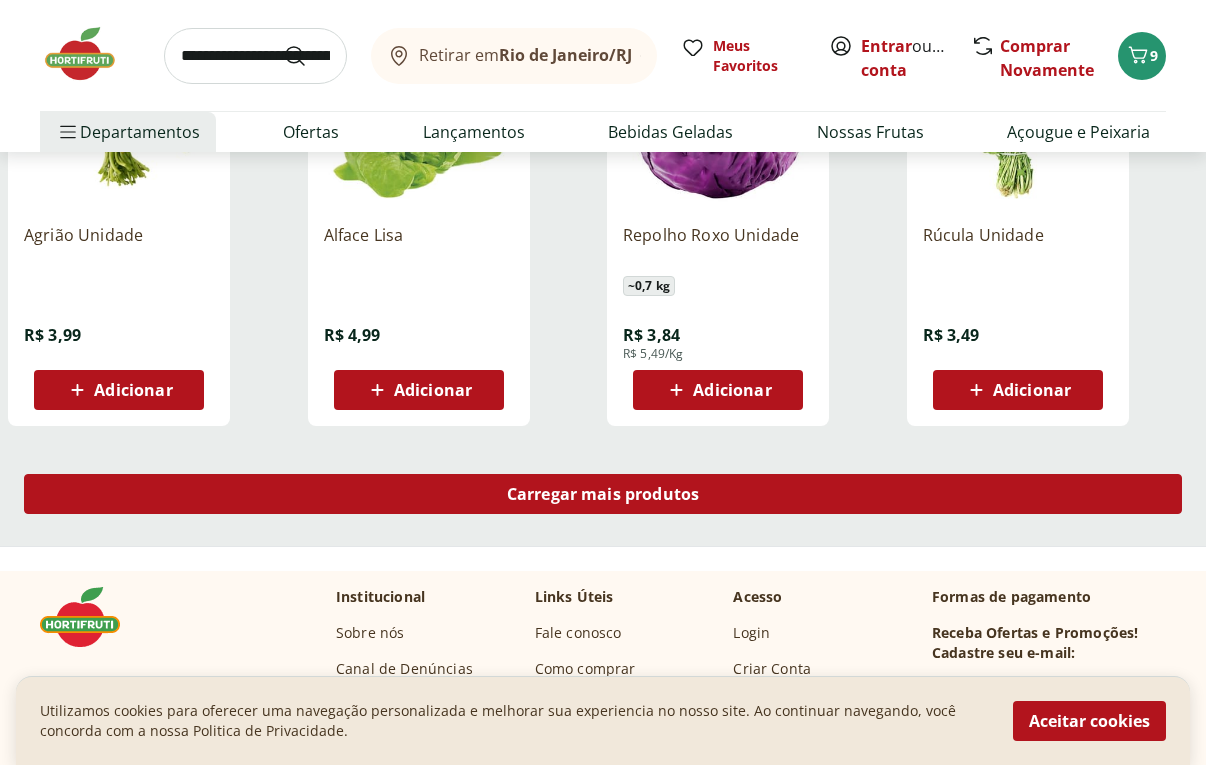 click on "Carregar mais produtos" at bounding box center [603, 494] 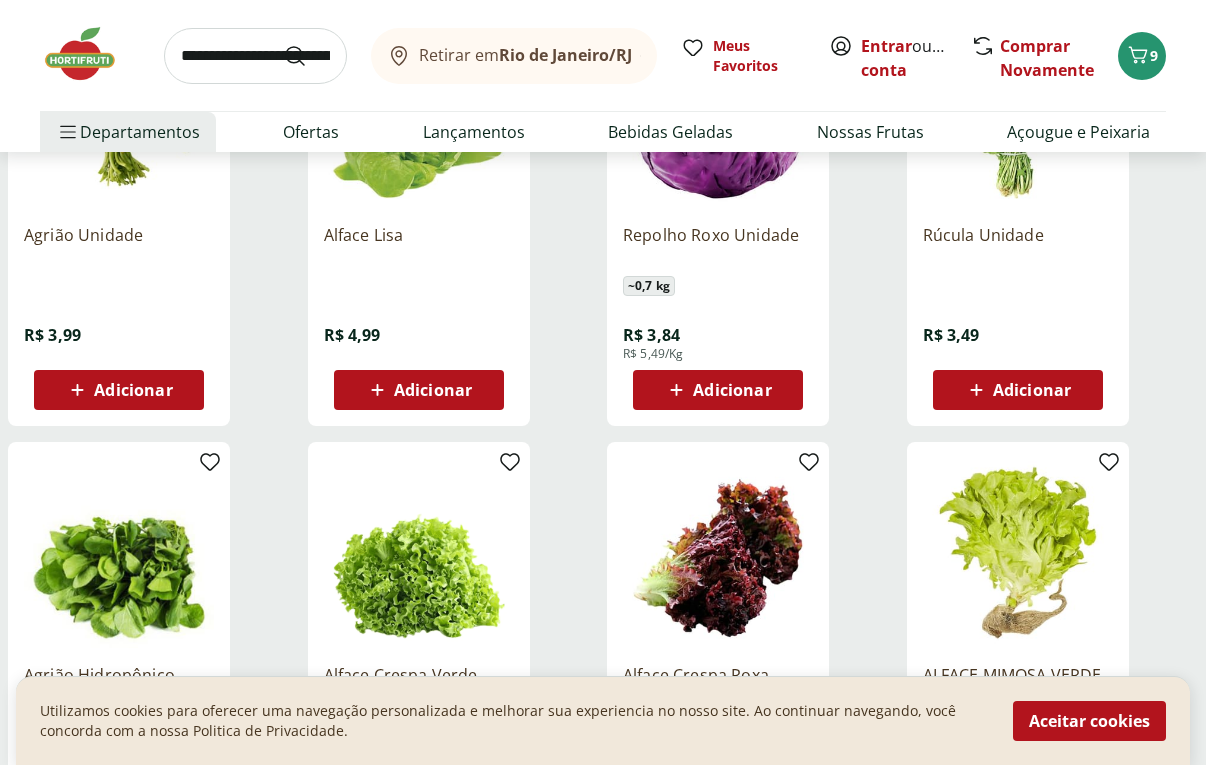 scroll, scrollTop: 1489, scrollLeft: 0, axis: vertical 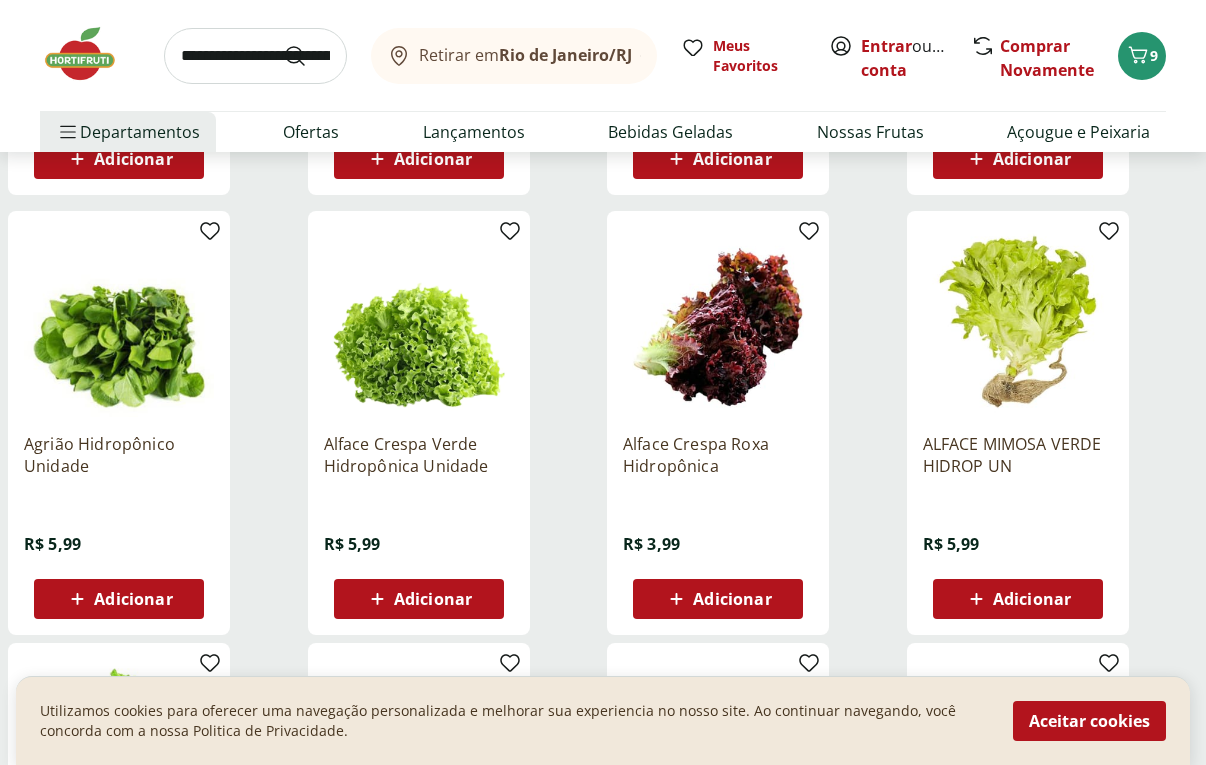 drag, startPoint x: 1203, startPoint y: 266, endPoint x: 1199, endPoint y: 279, distance: 13.601471 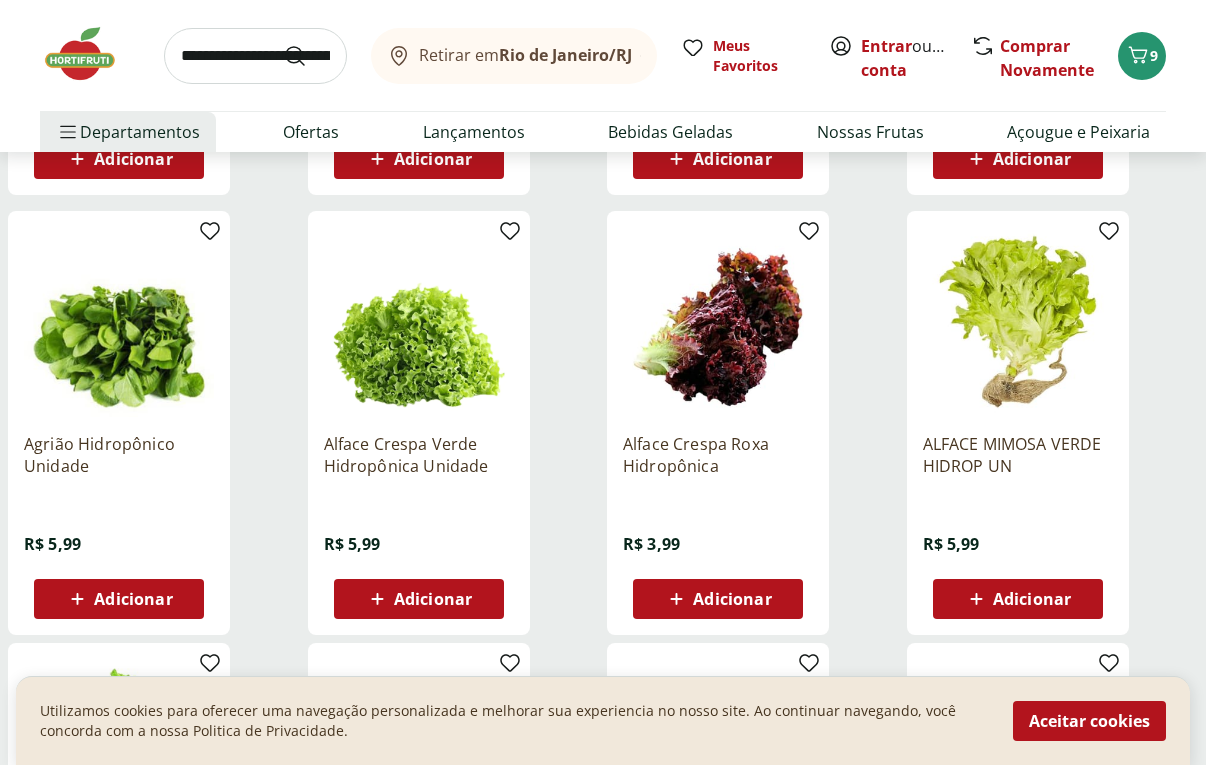 click on "Alface Americana Unidade R$ 5,99 Adicionar Couve Mineira Unidade R$ 3,79 Adicionar Espinafre Unidade R$ 3,99 * Brócolis Ninja Unidade R$ 9,99 Adicionar Couve-Flor Unidade R$ 6,99 * Alface Crespa Unidade R$ 3,69 R$ 1,99 - 46 % * Rúcula Hidropônica R$ 4,49 Adicionar Repolho Unidade ~ 1,2 kg R$ 4,79 R$ 3,99/Kg * Agrião Unidade R$ 3,99 Adicionar Alface Lisa R$ 4,99 Adicionar Repolho Roxo Unidade ~ 0,7 kg R$ 3,84 R$ 5,49/Kg Adicionar Rúcula Unidade R$ 3,49 Adicionar Agrião Hidropônico Unidade R$ 5,99 Adicionar Alface Crespa Verde Hidropônica Unidade R$ 5,99 Adicionar Alface Crespa Roxa Hidropônica R$ 3,99 Adicionar ALFACE MIMOSA VERDE HIDROP UN R$ 5,99 Adicionar Couve Chinesa Unidade ~ 0,5 kg R$ 2,50 R$ 4,99/Kg Adicionar Aipo Salsão - Unidade R$ 9,99 Adicionar Chicória R$ 5,99 Adicionar Mini Alface Mimosa Roxa Hidrosol R$ 5,99 Adicionar Agrião Baby Leaf Hidrosol R$ 5,99 Adicionar ESPINAFRE BABY LEAF HIDROSOL R$ 5,99 Adicionar RUCULA BABY LEAF HIDROSOL R$ 5,99 Adicionar R$ 5,99" at bounding box center (603, 263) 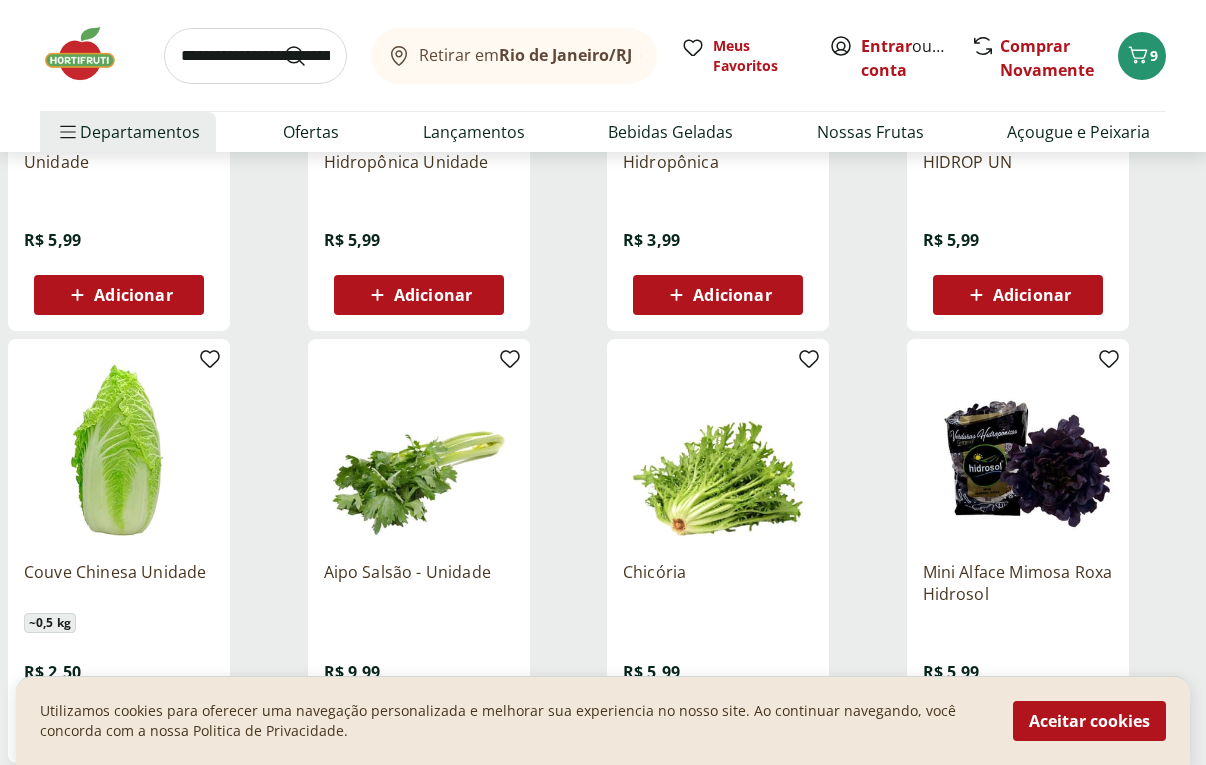 scroll, scrollTop: 1932, scrollLeft: 0, axis: vertical 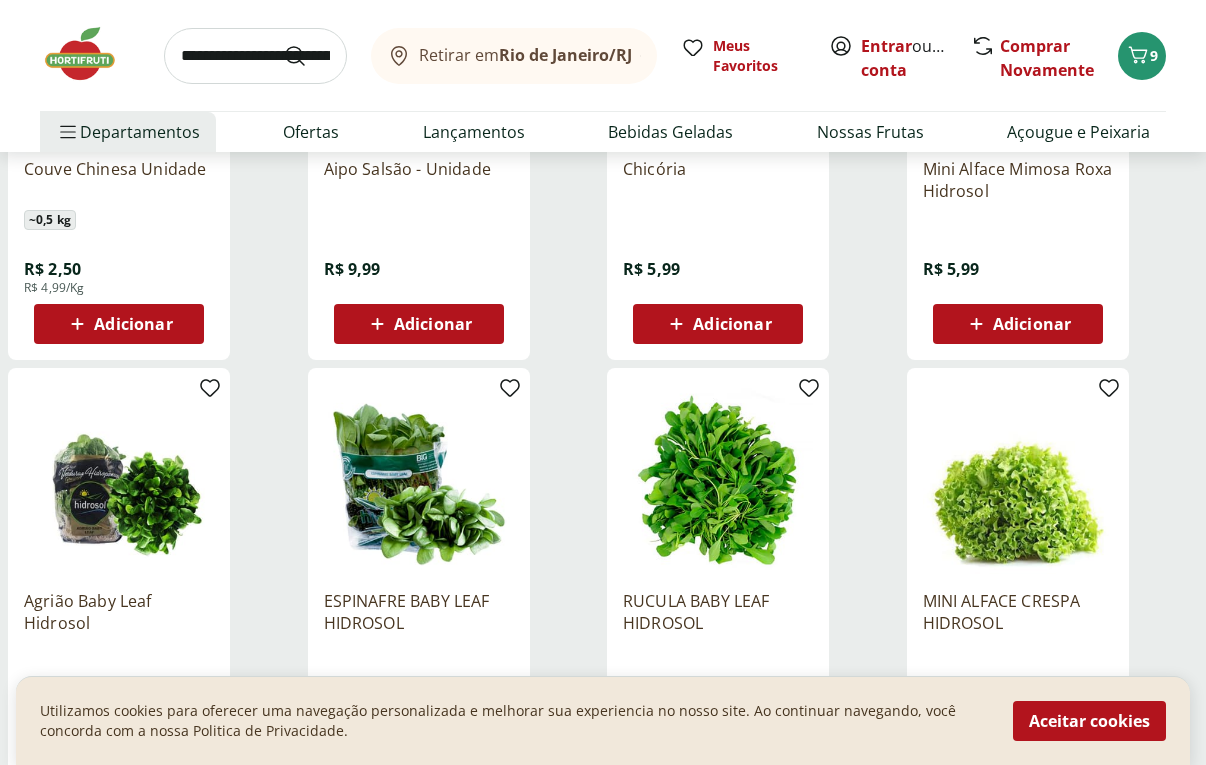 click on "Alface Americana Unidade R$ 5,99 Adicionar Couve Mineira Unidade R$ 3,79 Adicionar Espinafre Unidade R$ 3,99 * Brócolis Ninja Unidade R$ 9,99 Adicionar Couve-Flor Unidade R$ 6,99 * Alface Crespa Unidade R$ 3,69 R$ 1,99 - 46 % * Rúcula Hidropônica R$ 4,49 Adicionar Repolho Unidade ~ 1,2 kg R$ 4,79 R$ 3,99/Kg * Agrião Unidade R$ 3,99 Adicionar Alface Lisa R$ 4,99 Adicionar Repolho Roxo Unidade ~ 0,7 kg R$ 3,84 R$ 5,49/Kg Adicionar Rúcula Unidade R$ 3,49 Adicionar Agrião Hidropônico Unidade R$ 5,99 Adicionar Alface Crespa Verde Hidropônica Unidade R$ 5,99 Adicionar Alface Crespa Roxa Hidropônica R$ 3,99 Adicionar ALFACE MIMOSA VERDE HIDROP UN R$ 5,99 Adicionar Couve Chinesa Unidade ~ 0,5 kg R$ 2,50 R$ 4,99/Kg Adicionar Aipo Salsão - Unidade R$ 9,99 Adicionar Chicória R$ 5,99 Adicionar Mini Alface Mimosa Roxa Hidrosol R$ 5,99 Adicionar Agrião Baby Leaf Hidrosol R$ 5,99 Adicionar ESPINAFRE BABY LEAF HIDROSOL R$ 5,99 Adicionar RUCULA BABY LEAF HIDROSOL R$ 5,99 Adicionar R$ 5,99" at bounding box center (603, -444) 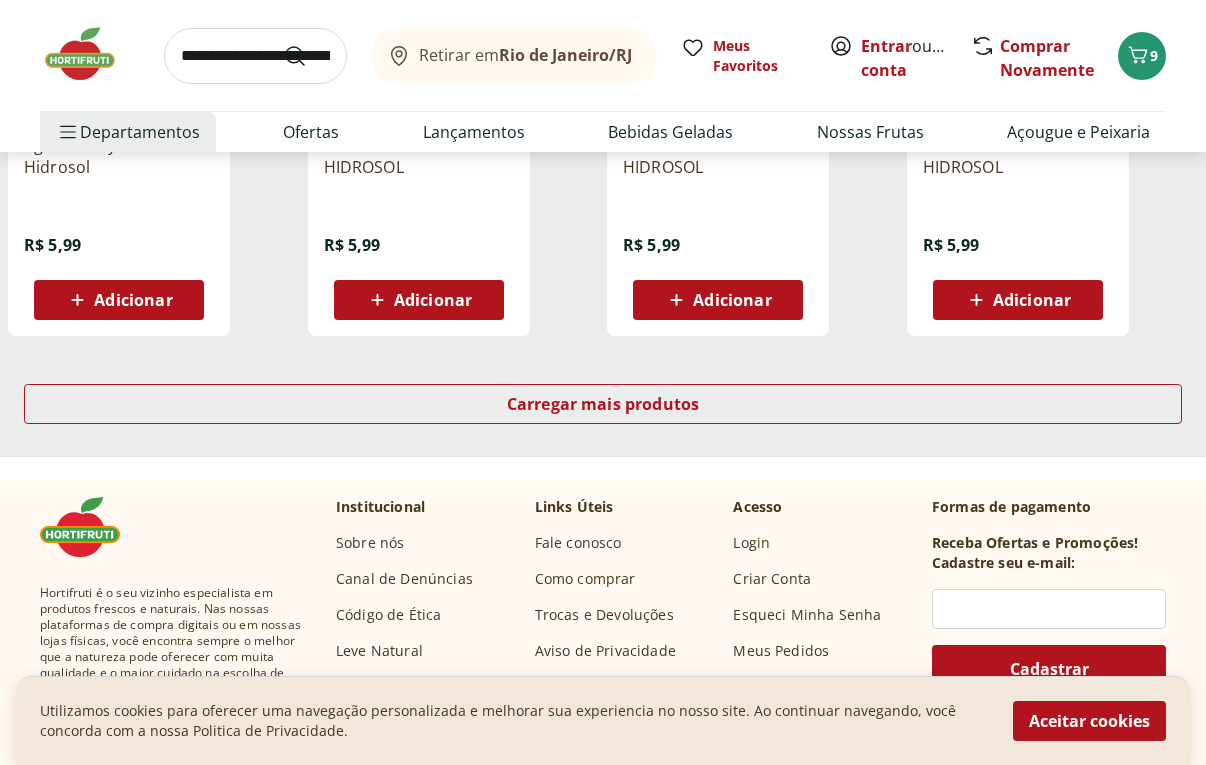 scroll, scrollTop: 2731, scrollLeft: 0, axis: vertical 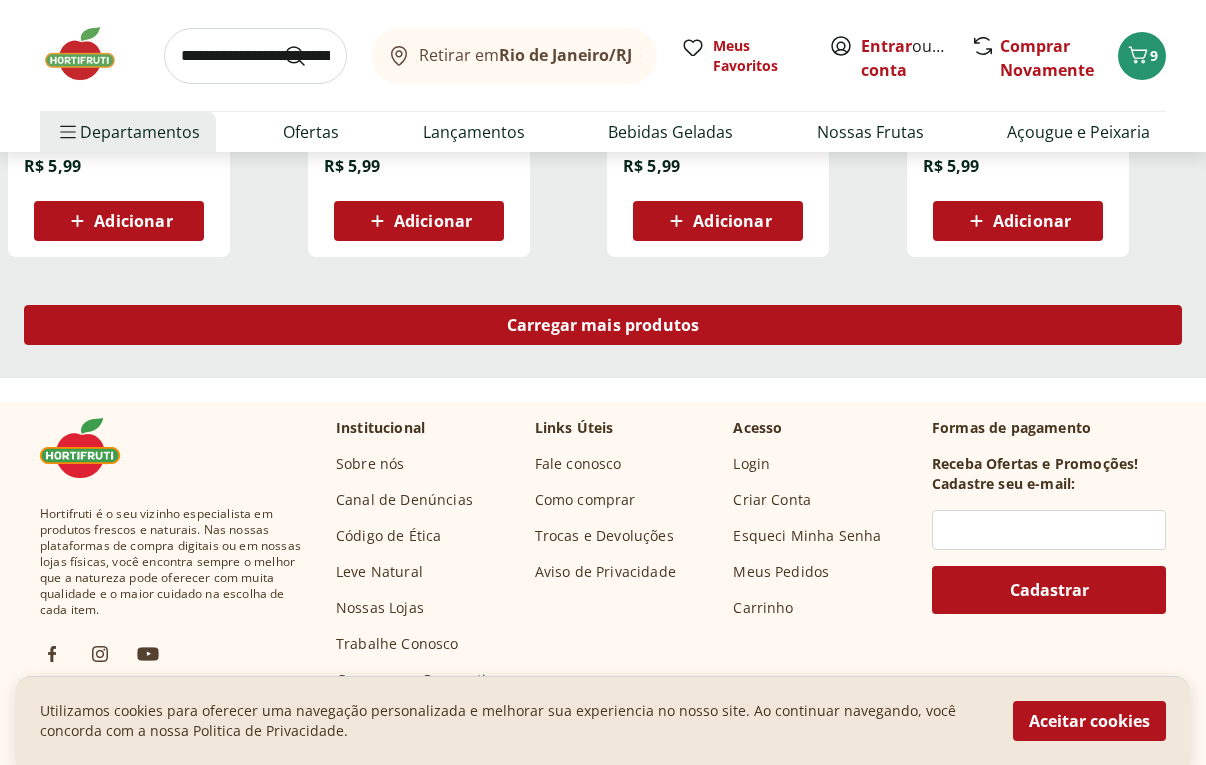 click on "Carregar mais produtos" at bounding box center (603, 325) 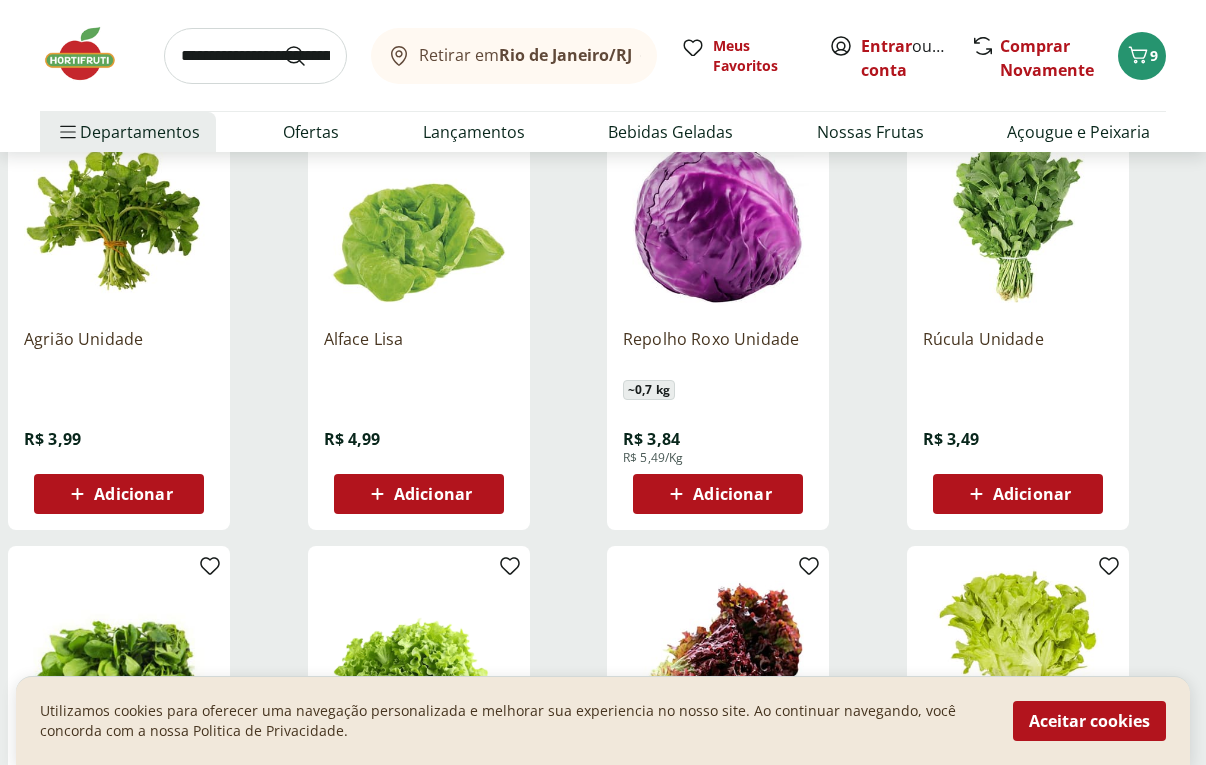 scroll, scrollTop: 1014, scrollLeft: 0, axis: vertical 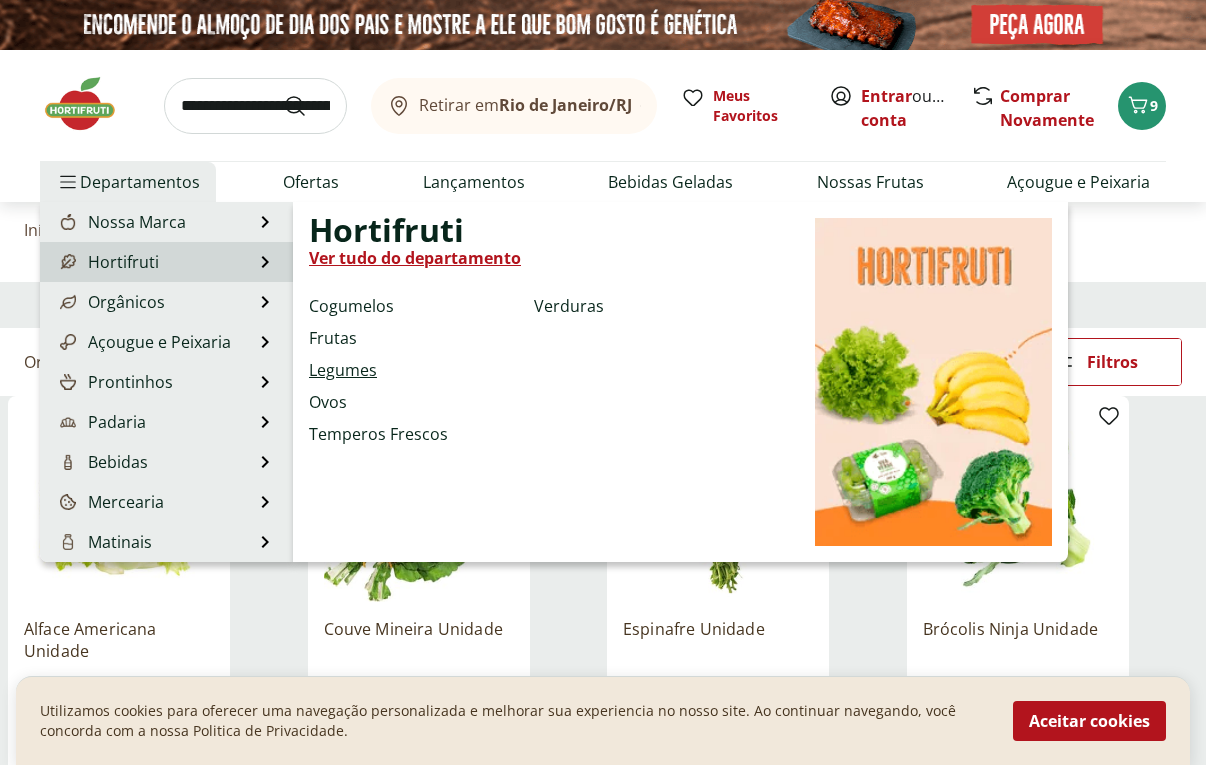 click on "Legumes" at bounding box center [343, 370] 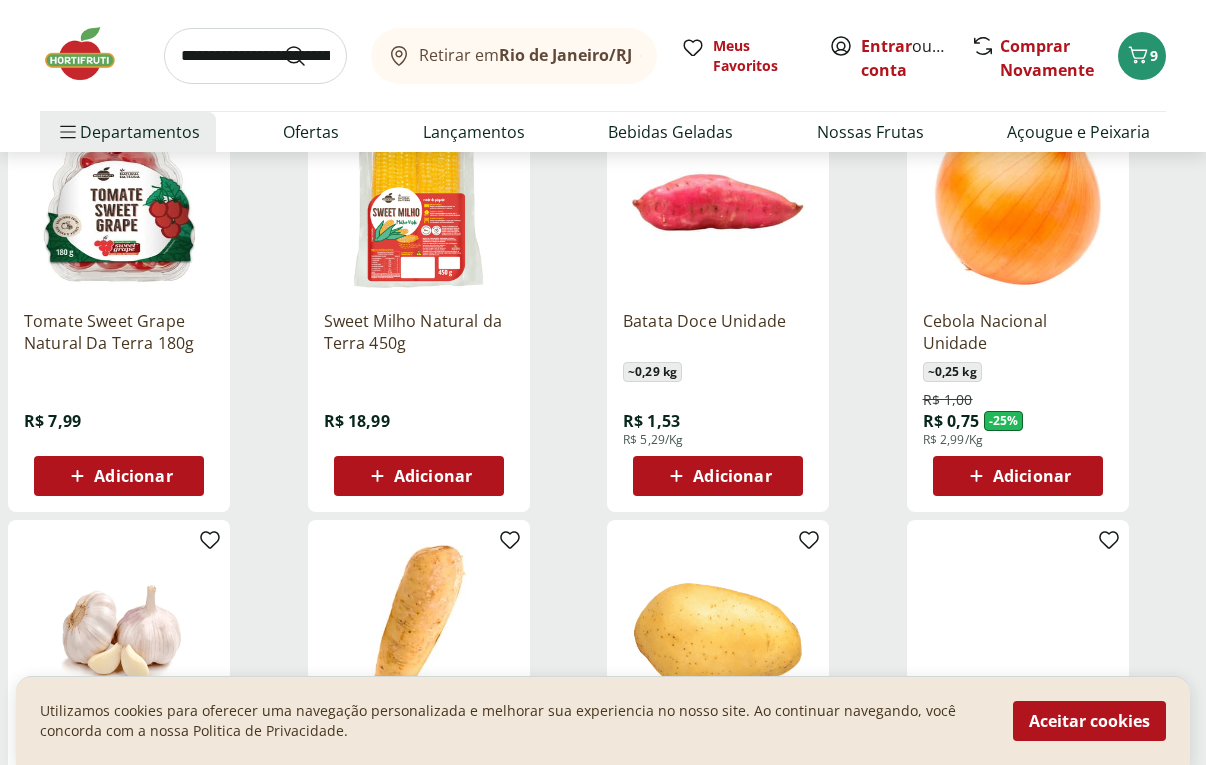 scroll, scrollTop: 261, scrollLeft: 0, axis: vertical 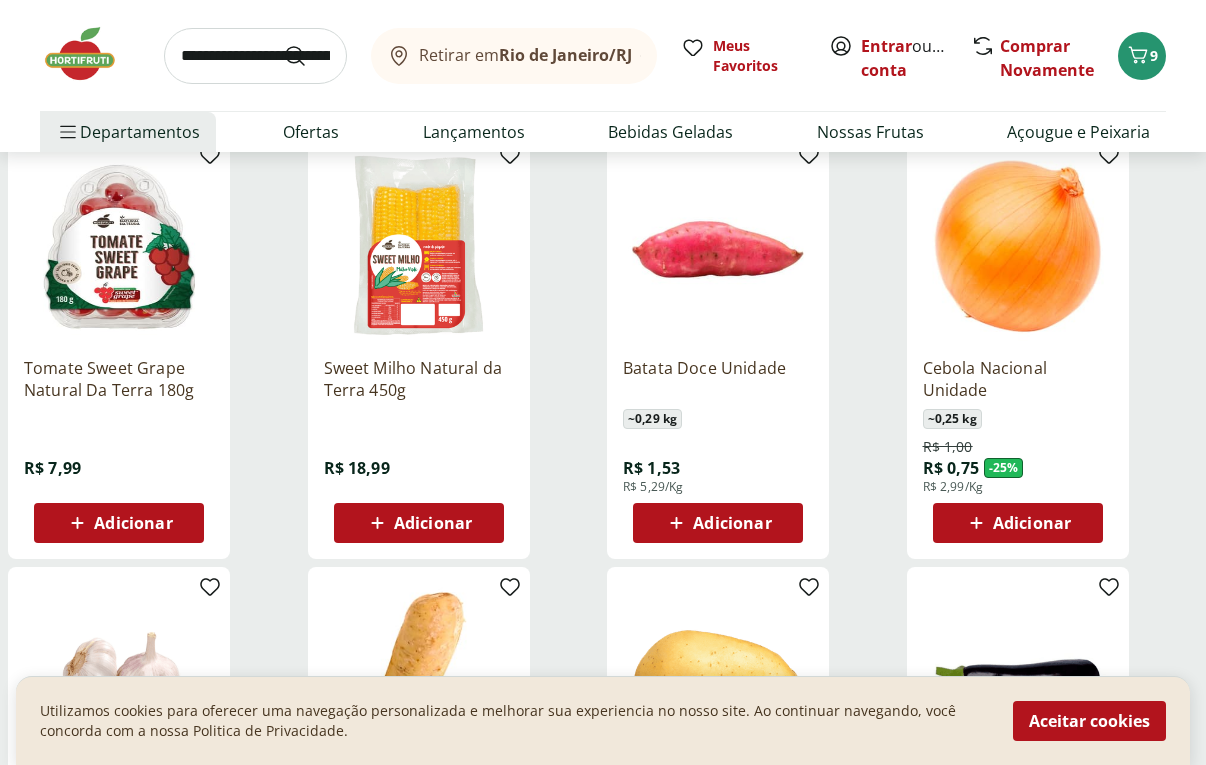 click on "Adicionar" at bounding box center (1032, 523) 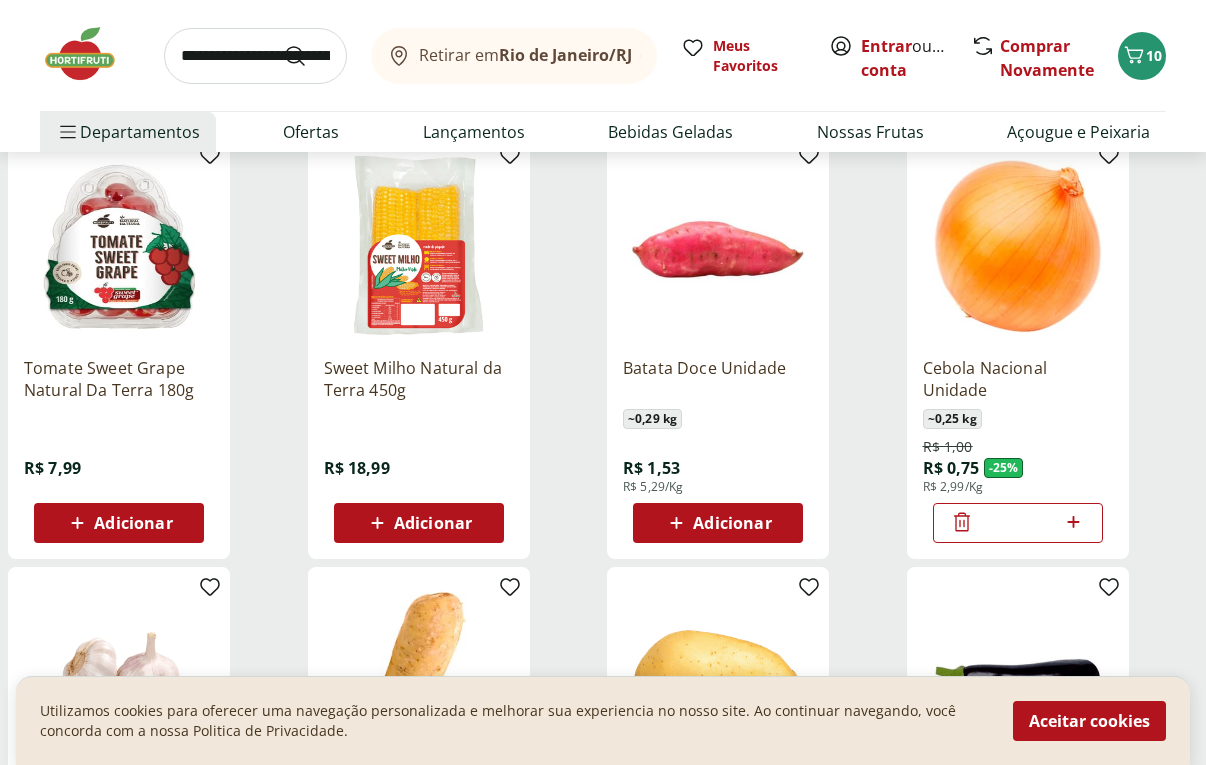 click 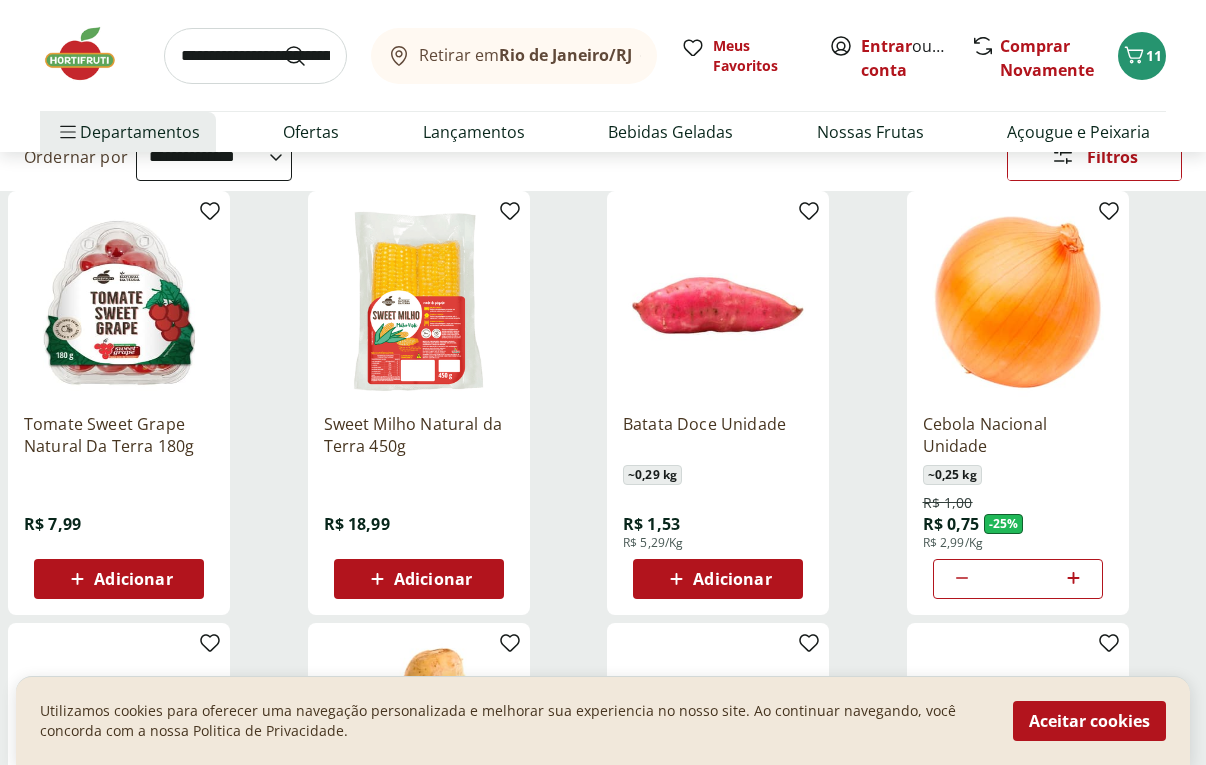scroll, scrollTop: 200, scrollLeft: 0, axis: vertical 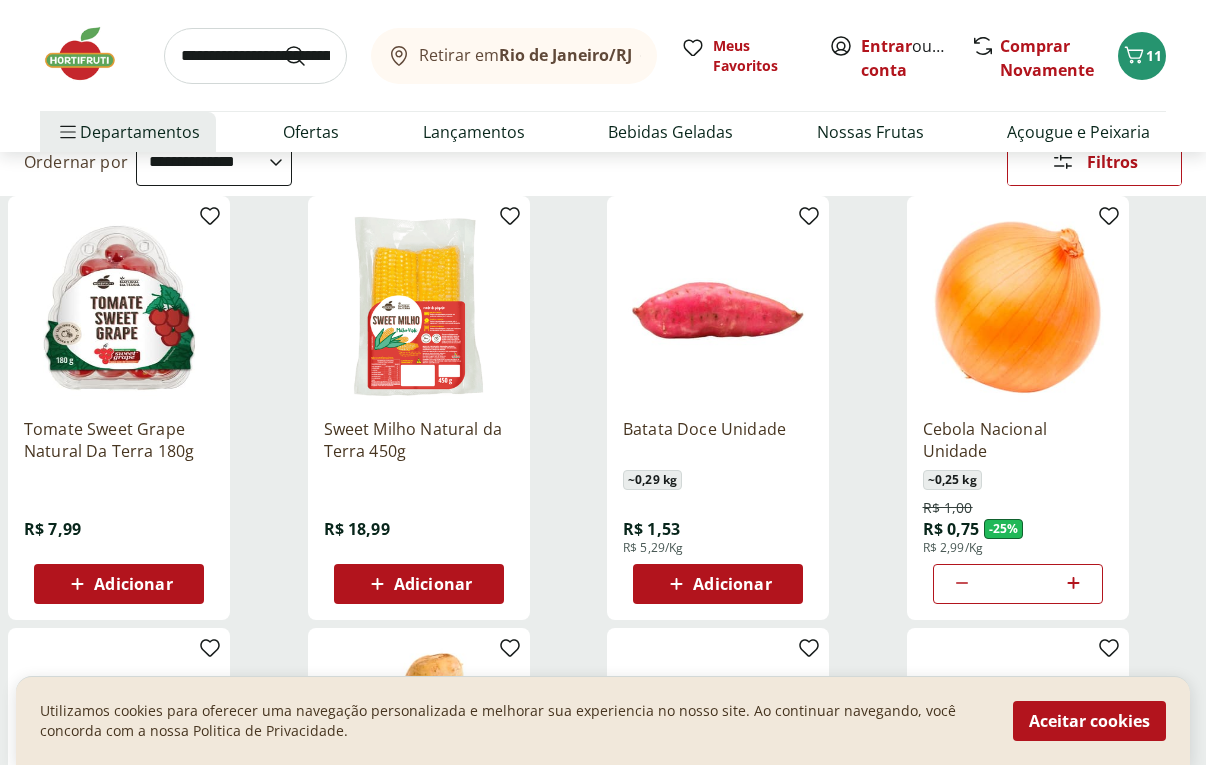 click 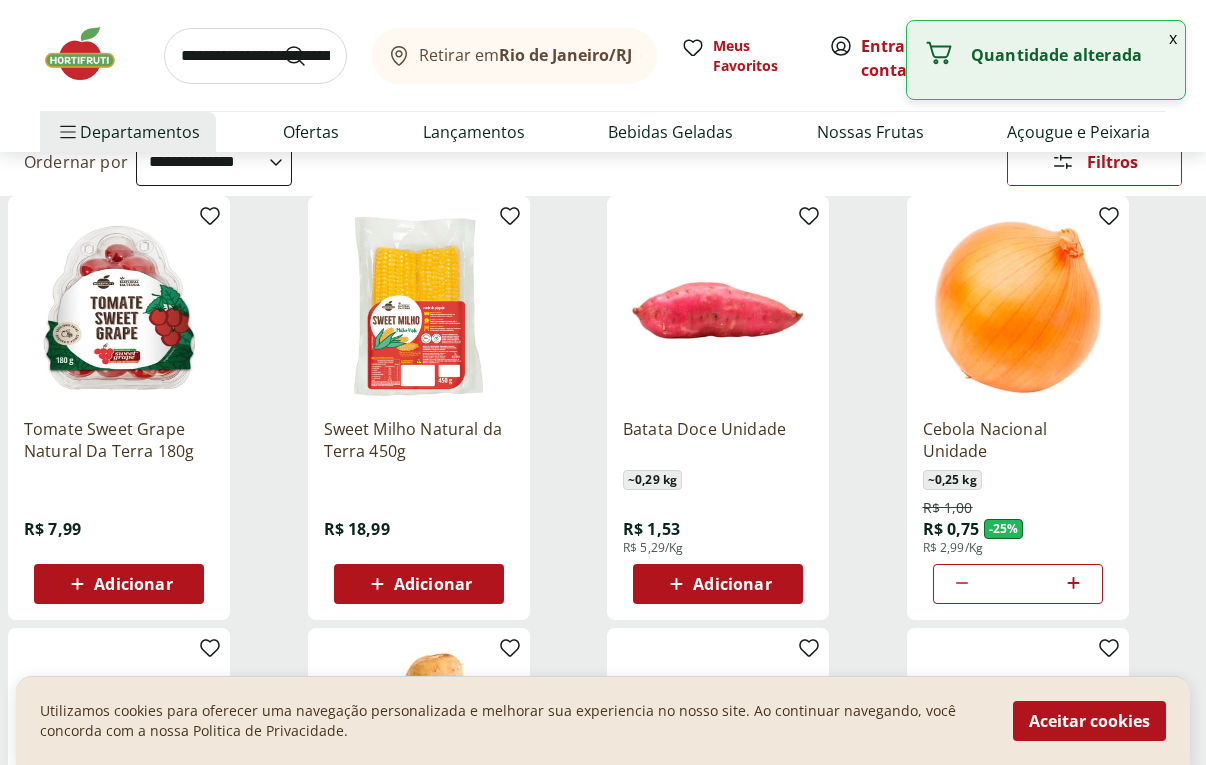 click 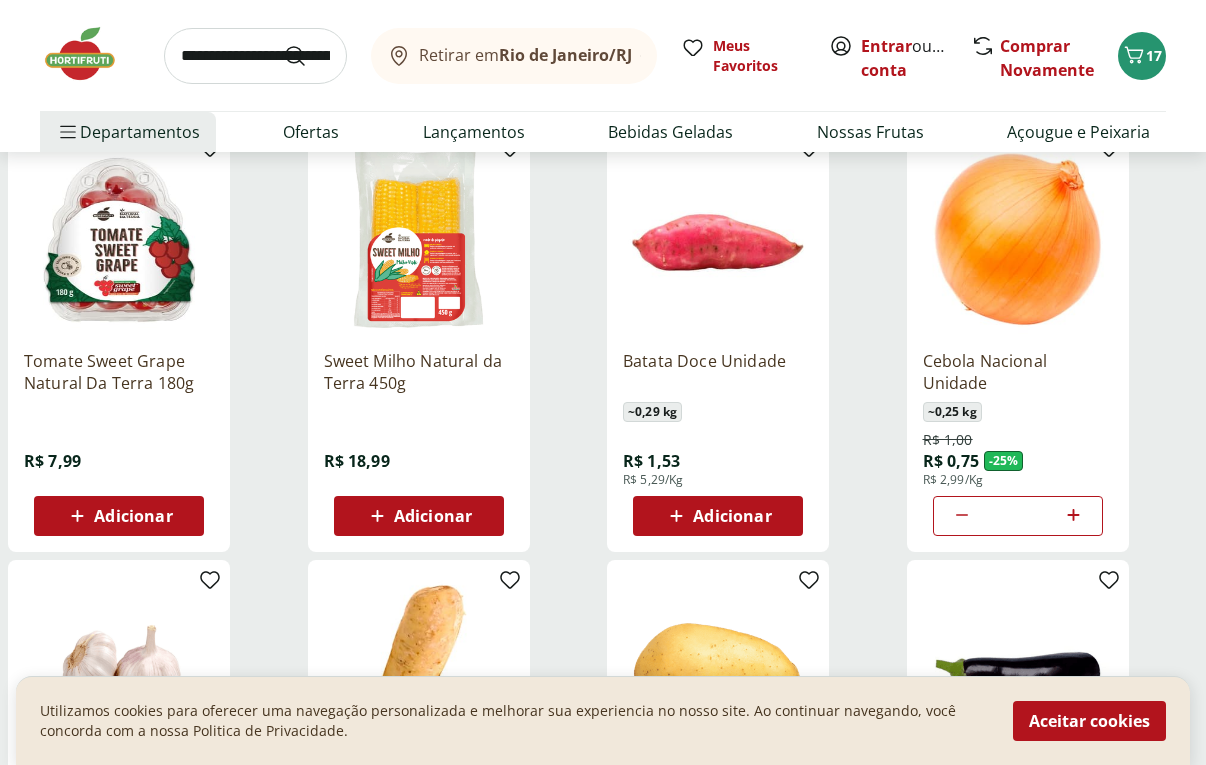 scroll, scrollTop: 273, scrollLeft: 0, axis: vertical 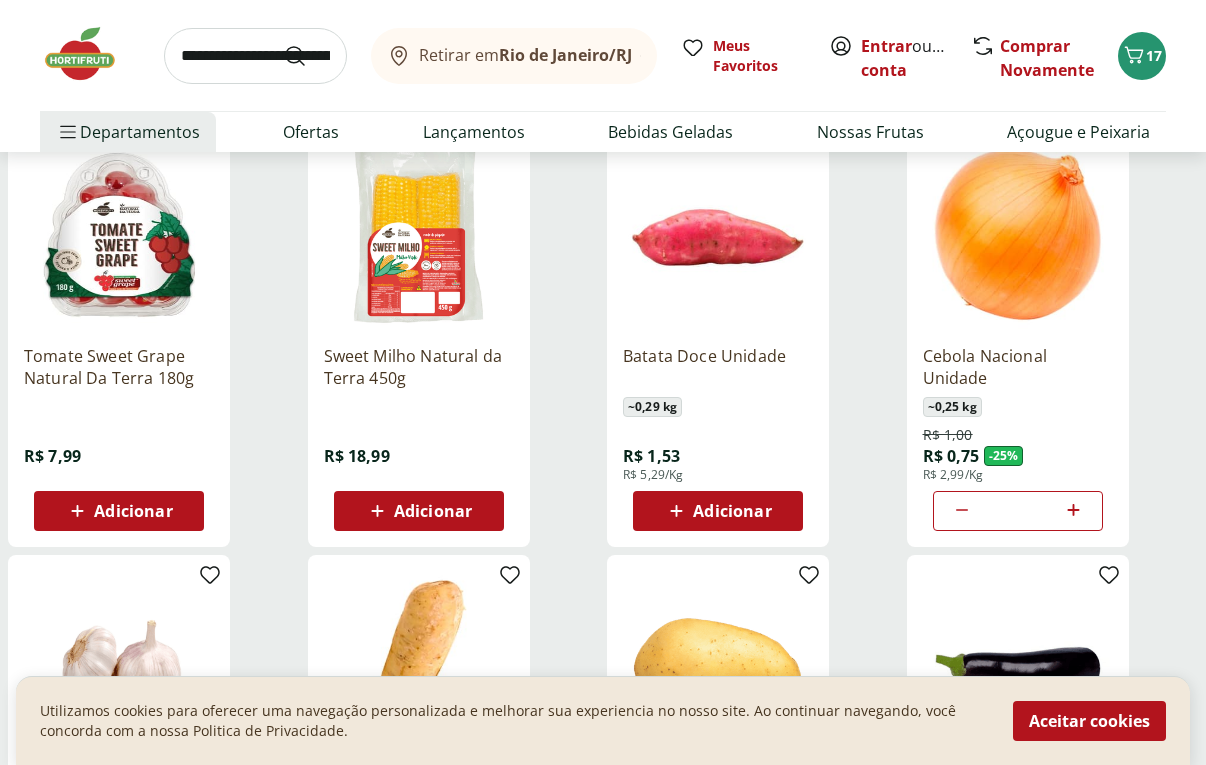 click on "Adicionar" at bounding box center [732, 511] 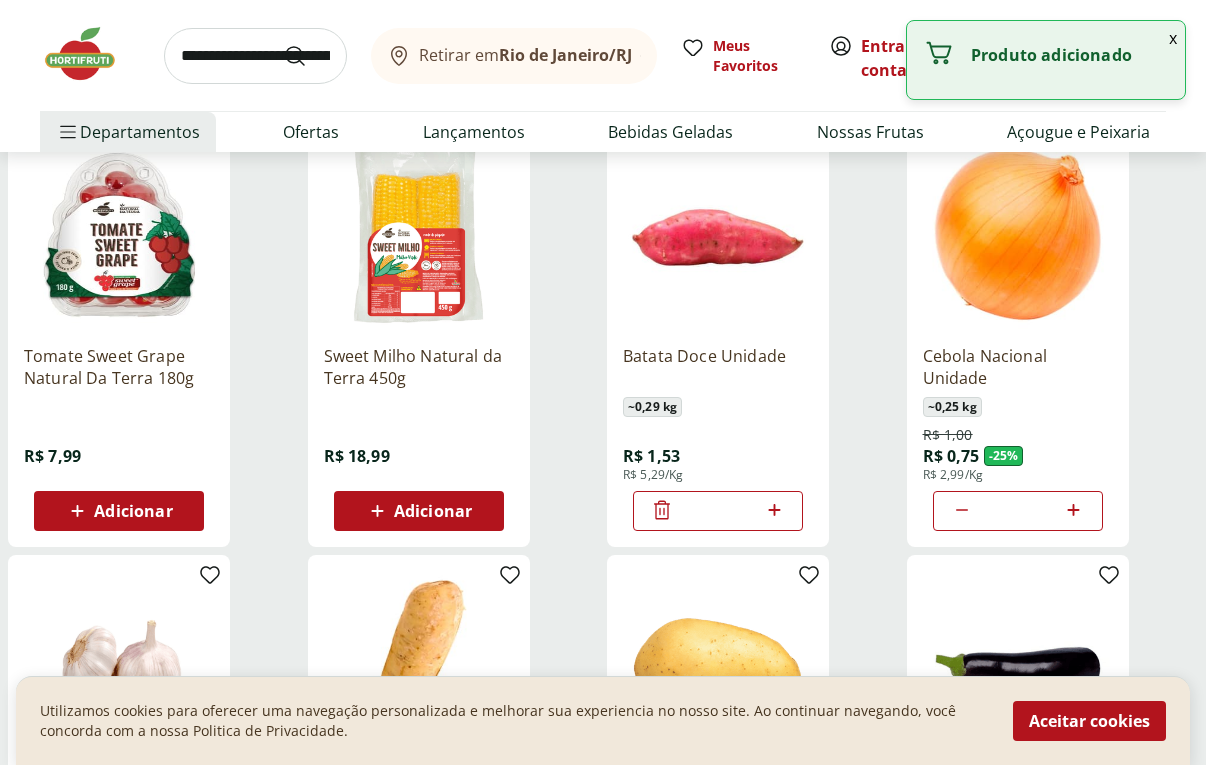 click 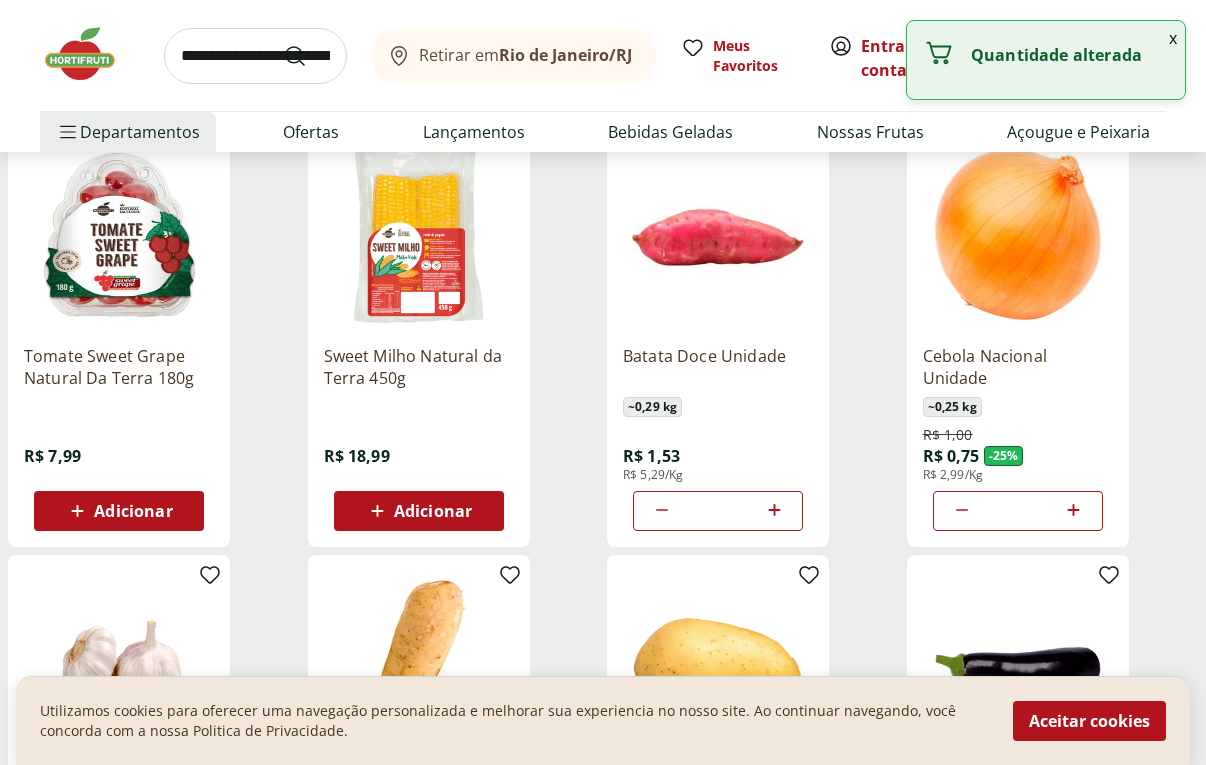 click 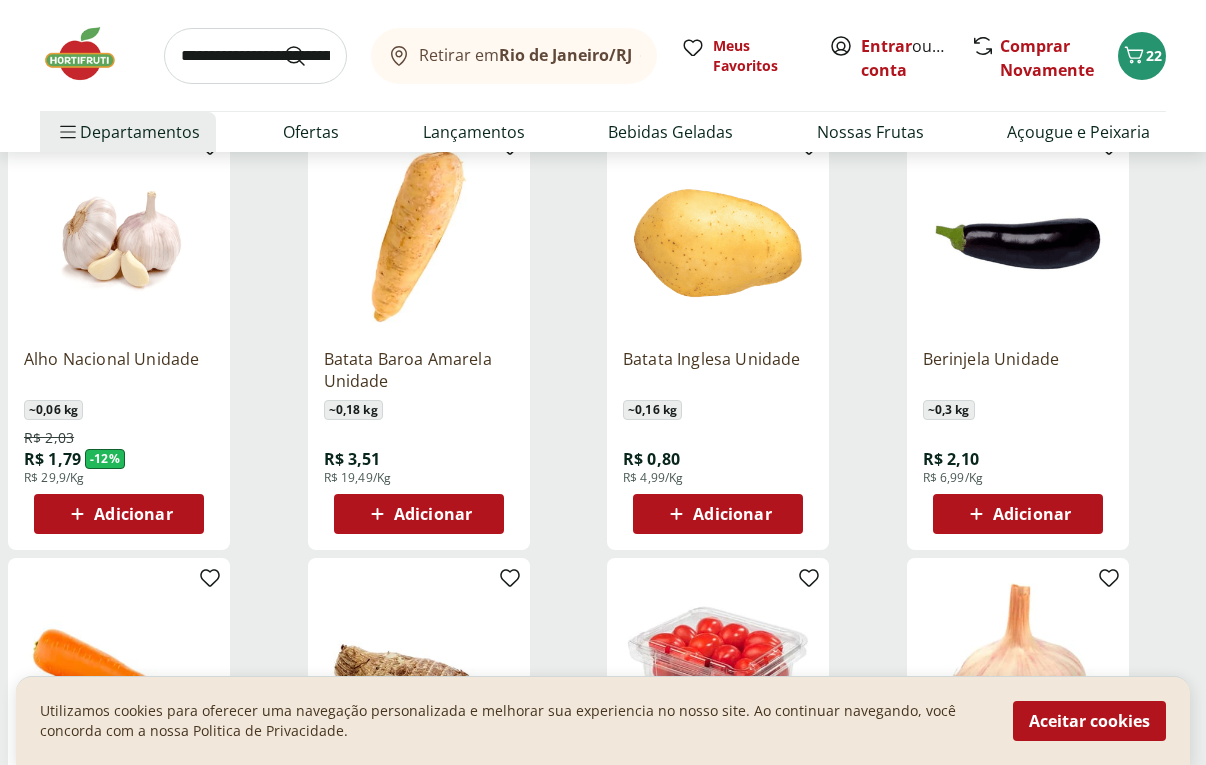scroll, scrollTop: 716, scrollLeft: 0, axis: vertical 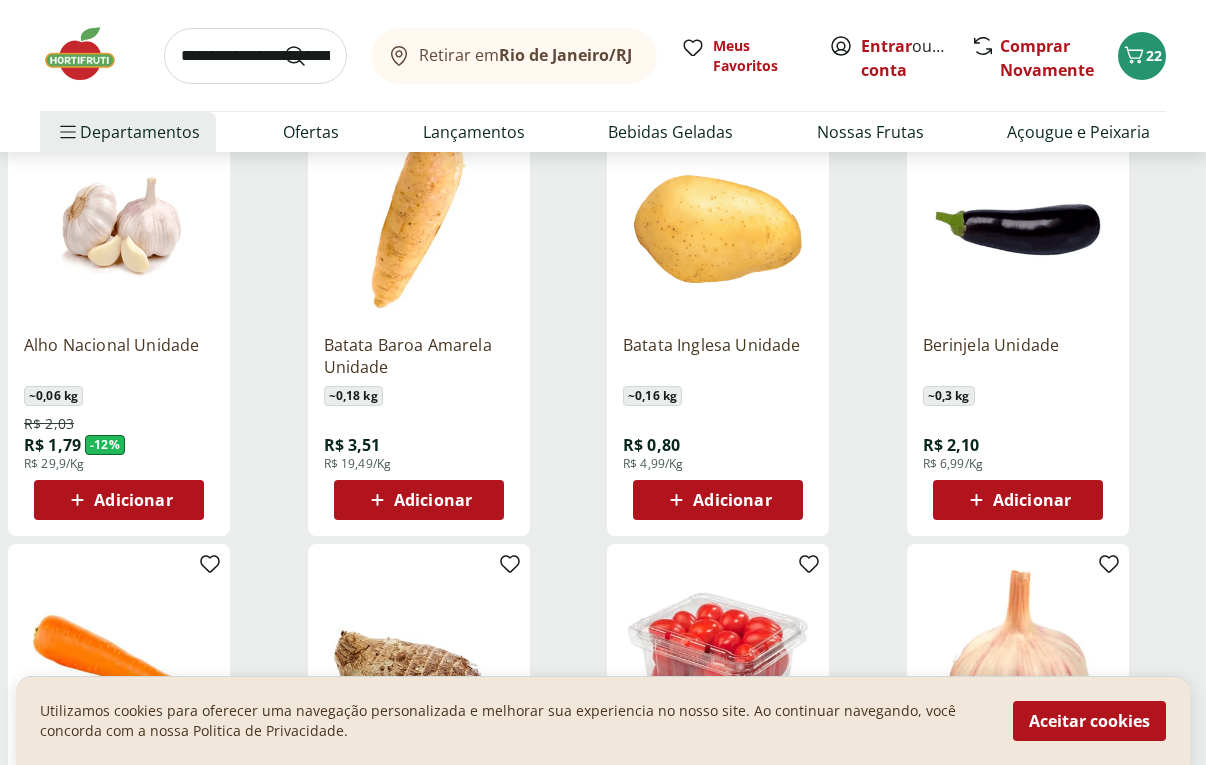 click on "Adicionar" at bounding box center (732, 500) 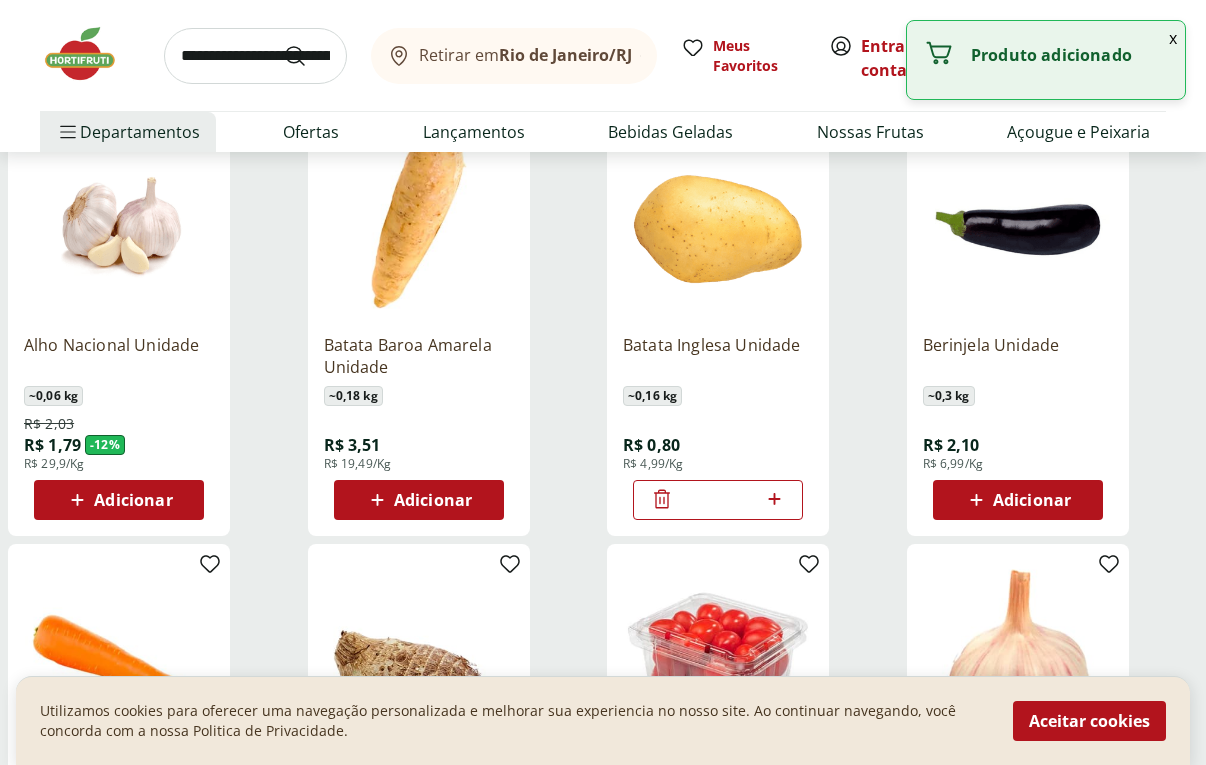 click 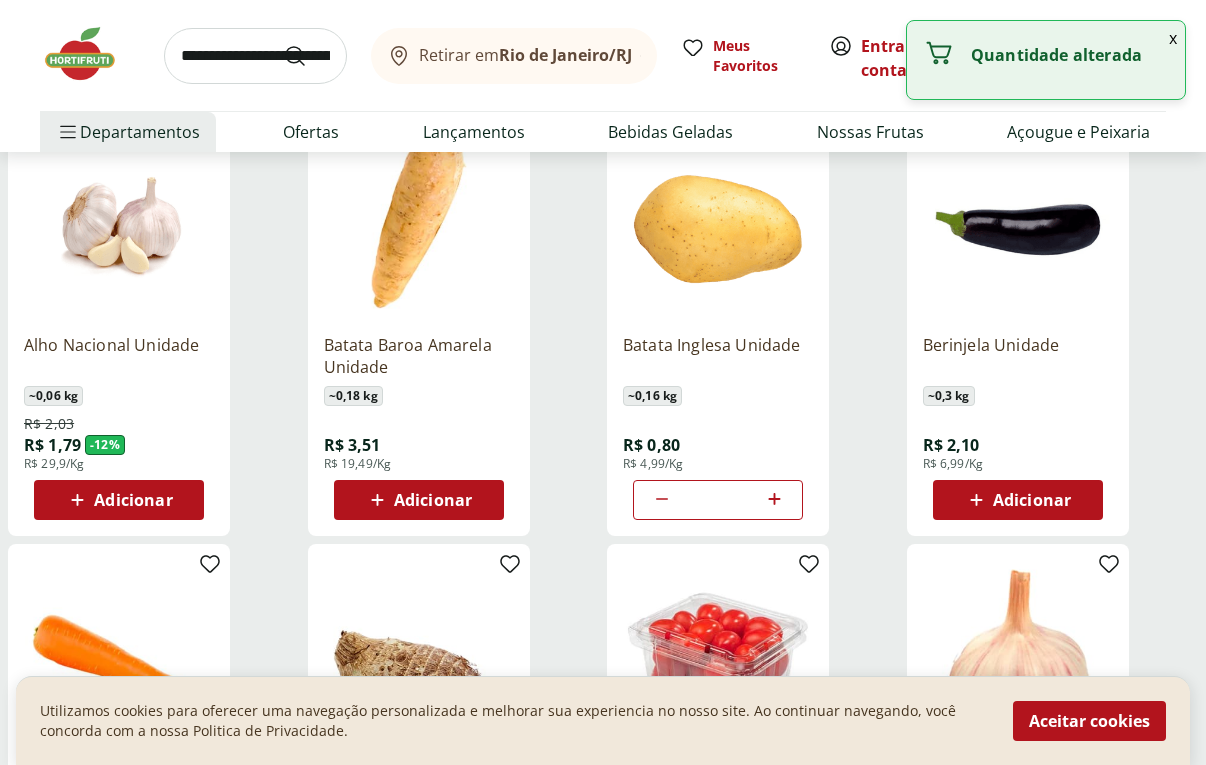 click 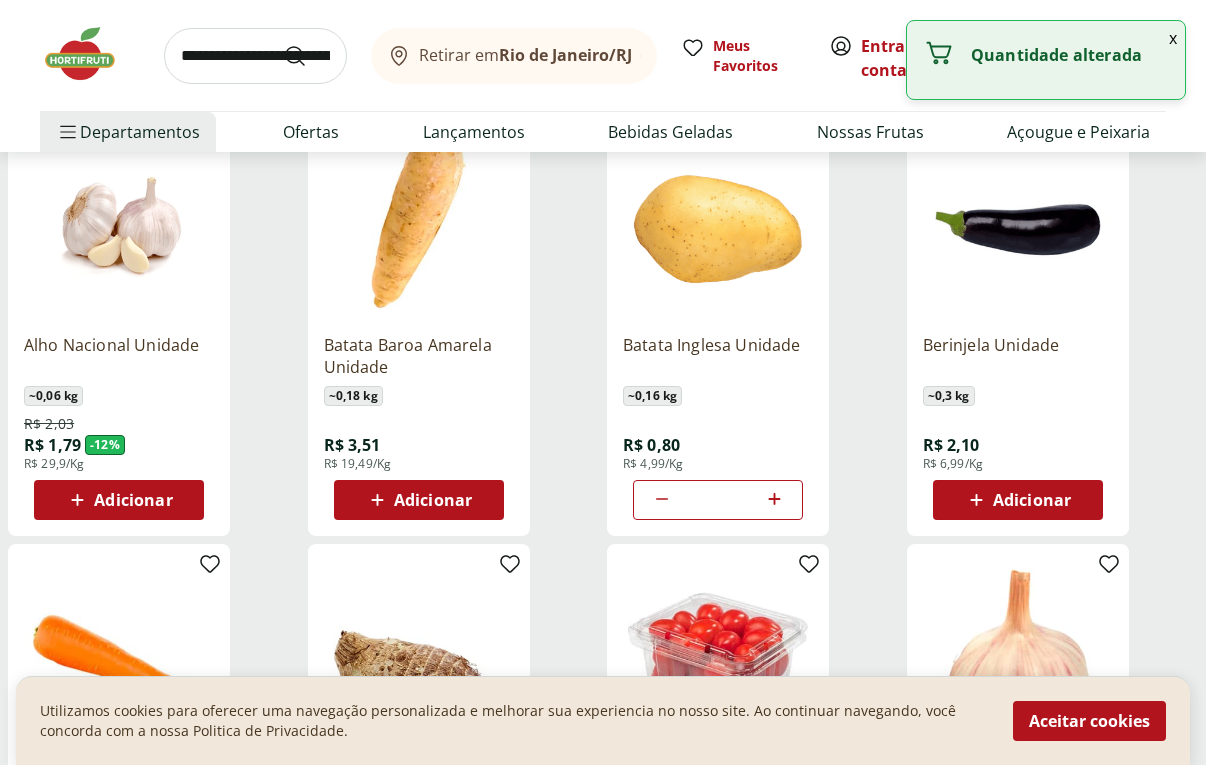 click 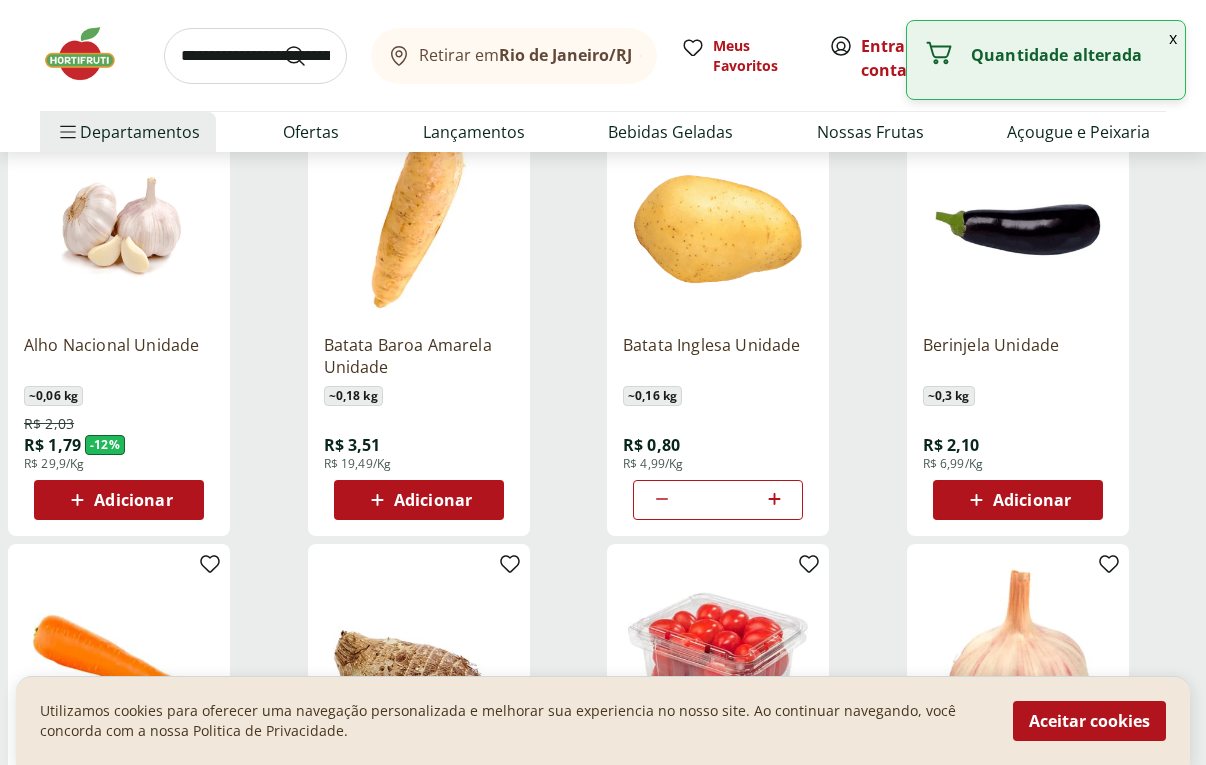 click 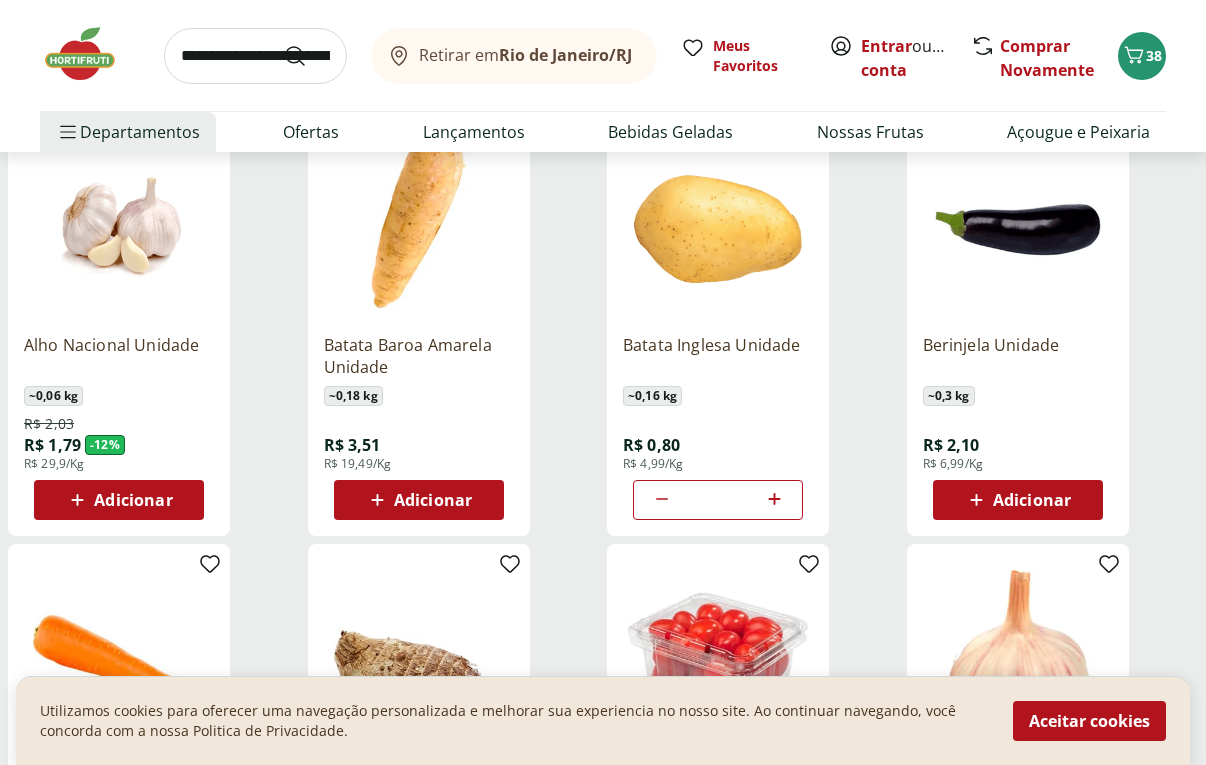 click 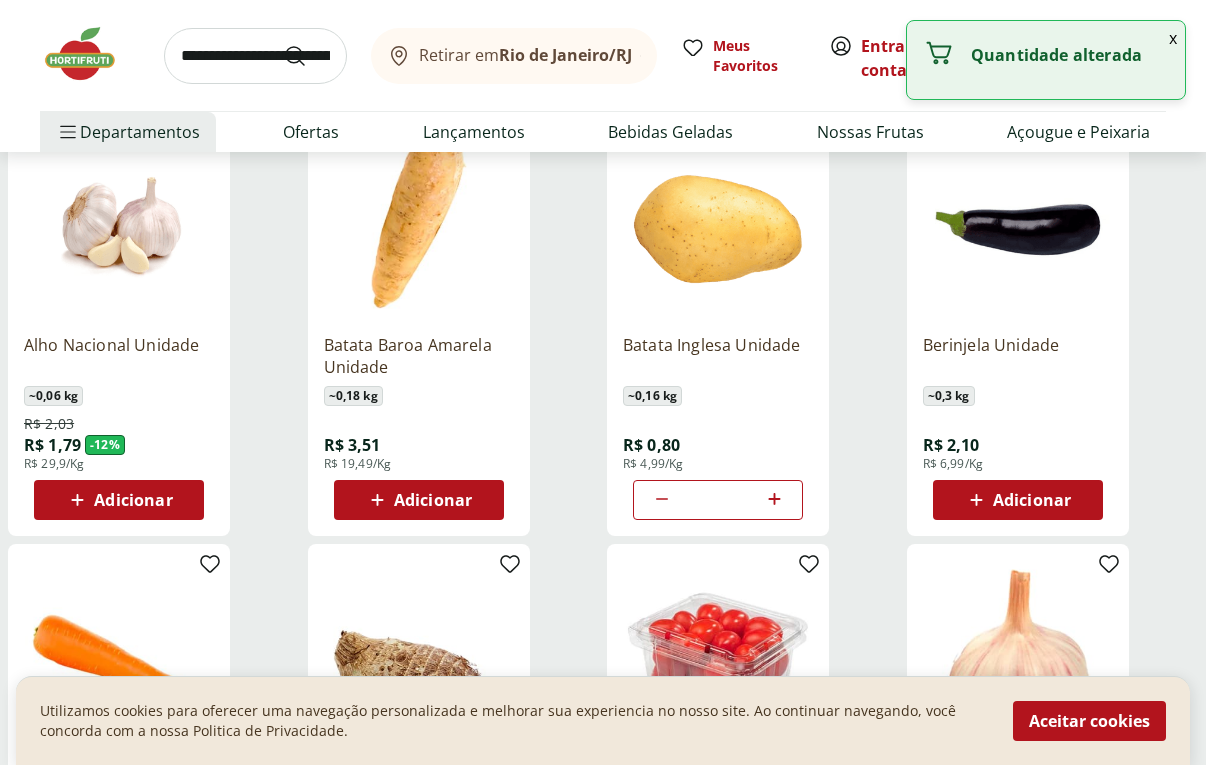 click 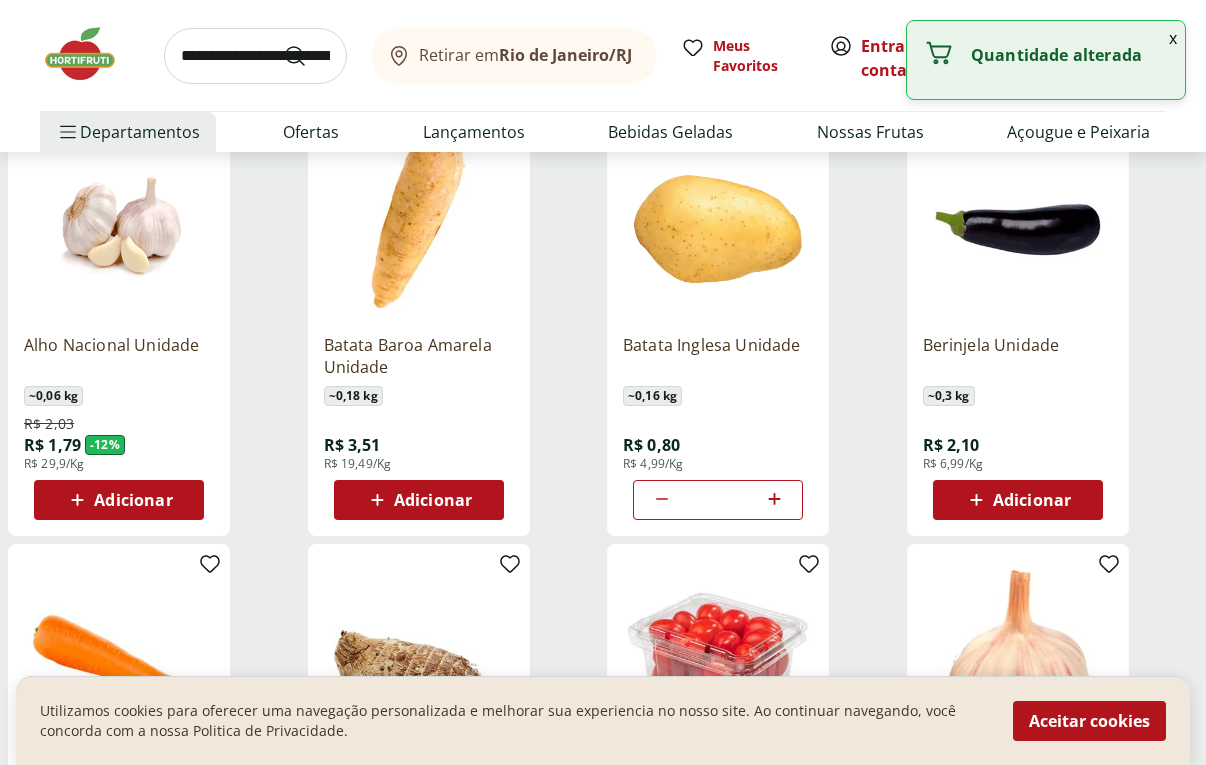 type on "**" 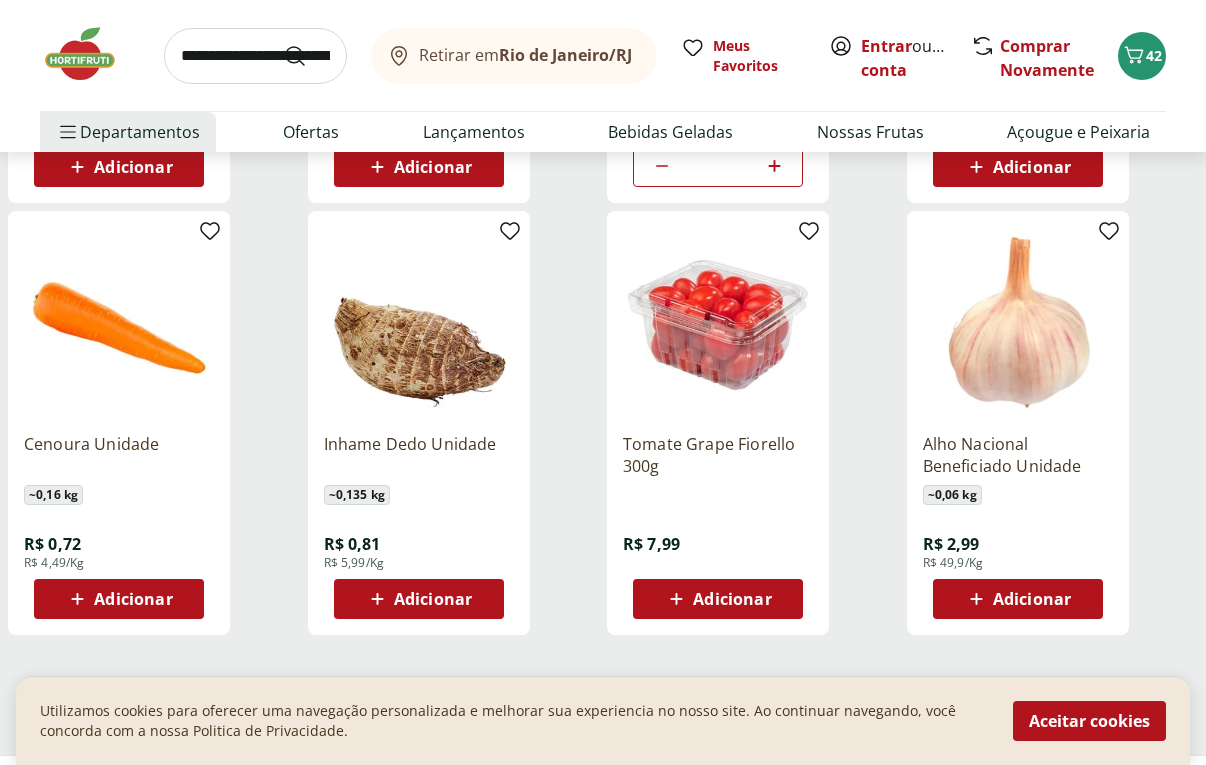 scroll, scrollTop: 1102, scrollLeft: 0, axis: vertical 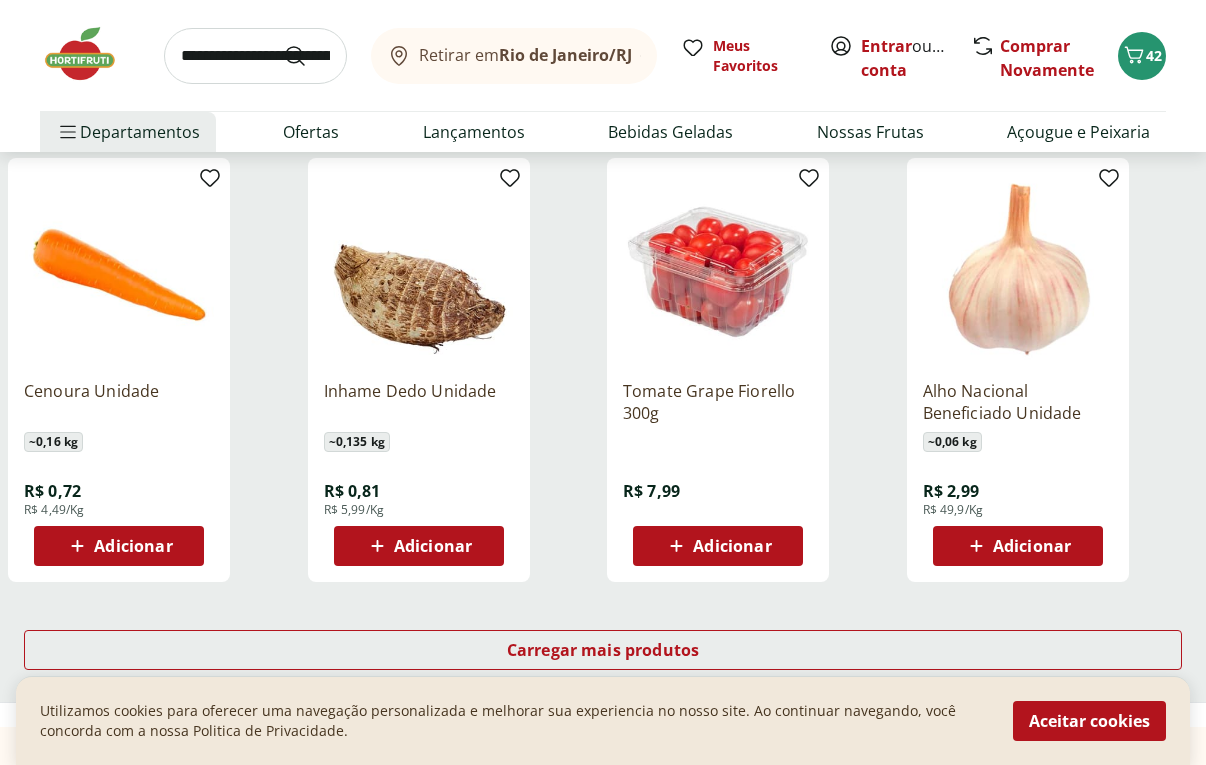 click on "Adicionar" at bounding box center (433, 546) 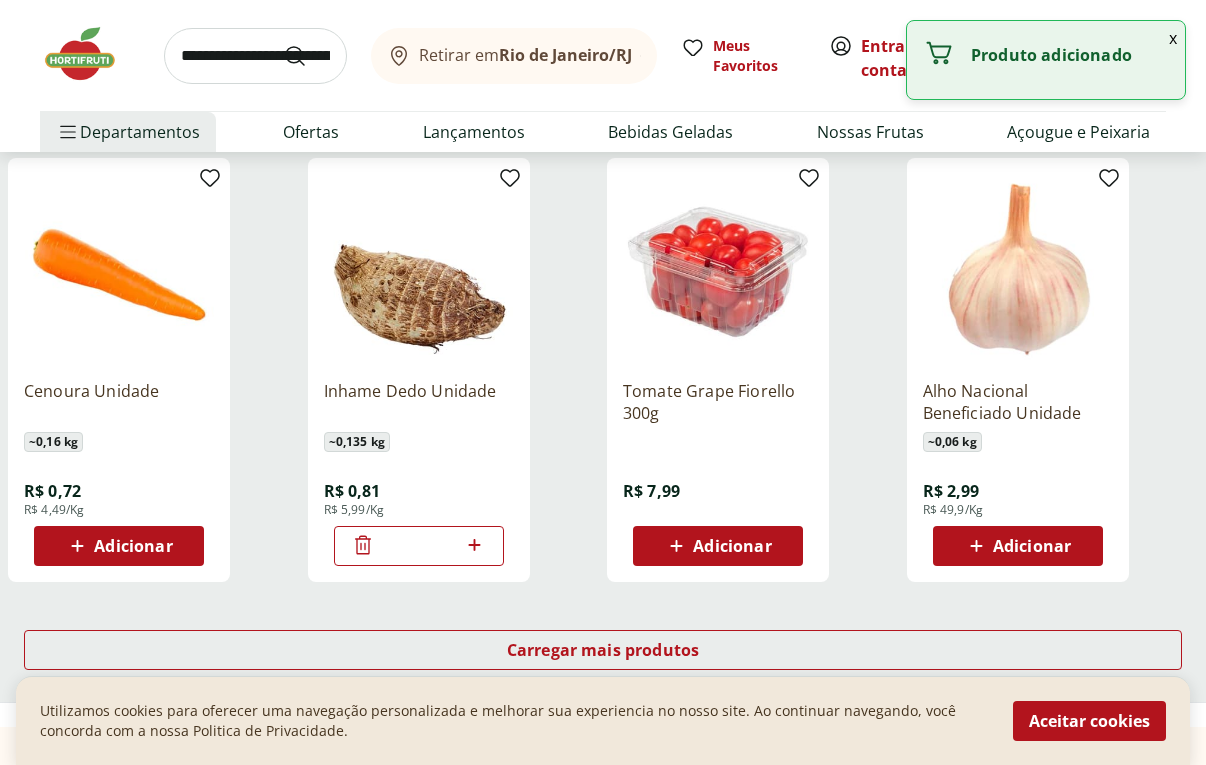 click 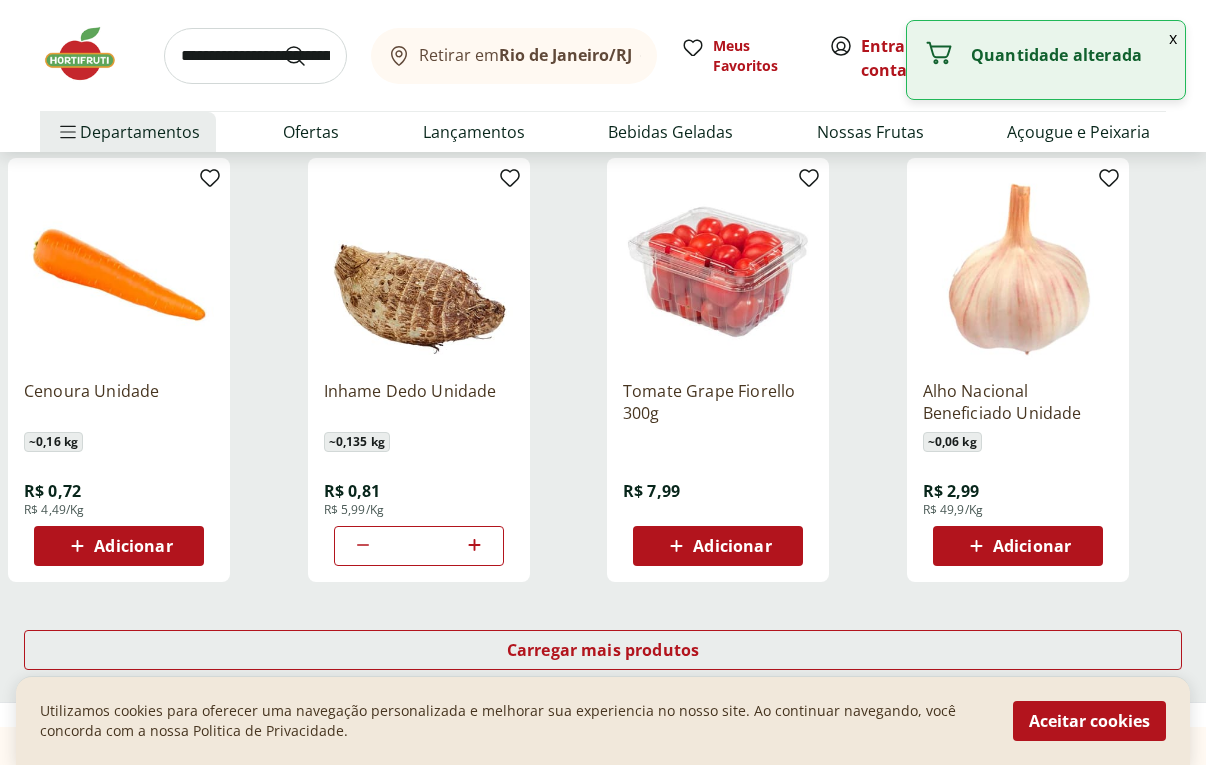click 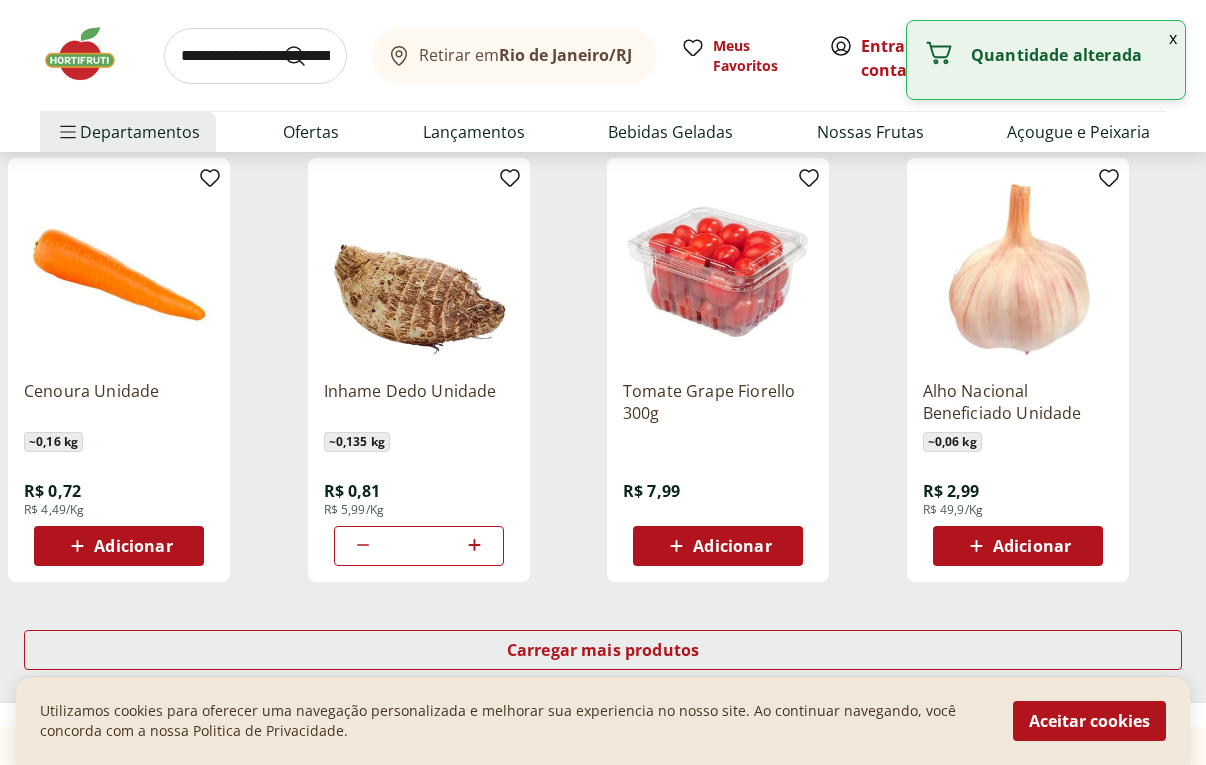type on "*" 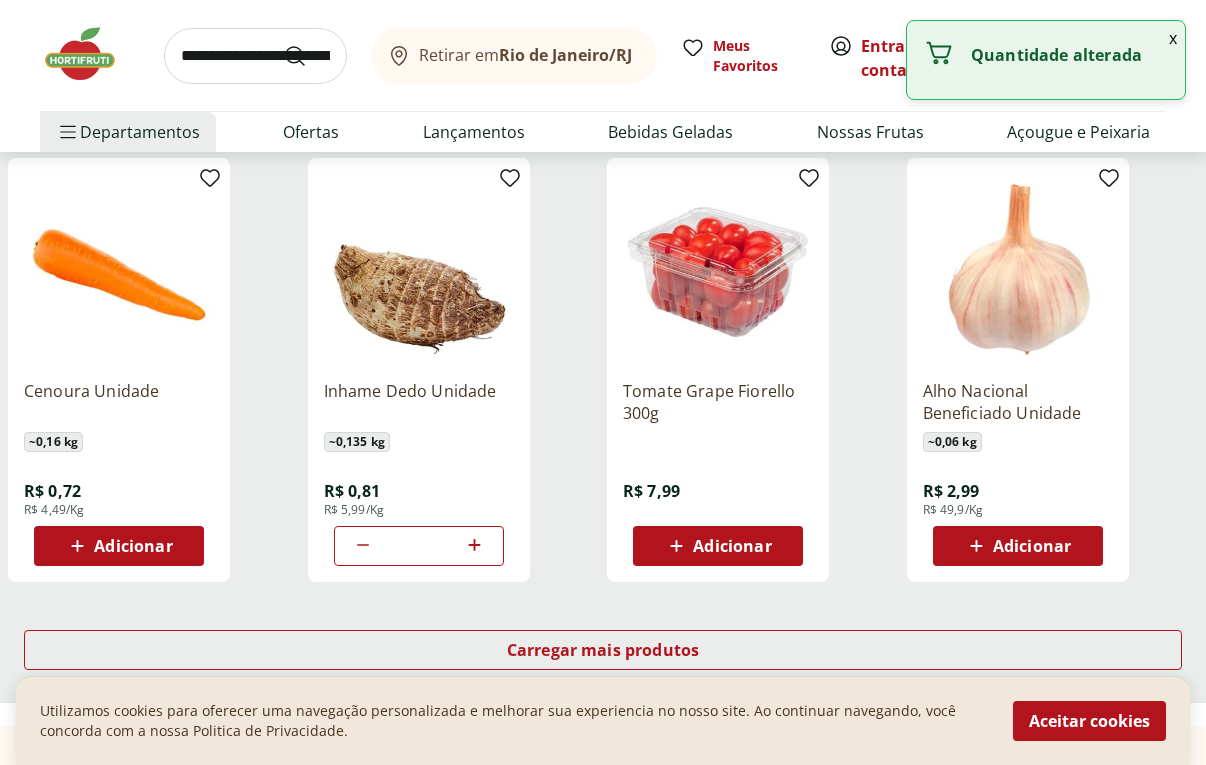 click on "Tomate Sweet Grape Natural Da Terra 180g R$ 7,99 Adicionar Sweet Milho Natural da Terra 450g R$ 18,99 Adicionar Batata Doce Unidade ~ 0,29 kg R$ 1,53 R$ 5,29/Kg * Cebola Nacional Unidade ~ 0,25 kg R$ 1,00 R$ 0,75 - 25 % R$ 2,99/Kg * Alho Nacional Unidade ~ 0,06 kg R$ 2,03 R$ 1,79 - 12 % R$ 29,9/Kg Adicionar Batata Baroa Amarela Unidade ~ 0,18 kg R$ 3,51 R$ 19,49/Kg Adicionar Batata Inglesa Unidade ~ 0,16 kg R$ 0,80 R$ 4,99/Kg ** Berinjela Unidade ~ 0,3 kg R$ 2,10 R$ 6,99/Kg Adicionar Cenoura Unidade ~ 0,16 kg R$ 0,72 R$ 4,49/Kg Adicionar Inhame Dedo Unidade ~ 0,135 kg R$ 0,81 R$ 5,99/Kg * Tomate Grape Fiorello 300g R$ 7,99 Adicionar Alho Nacional Beneficiado Unidade ~ 0,06 kg R$ 2,99 R$ 49,9/Kg Adicionar Carregar mais produtos" at bounding box center [603, -2] 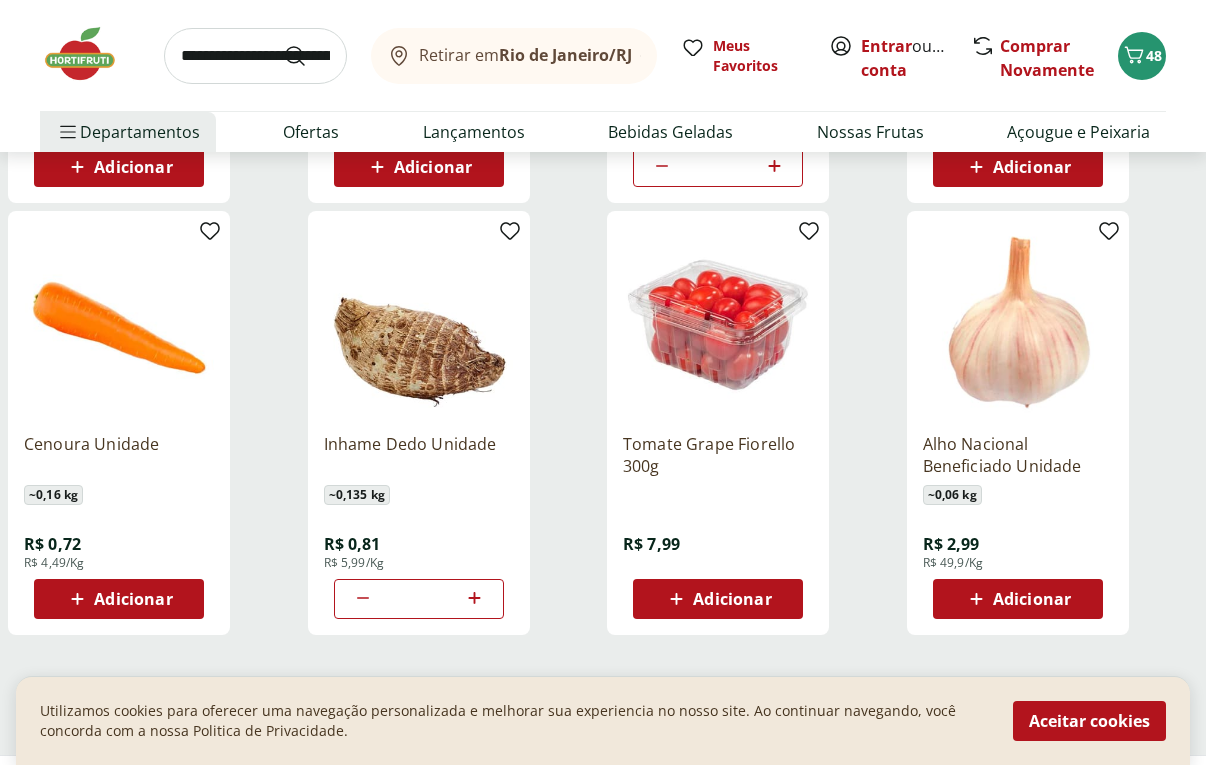 scroll, scrollTop: 1140, scrollLeft: 0, axis: vertical 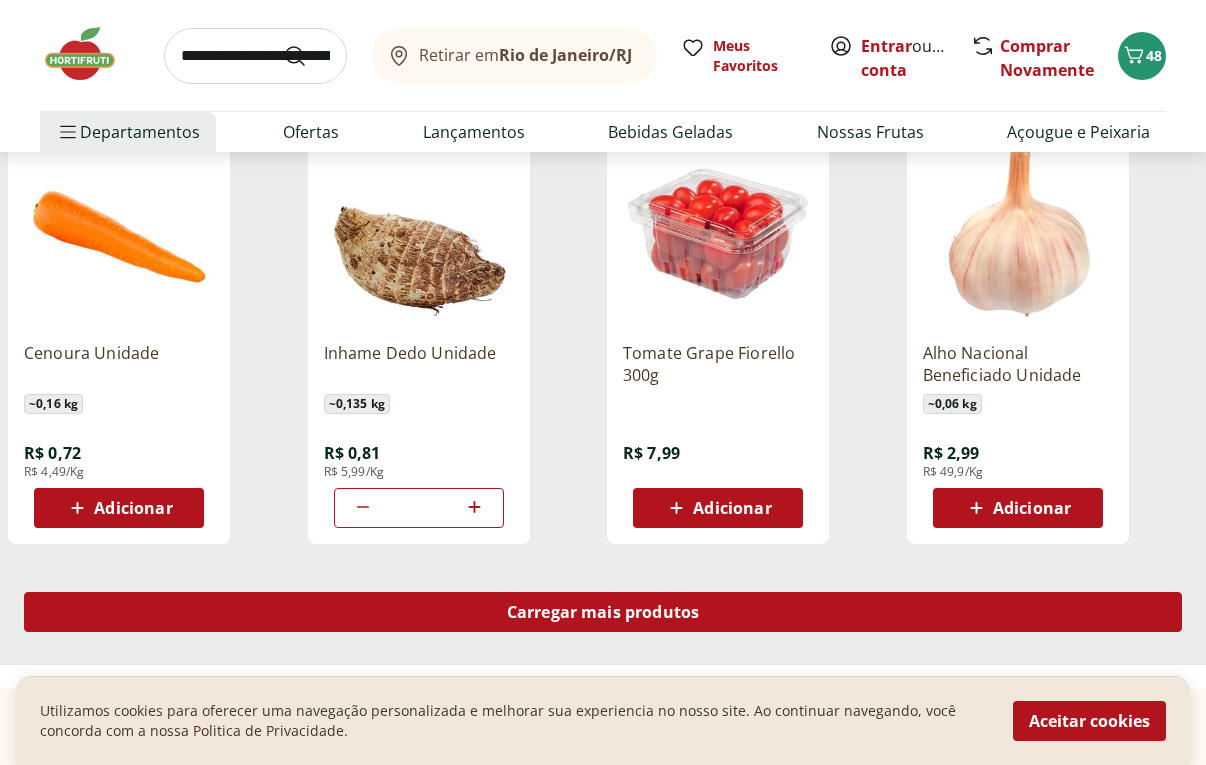 click on "Carregar mais produtos" at bounding box center (603, 612) 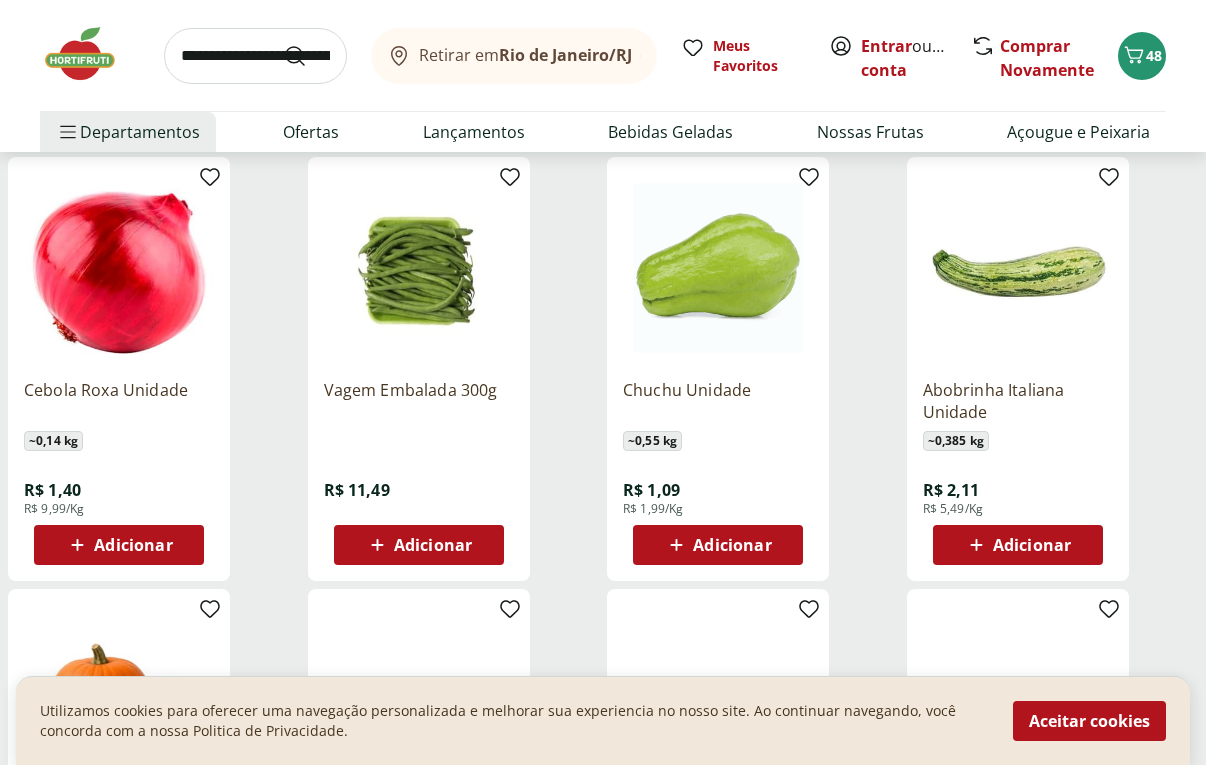 scroll, scrollTop: 1550, scrollLeft: 0, axis: vertical 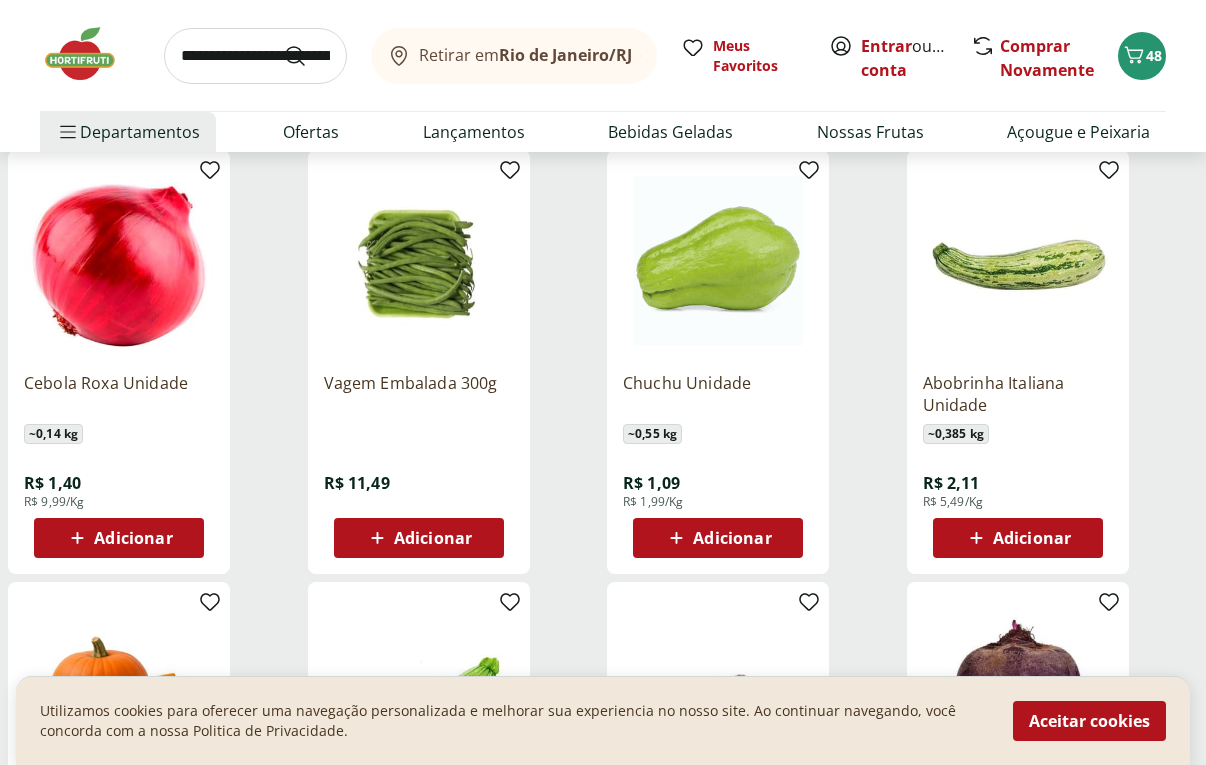 click on "Adicionar" at bounding box center [732, 538] 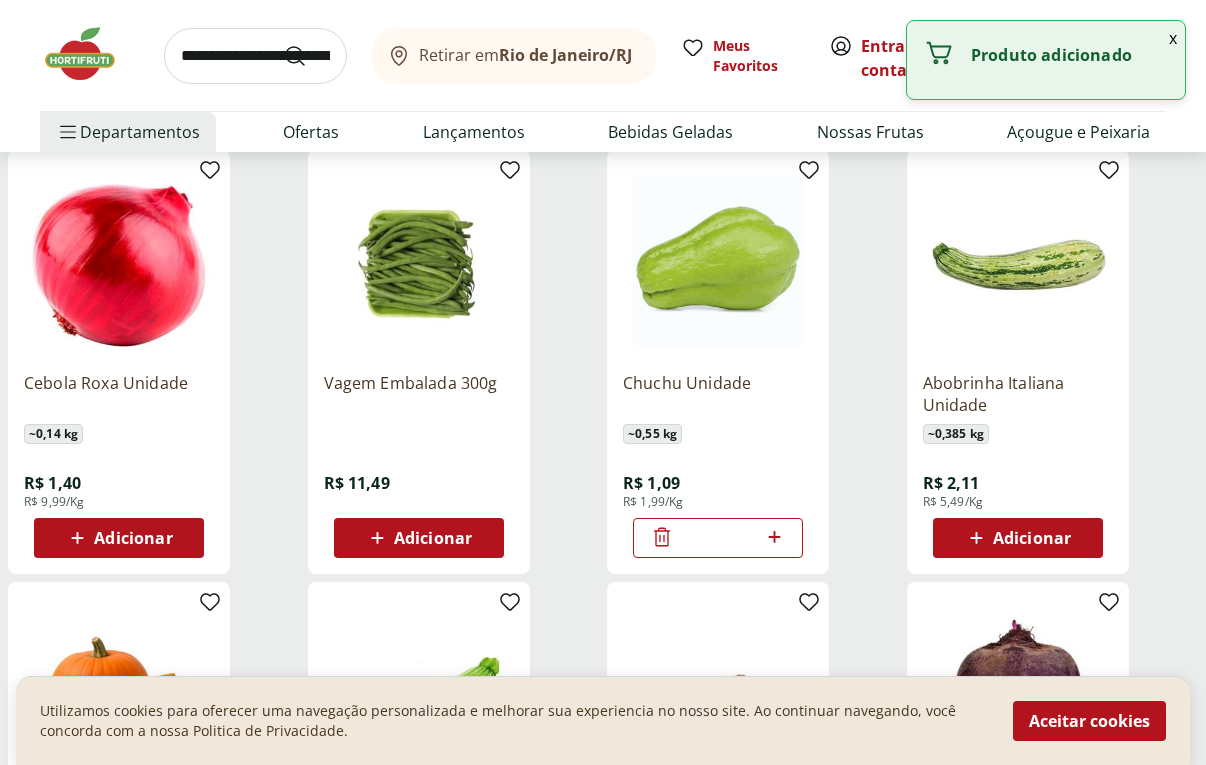 click 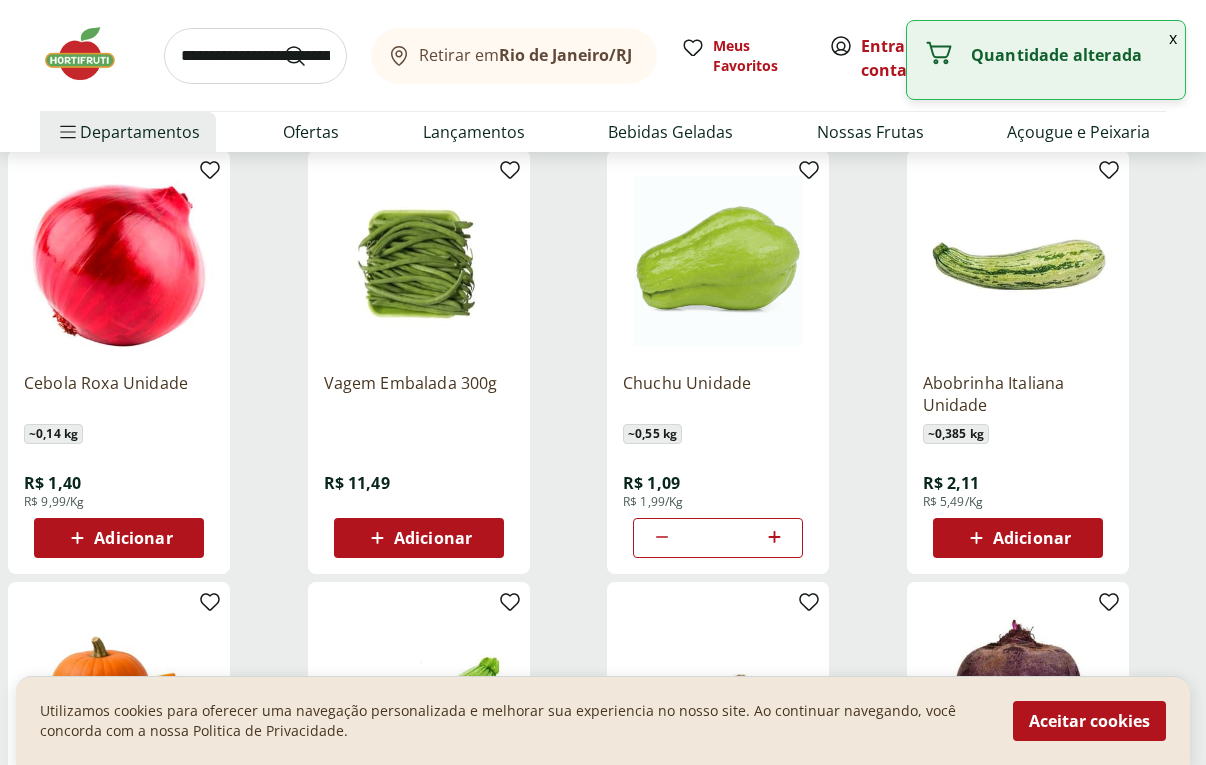 click 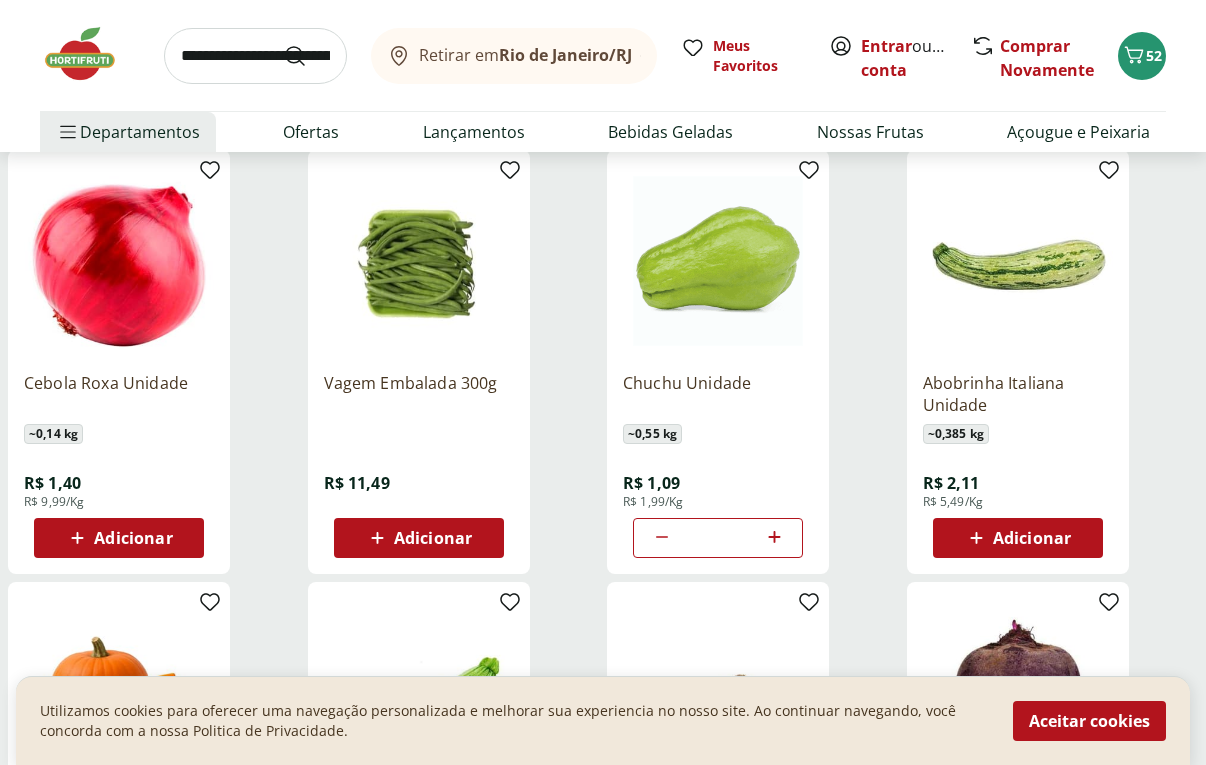 click on "Adicionar" at bounding box center [1032, 538] 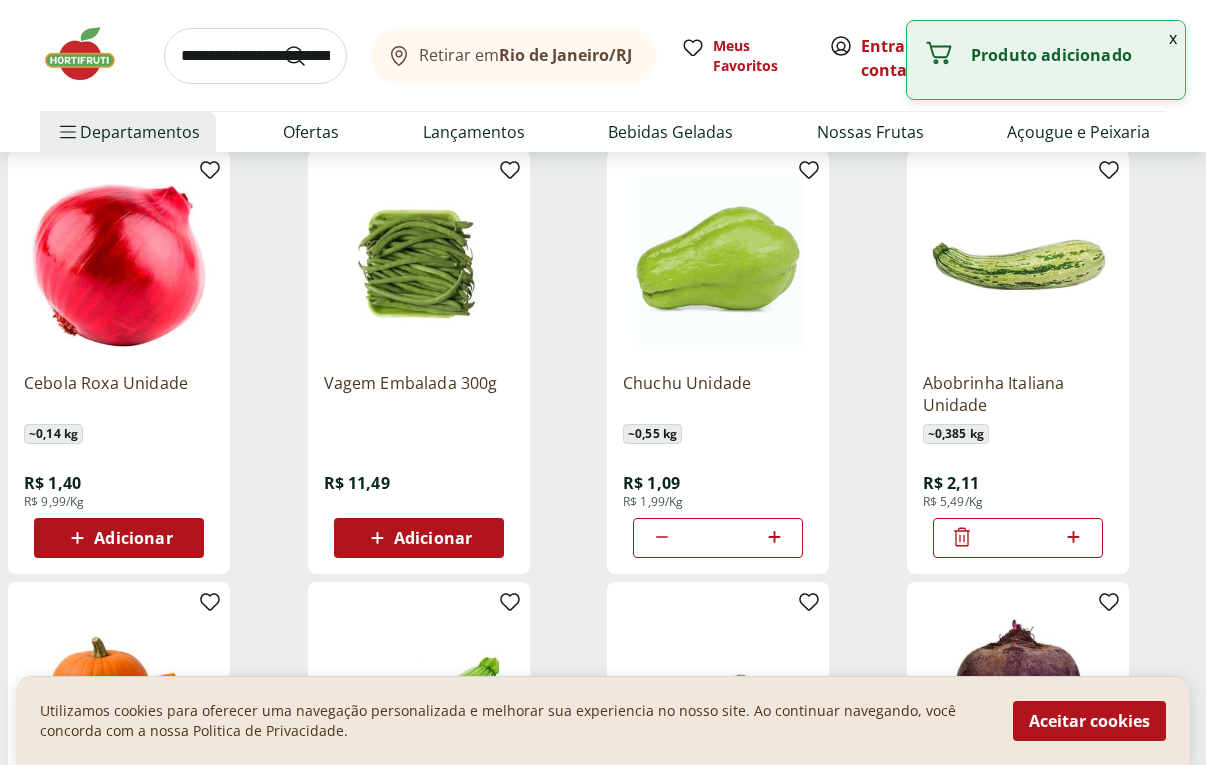 click 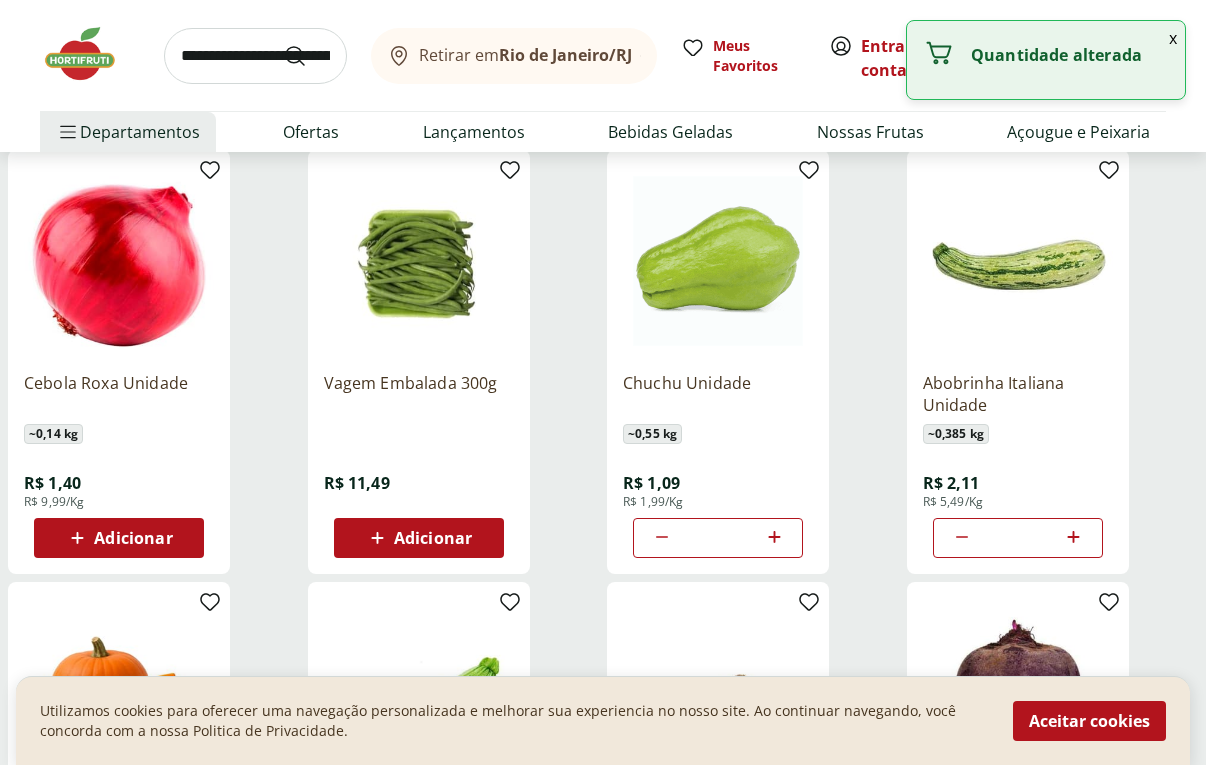 click 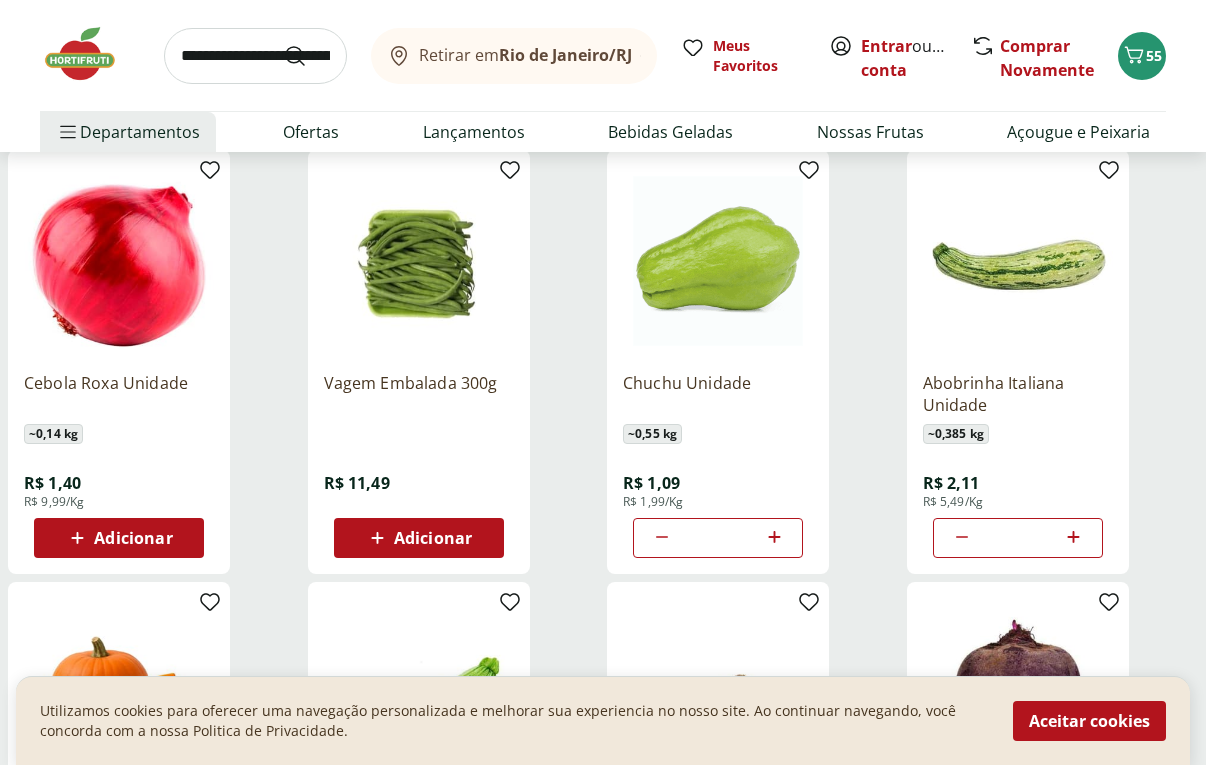 scroll, scrollTop: 1616, scrollLeft: 0, axis: vertical 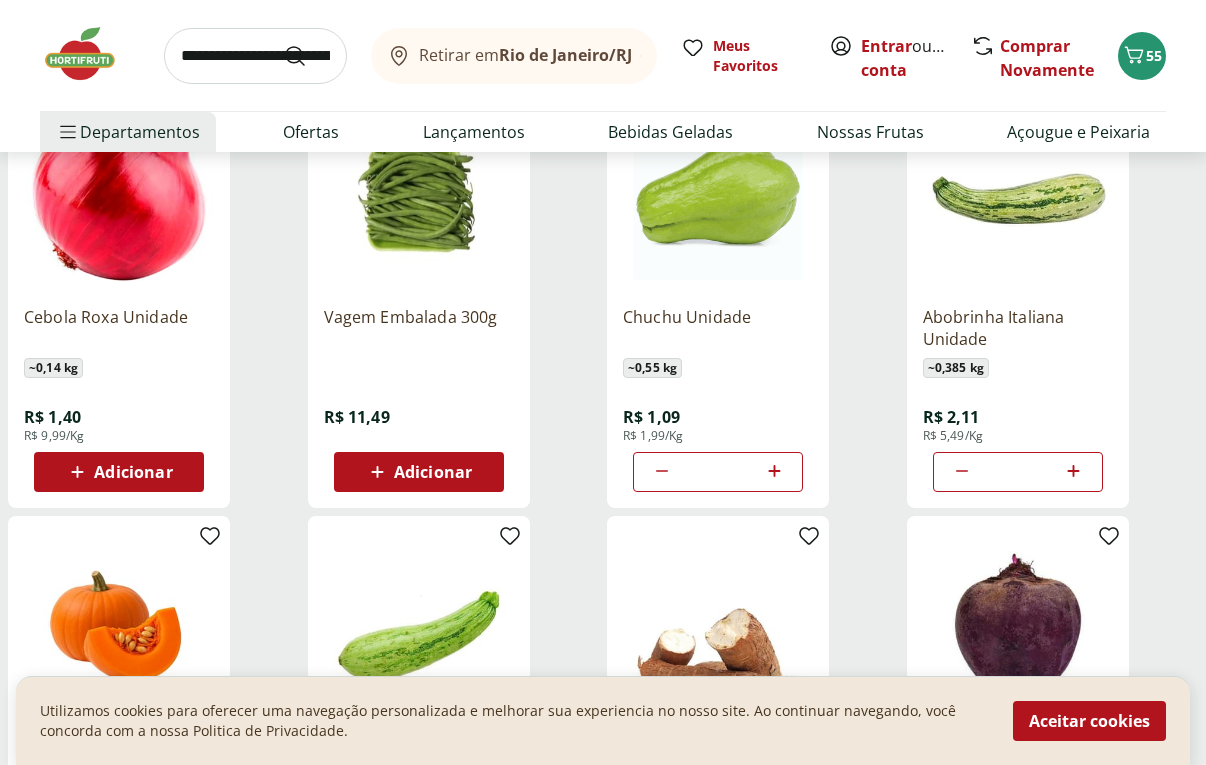 click 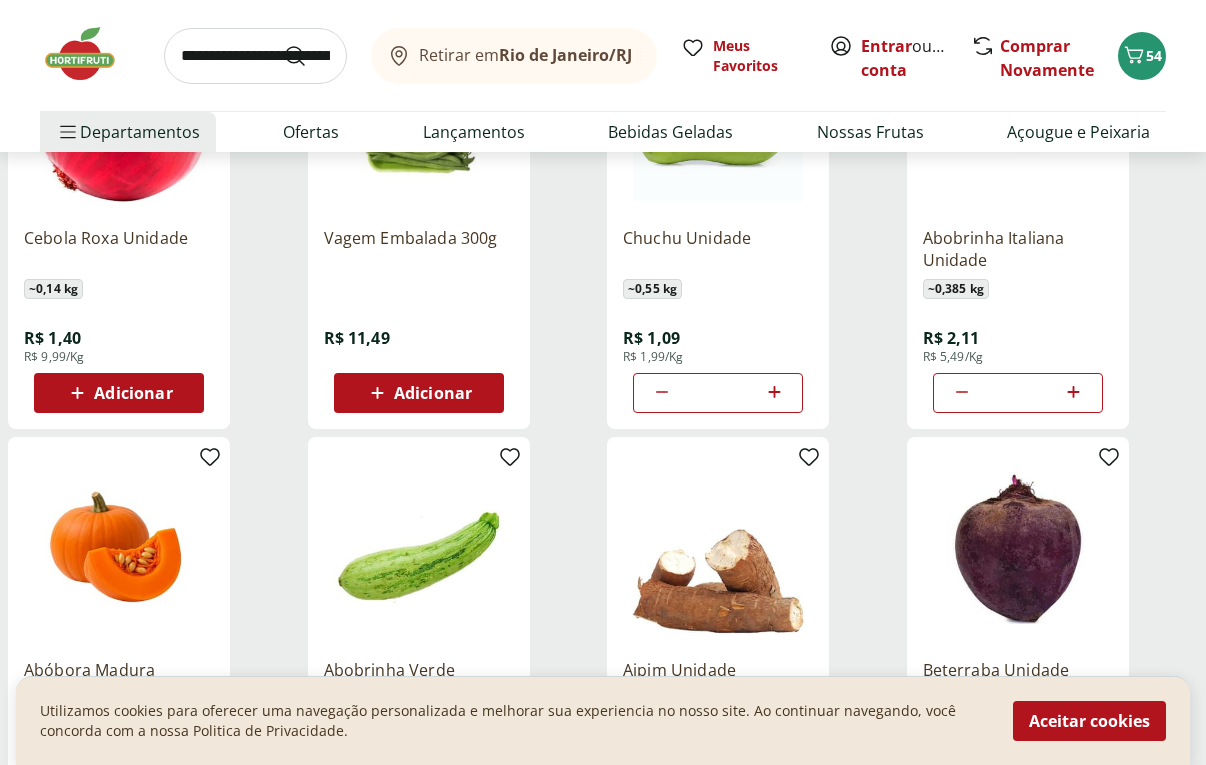 scroll, scrollTop: 1735, scrollLeft: 0, axis: vertical 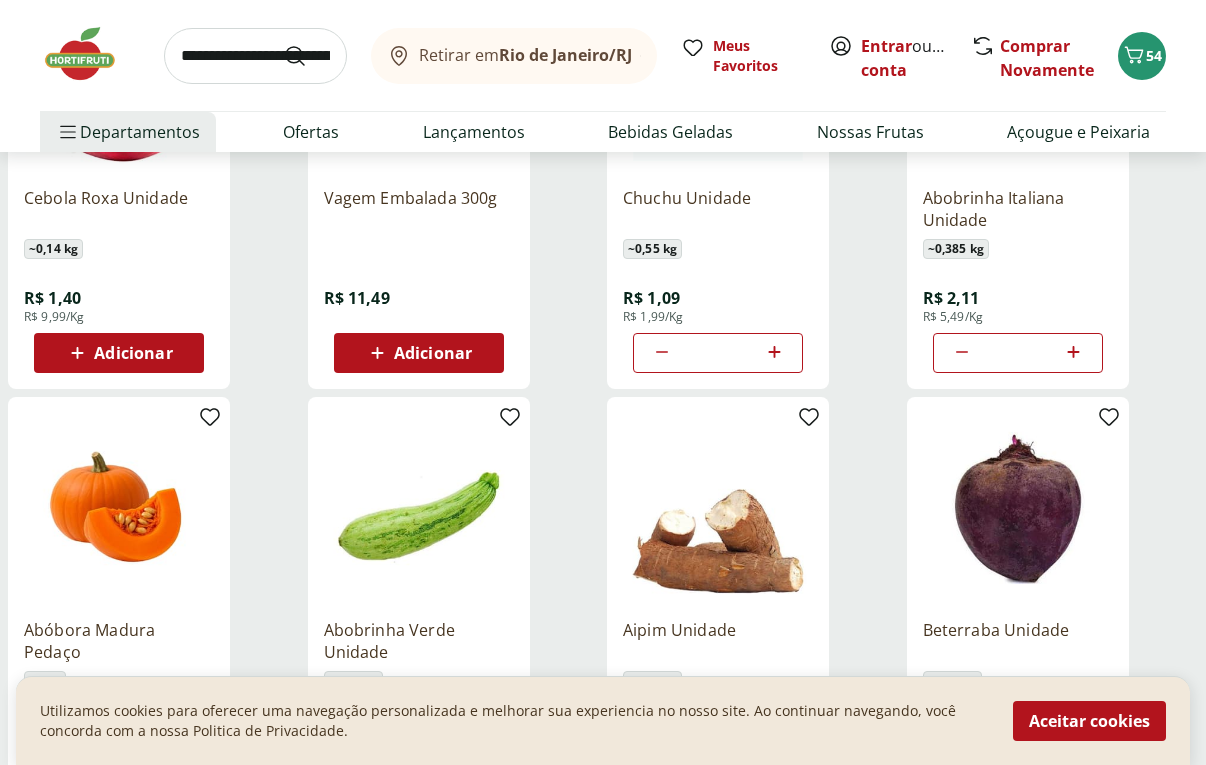 click 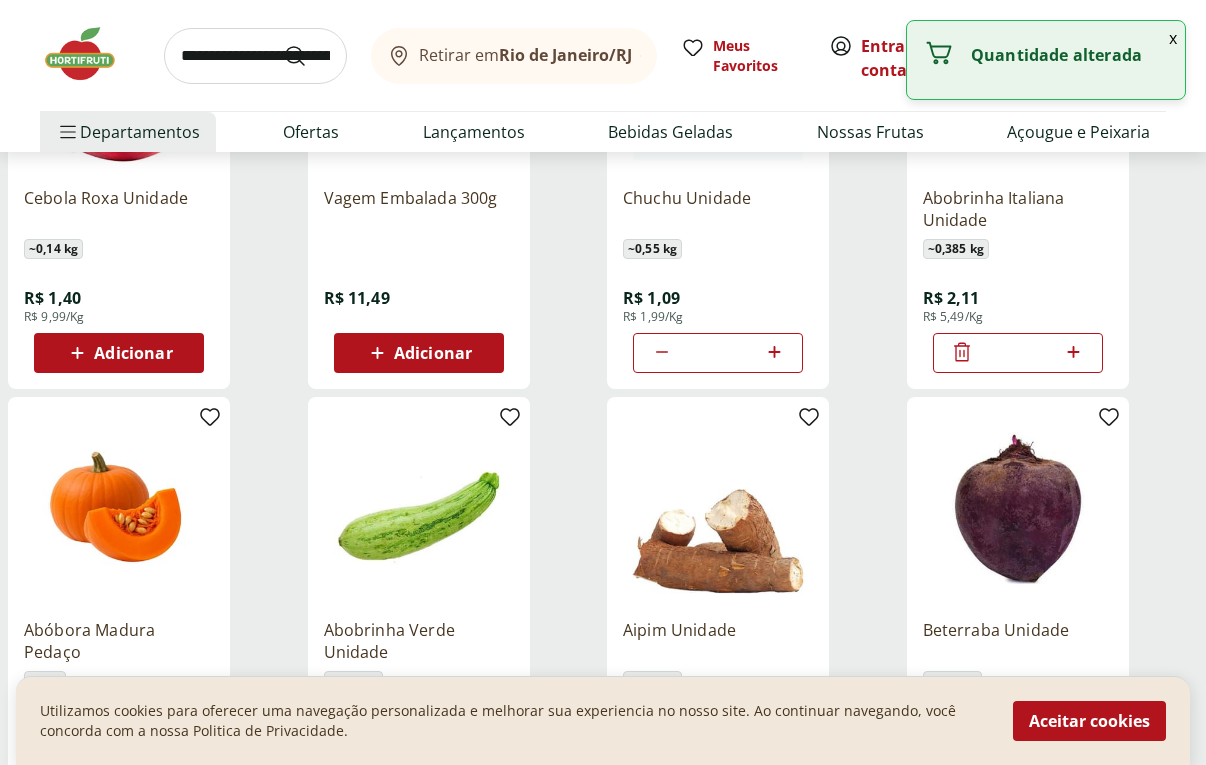 click 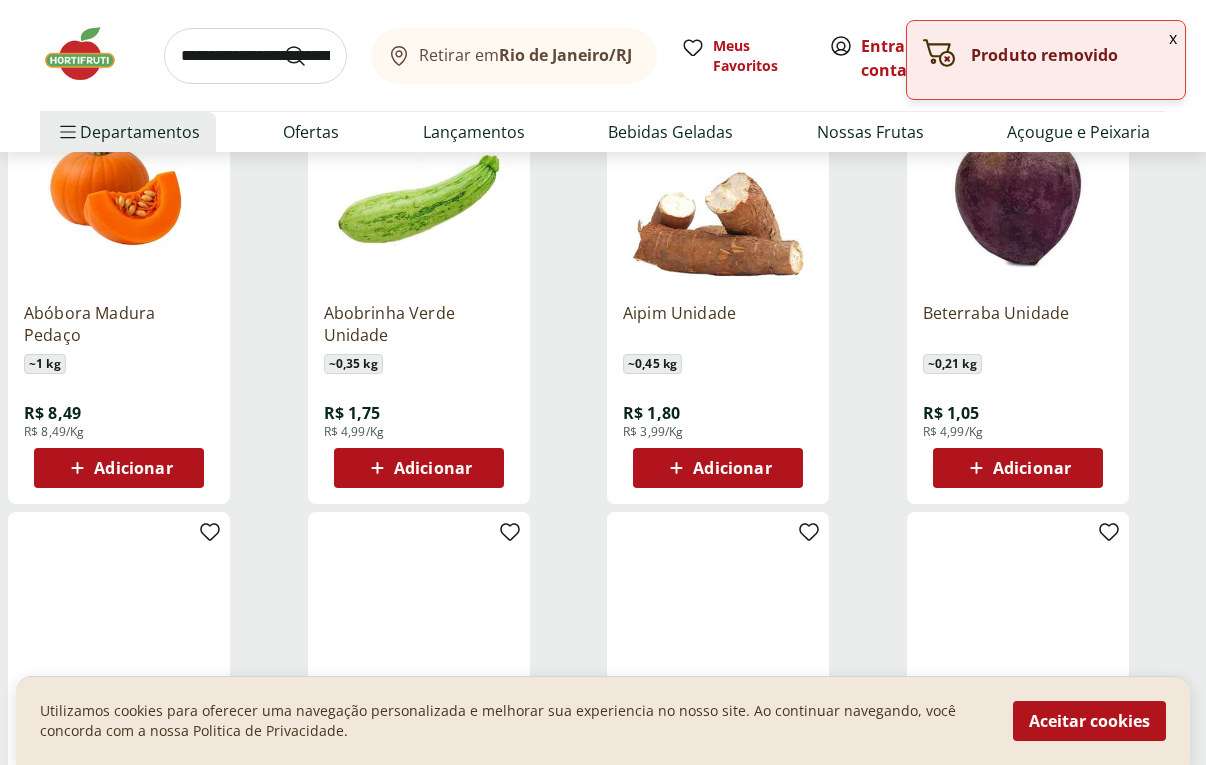 scroll, scrollTop: 2105, scrollLeft: 0, axis: vertical 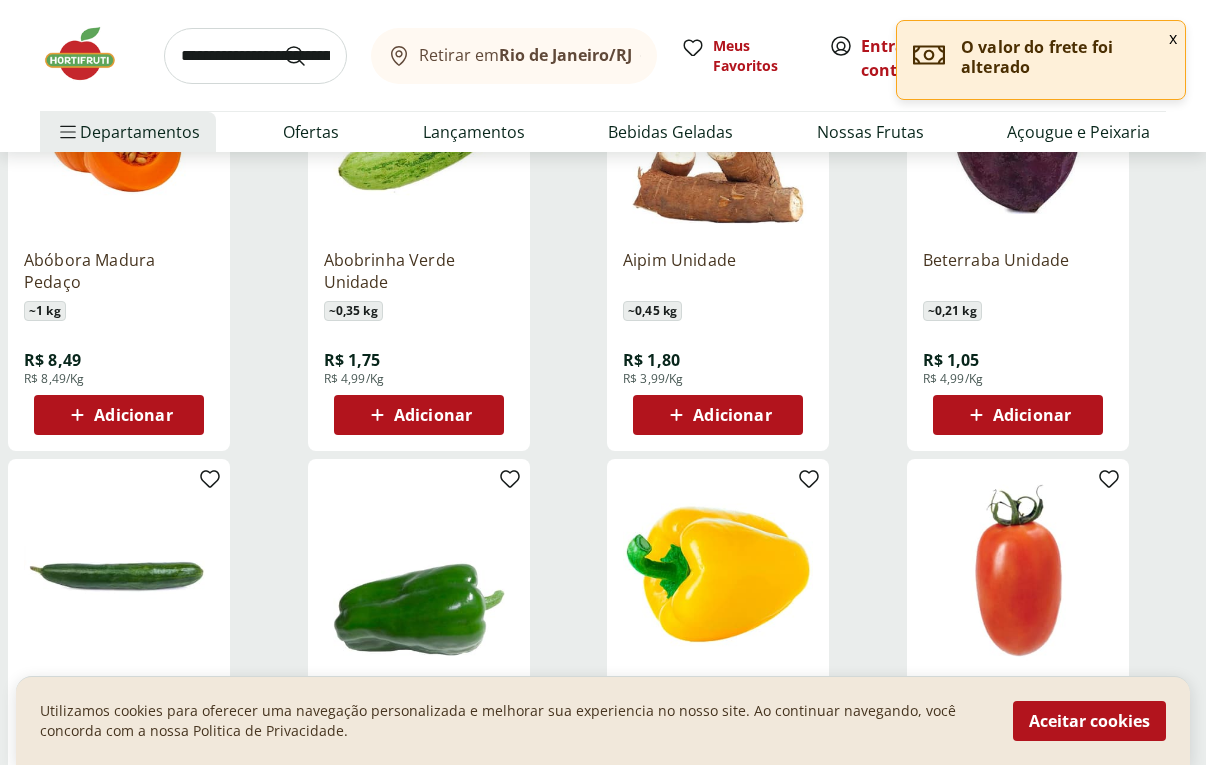 click on "Adicionar" at bounding box center (433, 415) 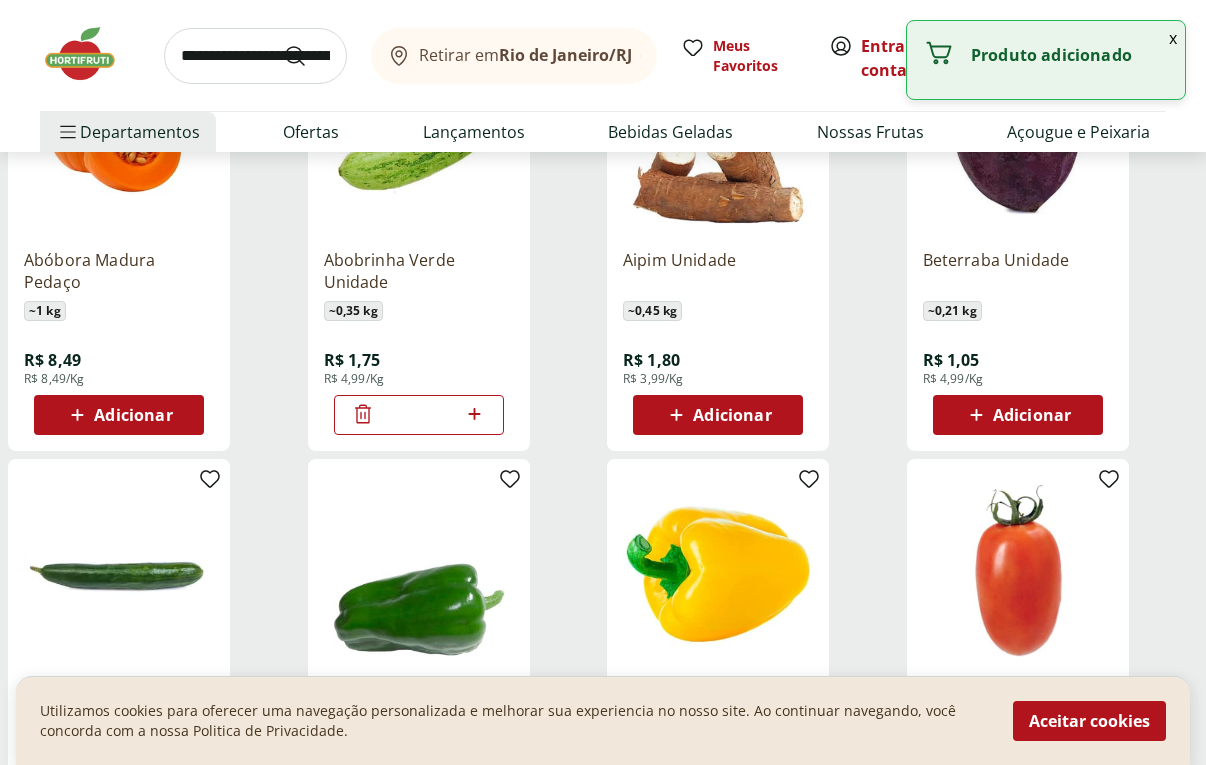 click 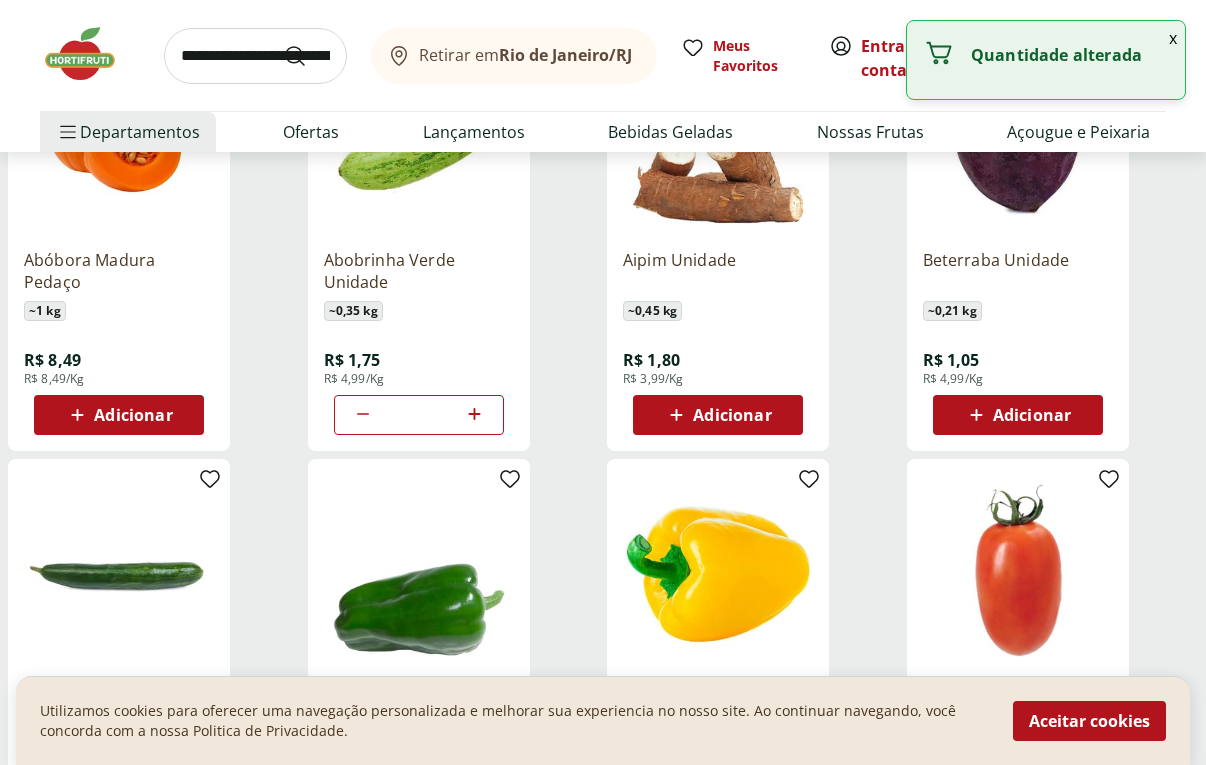 click 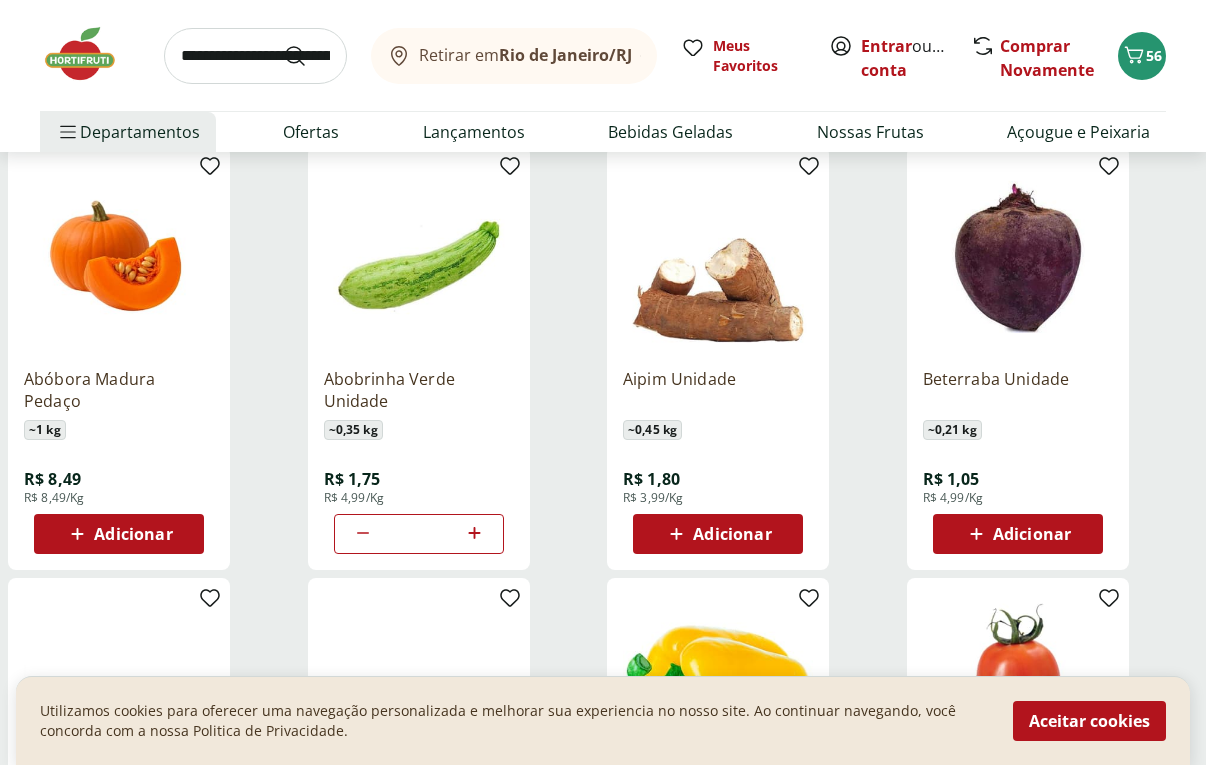 scroll, scrollTop: 1907, scrollLeft: 0, axis: vertical 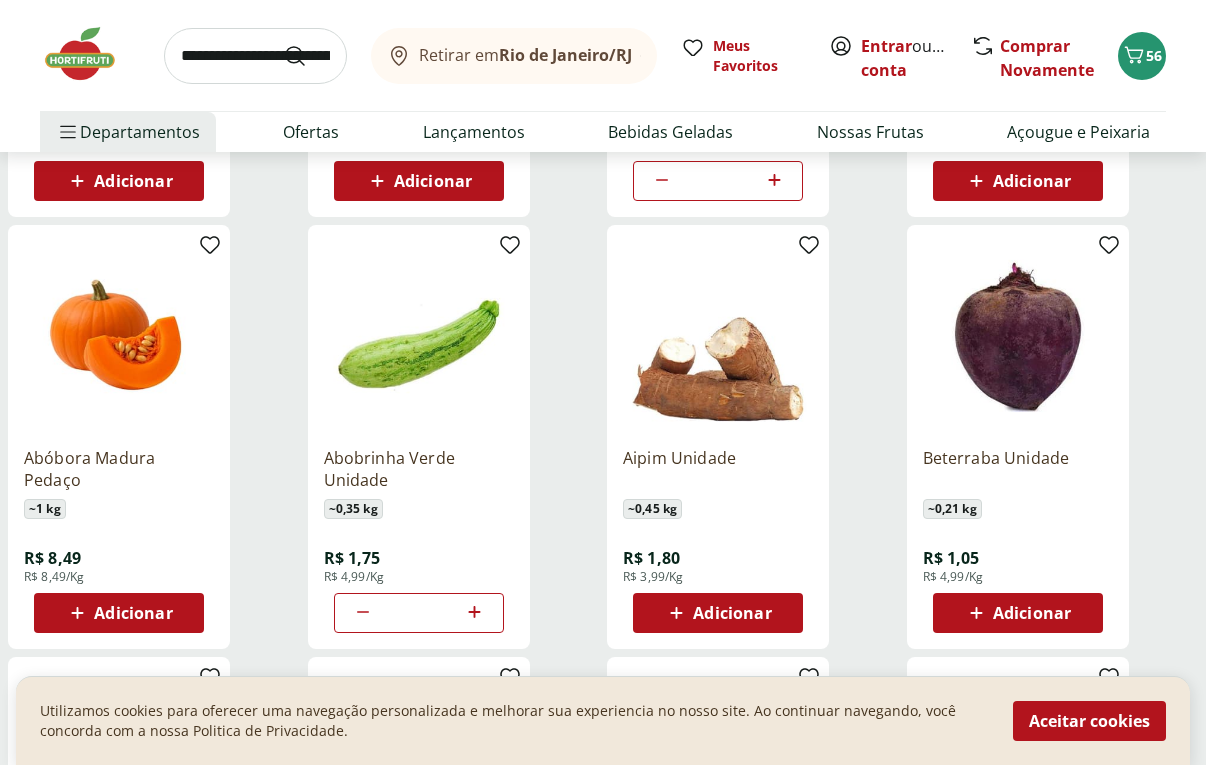 click on "Adicionar" at bounding box center [1032, 613] 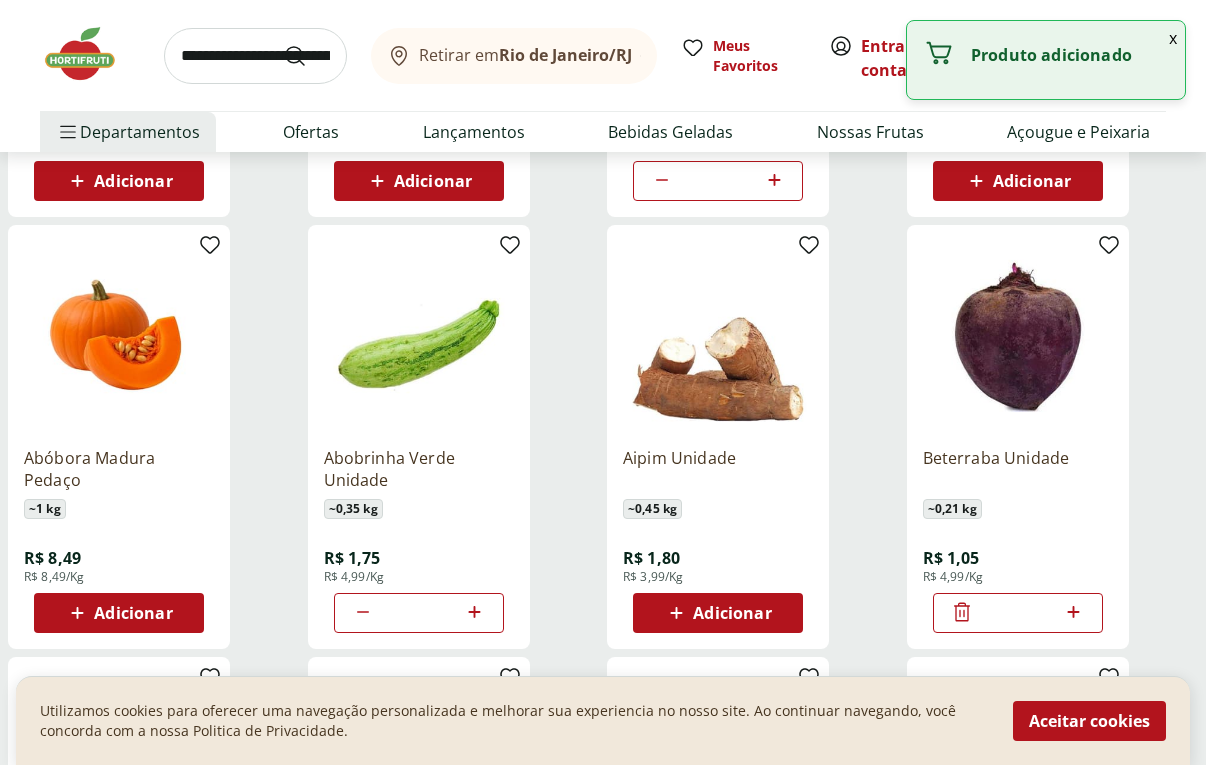 click 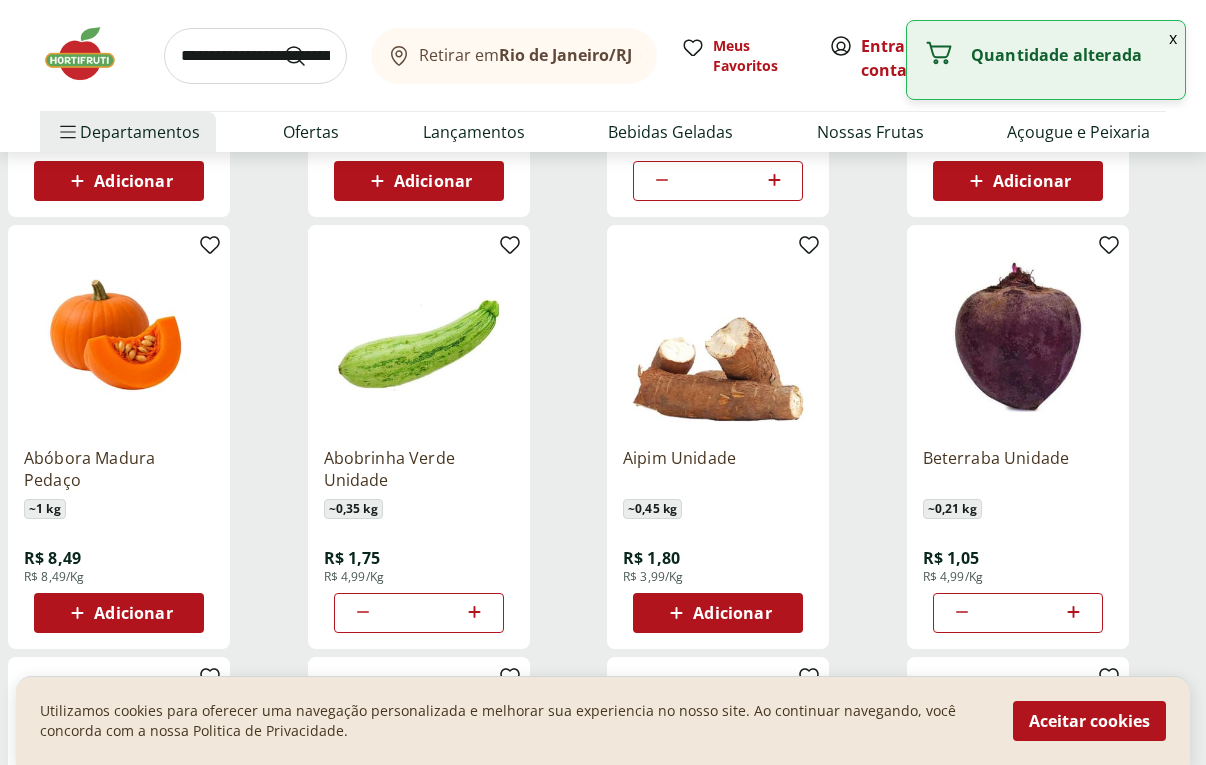 click 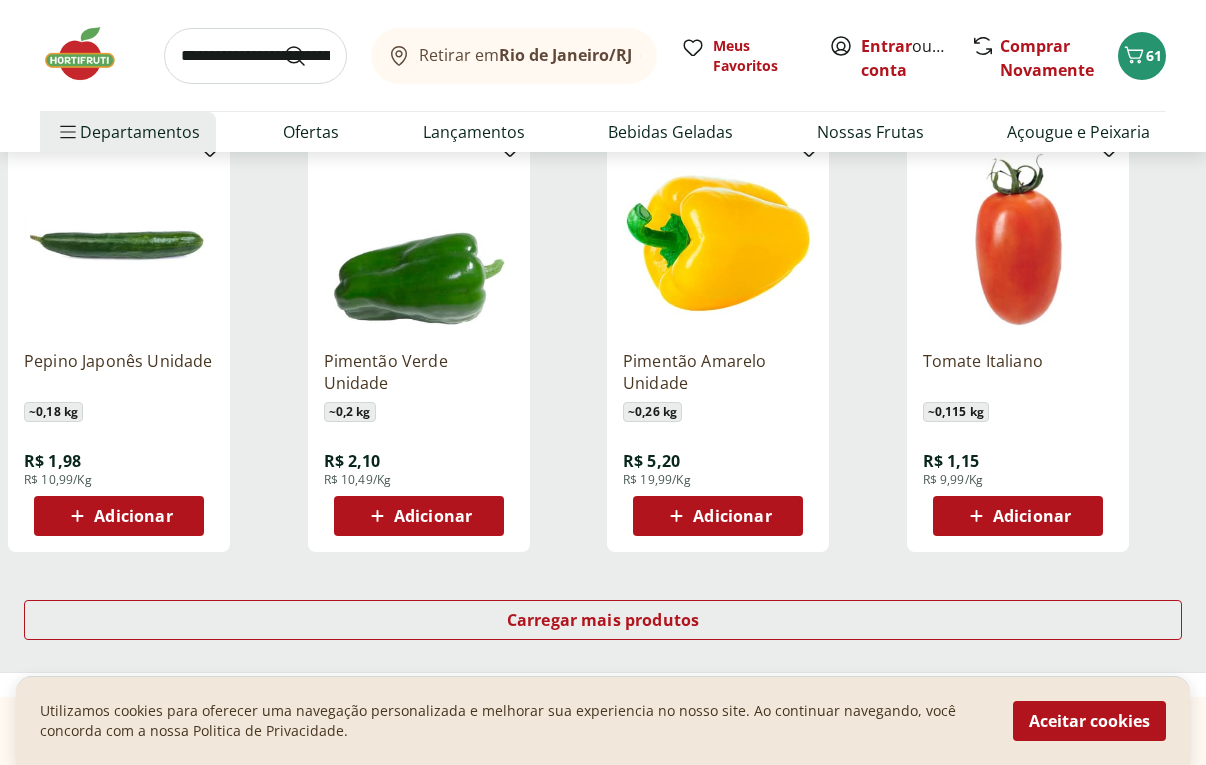 scroll, scrollTop: 2449, scrollLeft: 0, axis: vertical 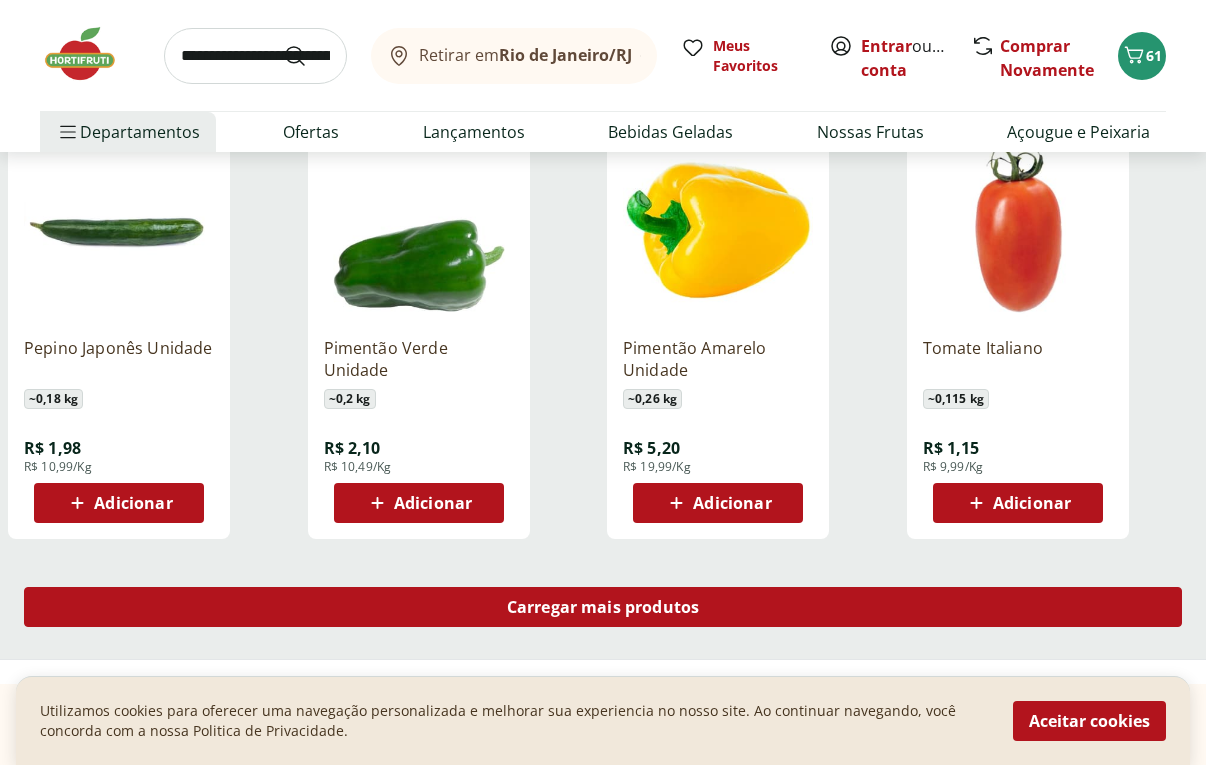 click on "Carregar mais produtos" at bounding box center [603, 607] 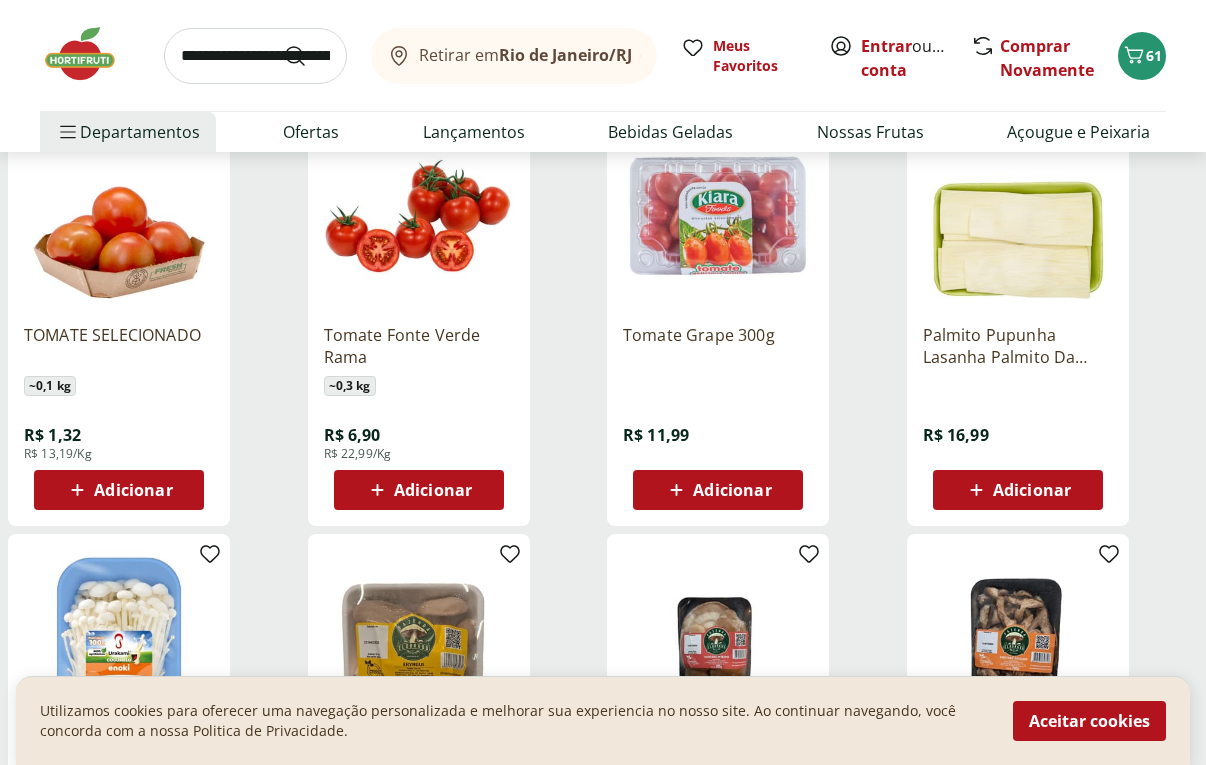 scroll, scrollTop: 2852, scrollLeft: 0, axis: vertical 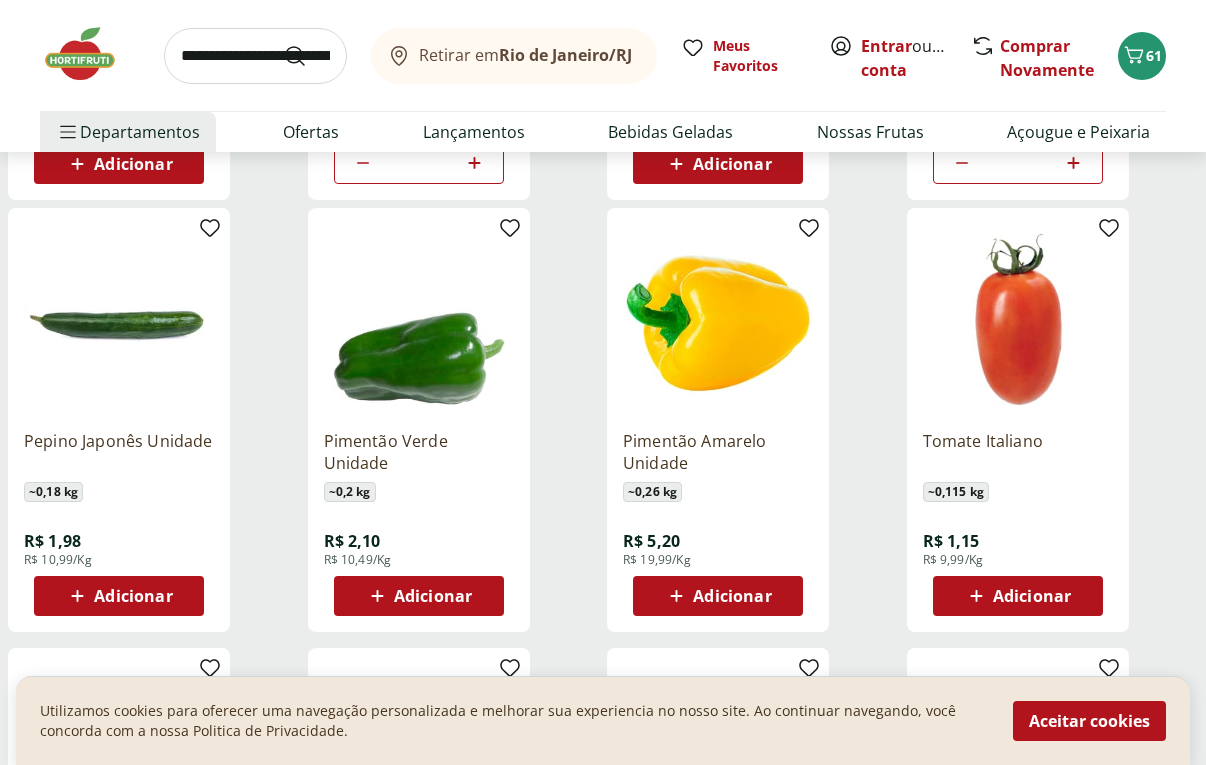click on "Adicionar" at bounding box center [1032, 596] 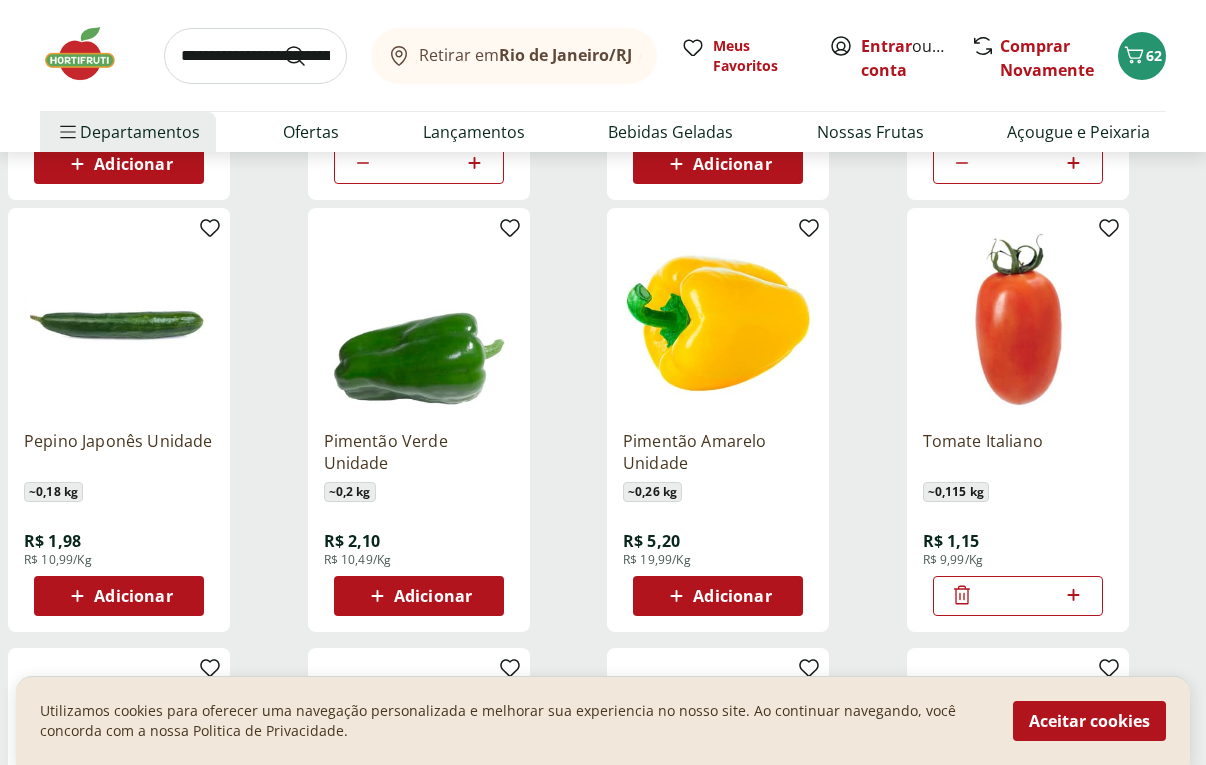 click 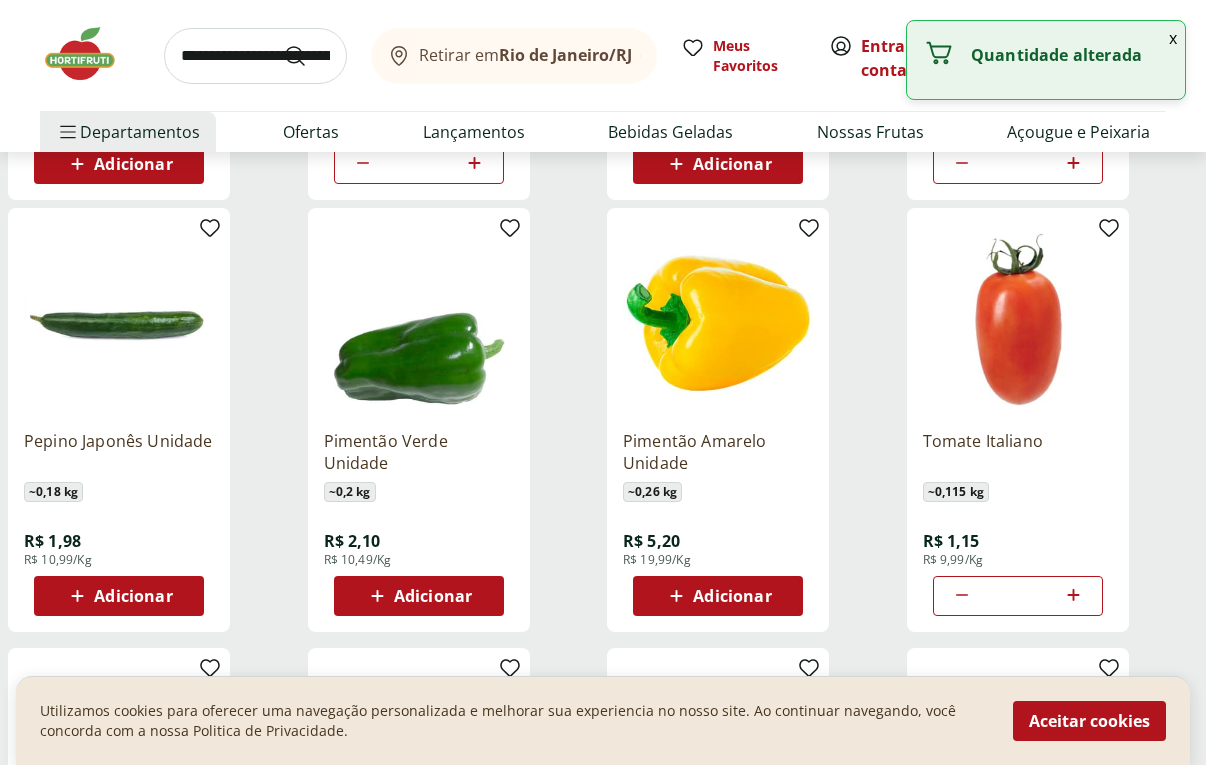 click 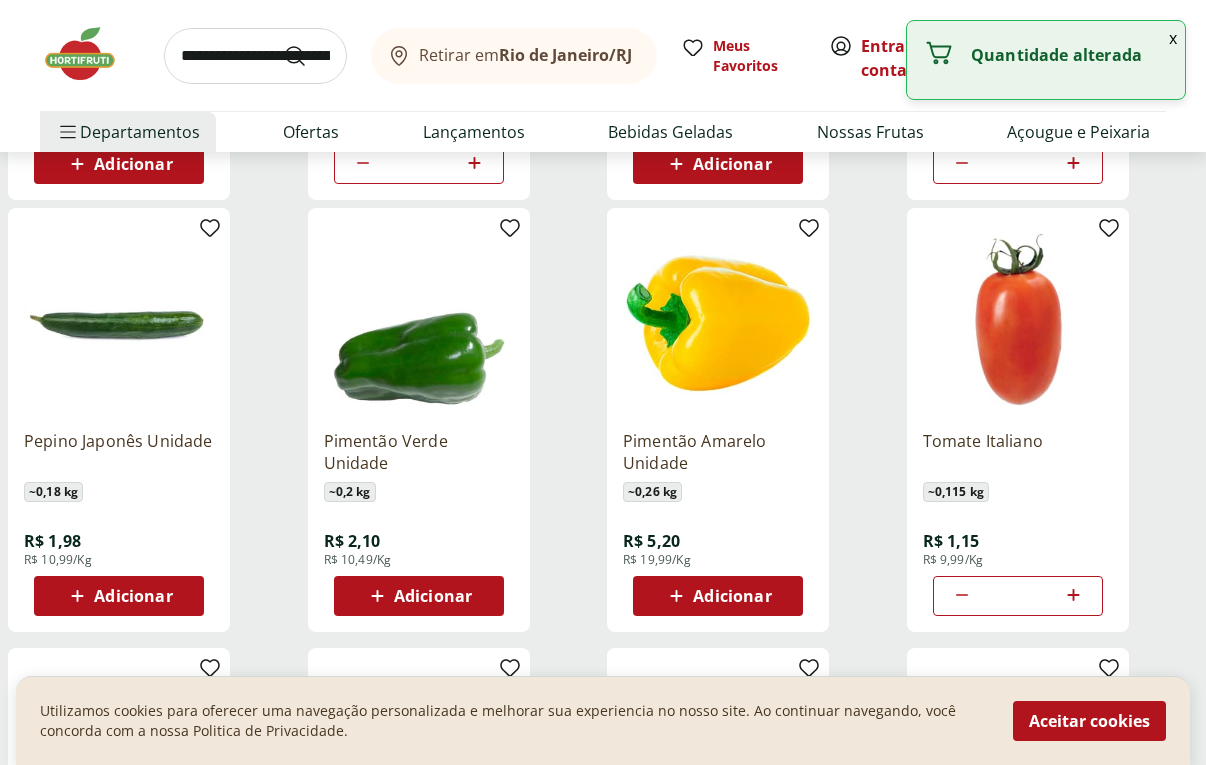 click 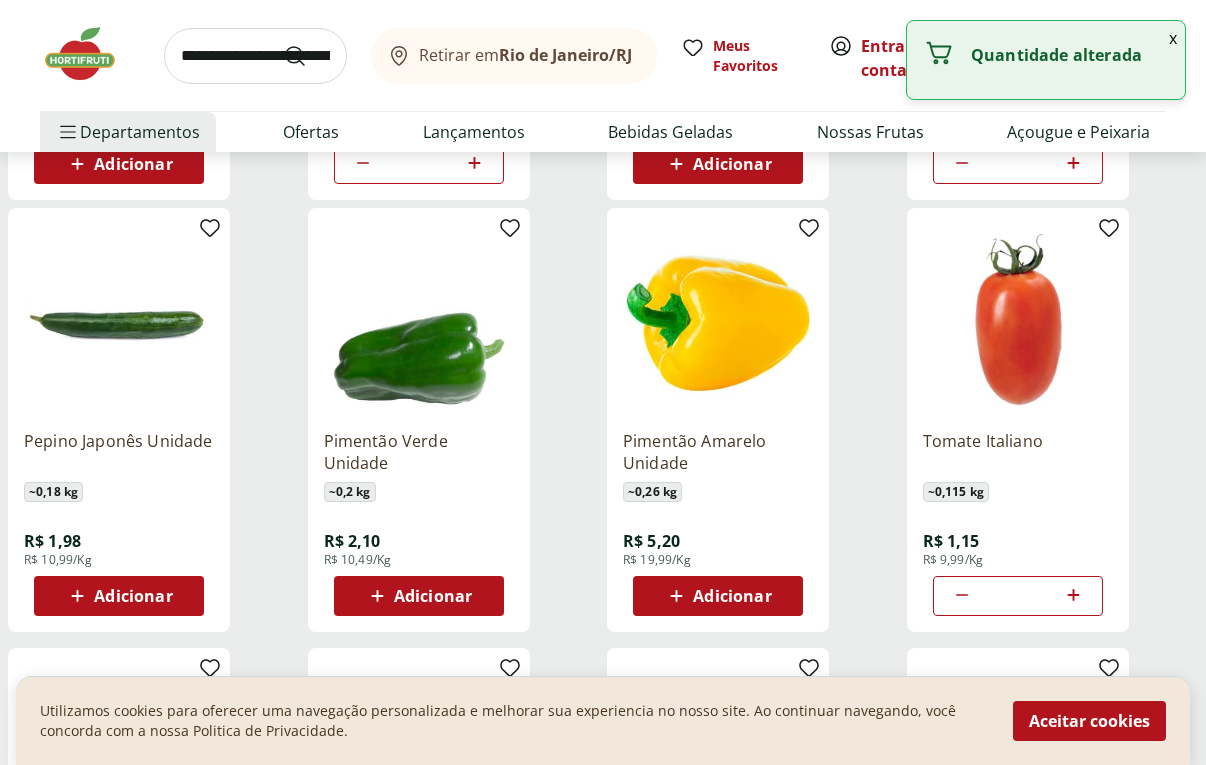 type on "**" 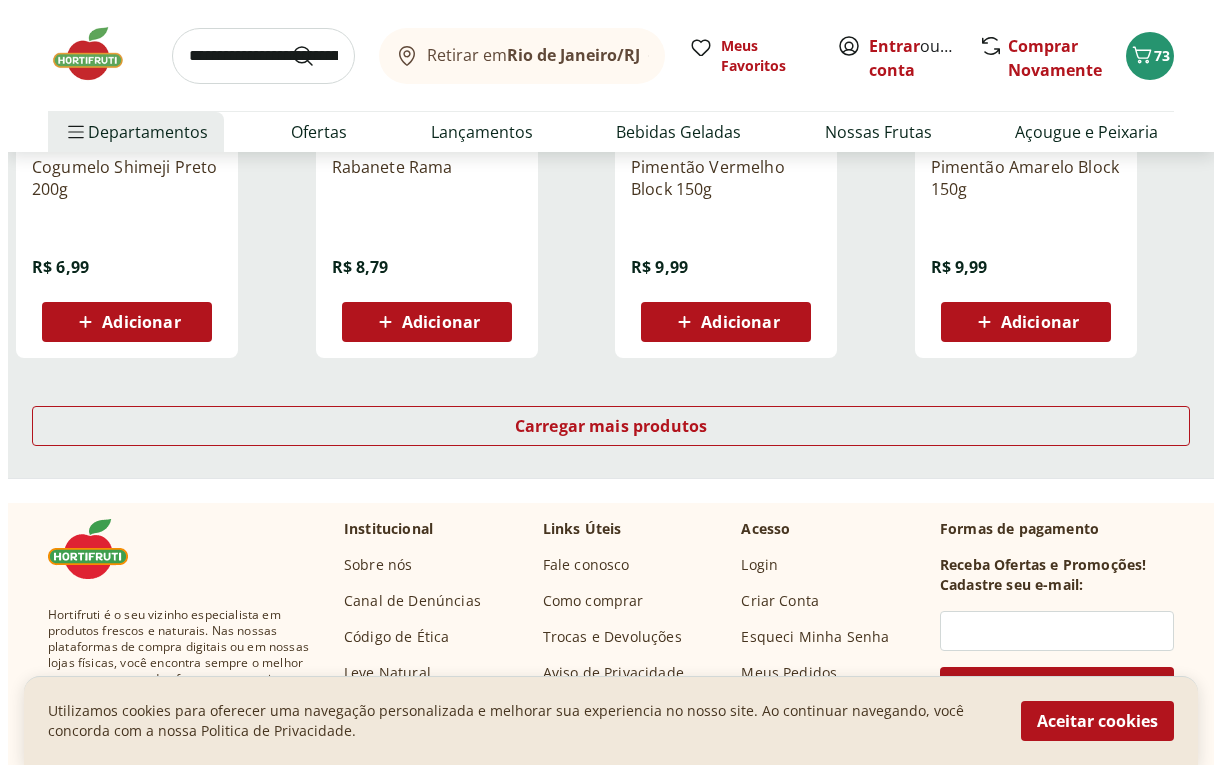 scroll, scrollTop: 3943, scrollLeft: 0, axis: vertical 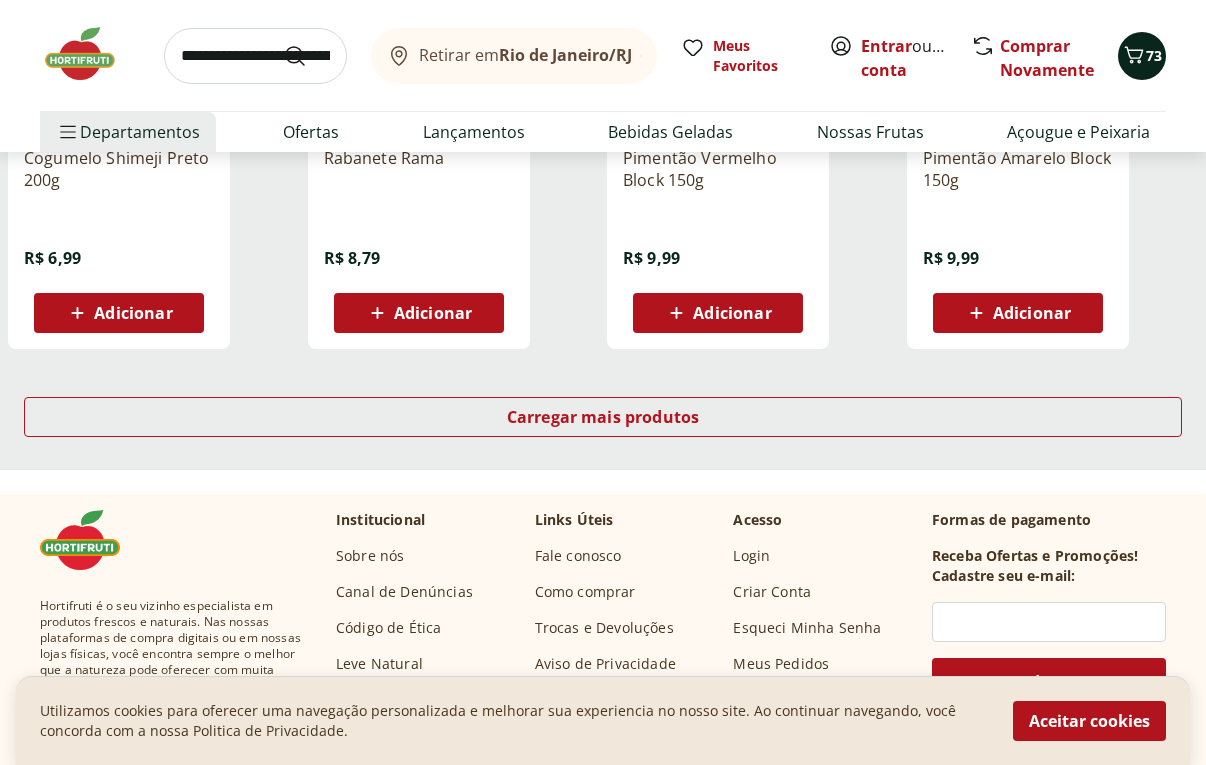 click 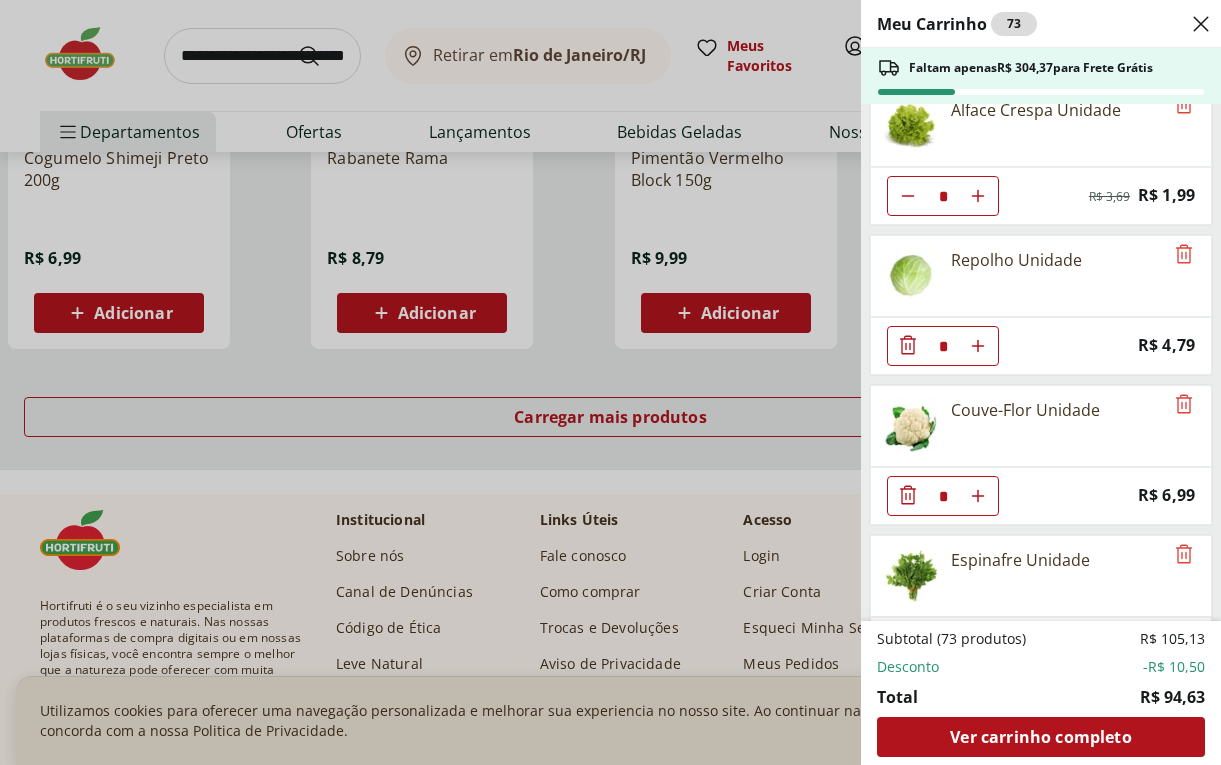 scroll, scrollTop: 0, scrollLeft: 0, axis: both 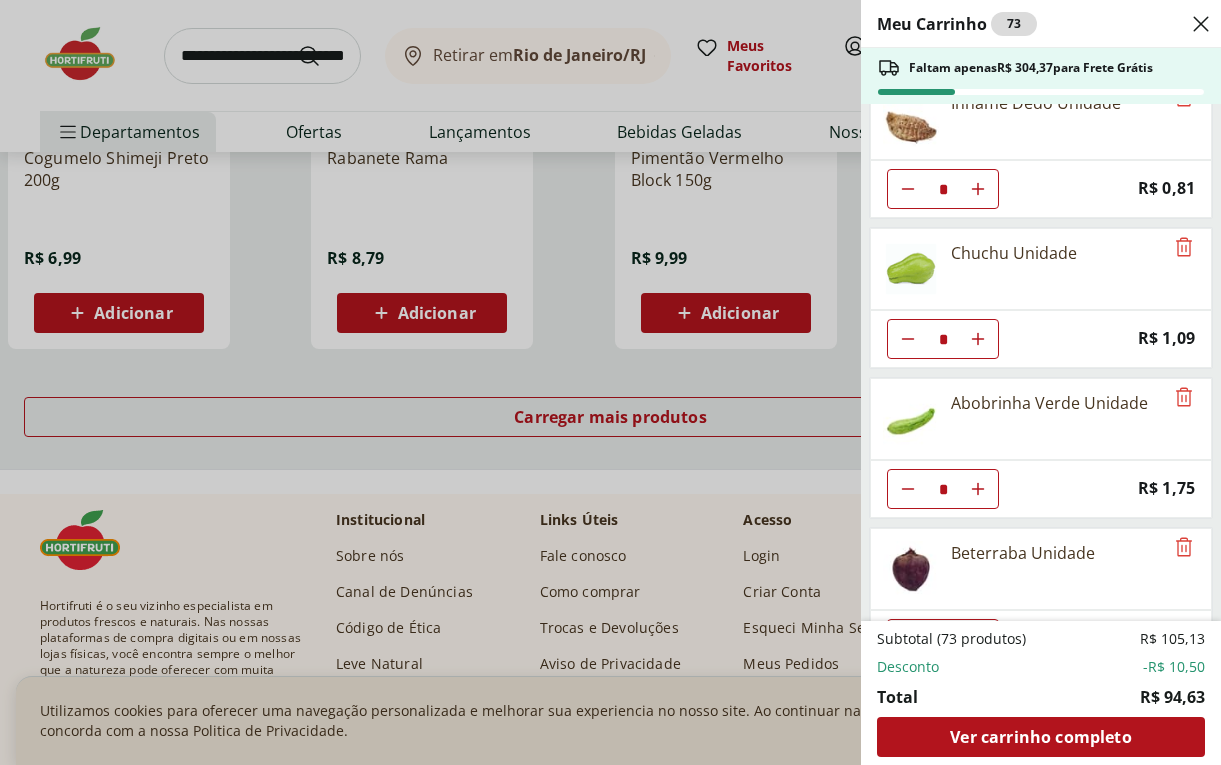 click 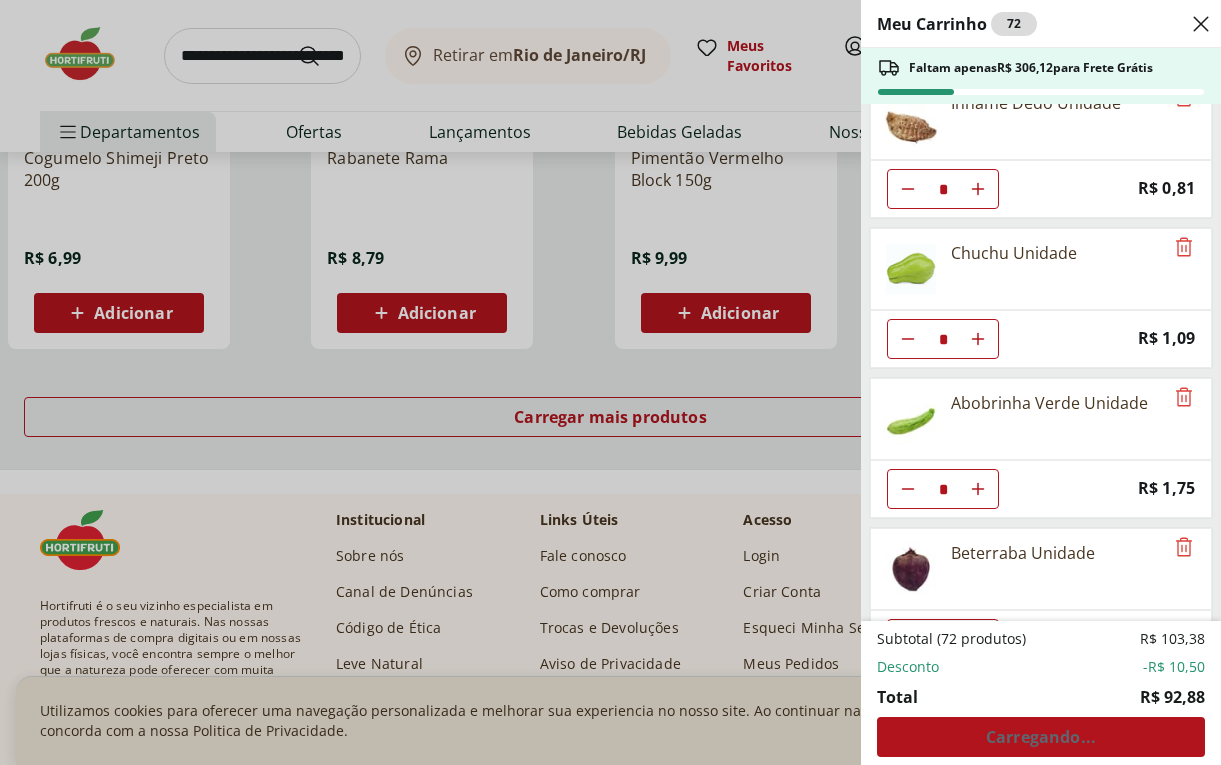 click 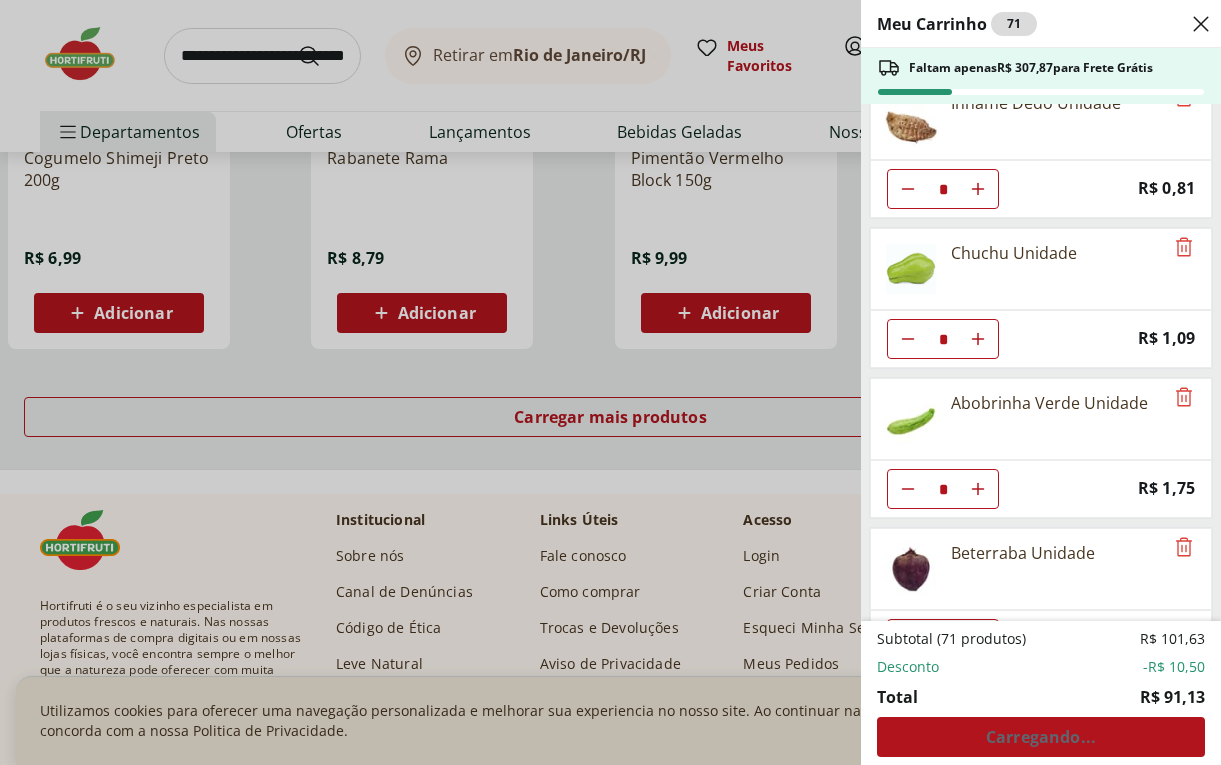 click 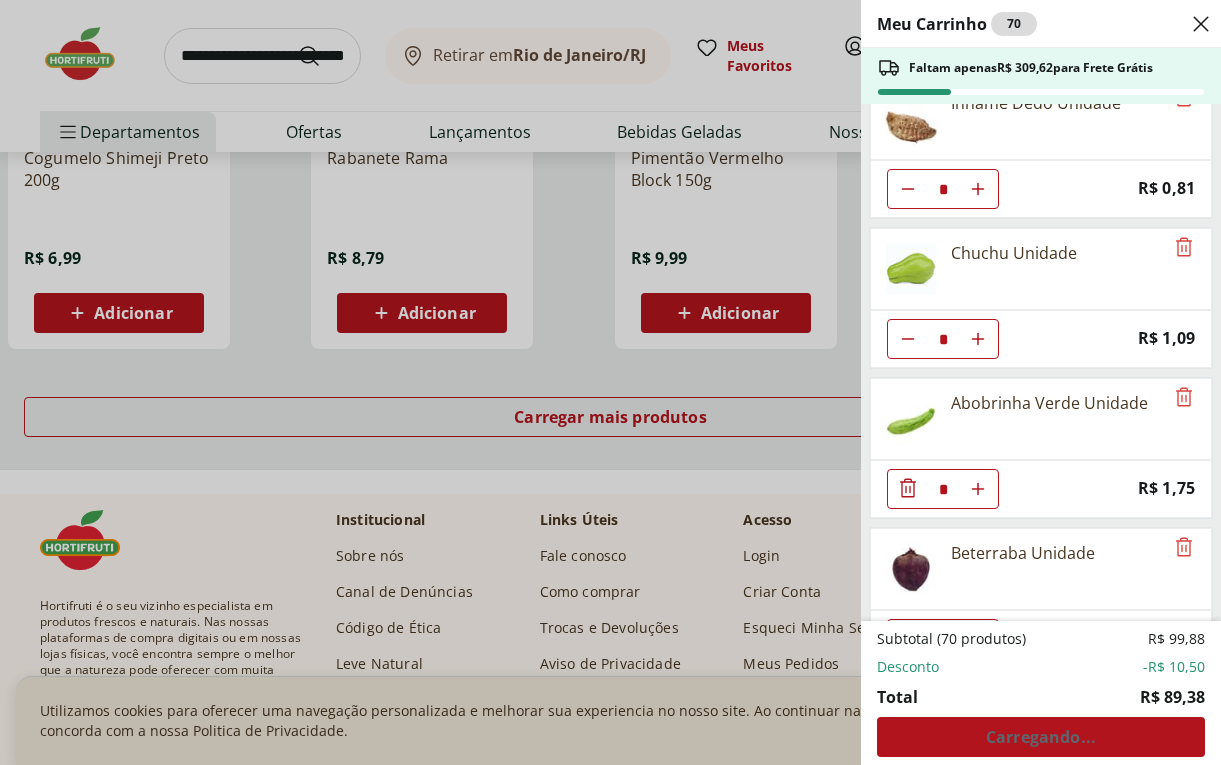 click 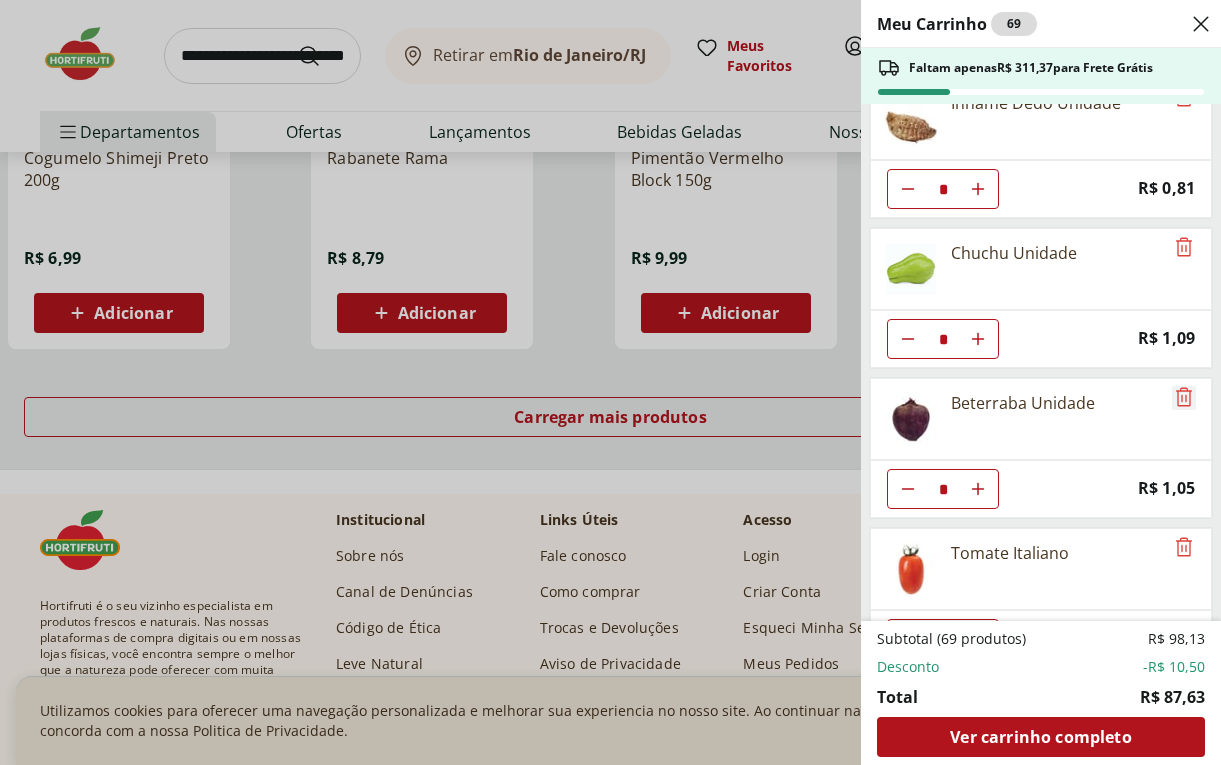 click 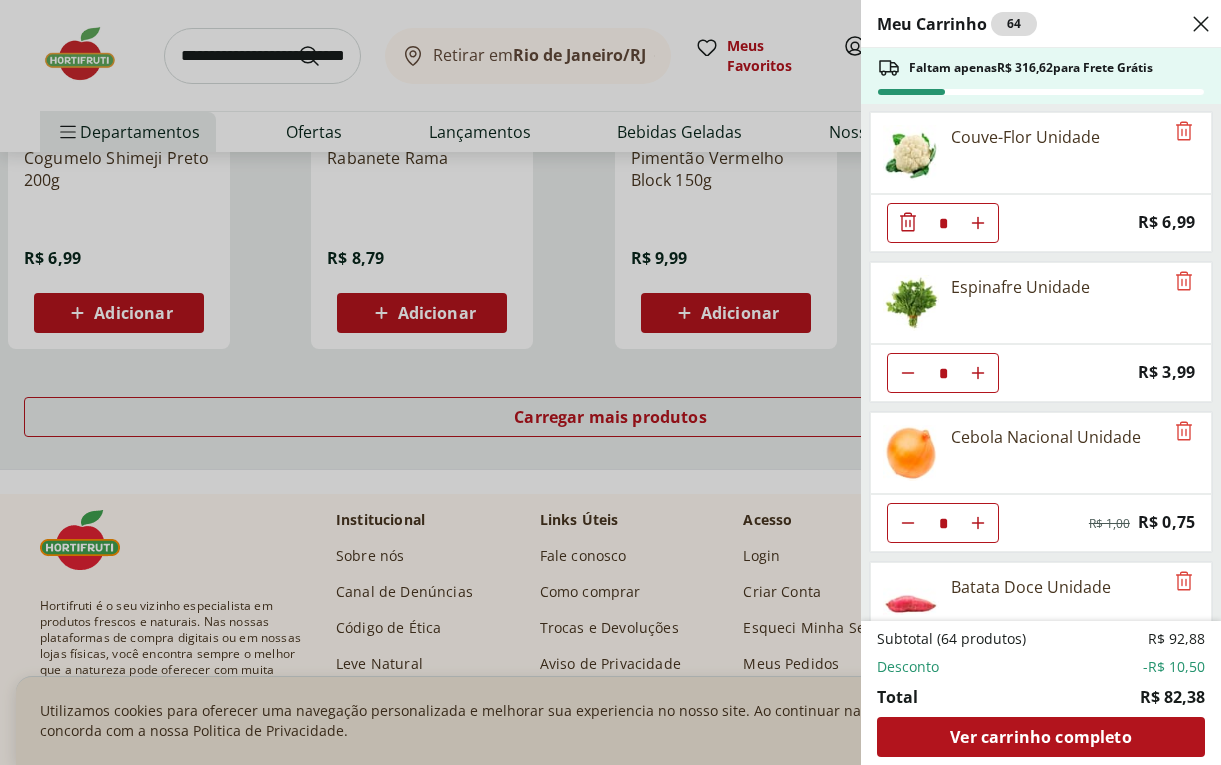 scroll, scrollTop: 295, scrollLeft: 0, axis: vertical 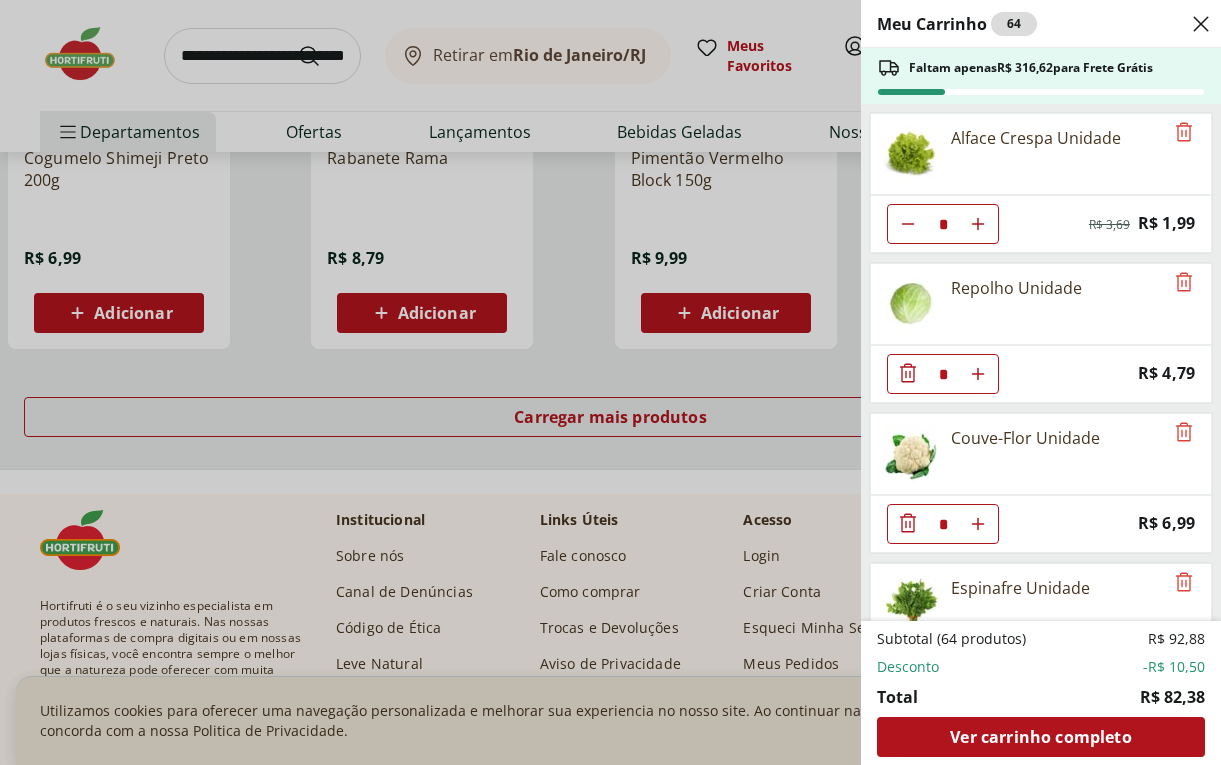 click on "Meu Carrinho 64 Faltam apenas R$ 316,62 para Frete Grátis Alface Crespa Unidade * Original price: R$ 3,69 Price: R$ 1,99 Repolho Unidade * Price: R$ 4,79 Couve-Flor Unidade * Price: R$ 6,99 Espinafre Unidade * Price: R$ 3,99 Cebola Nacional Unidade * Original price: R$ 1,00 Price: R$ 0,75 Batata Doce Unidade * Price: R$ 1,53 Batata Inglesa Unidade ** Price: R$ 0,80 Inhame Dedo Unidade * Price: R$ 0,81 Chuchu Unidade * Price: R$ 1,09 Tomate Italiano ** Price: R$ 1,15 Subtotal (64 produtos) R$ 92,88 Desconto -R$ 10,50 Total R$ 82,38 Ver carrinho completo" at bounding box center (610, 382) 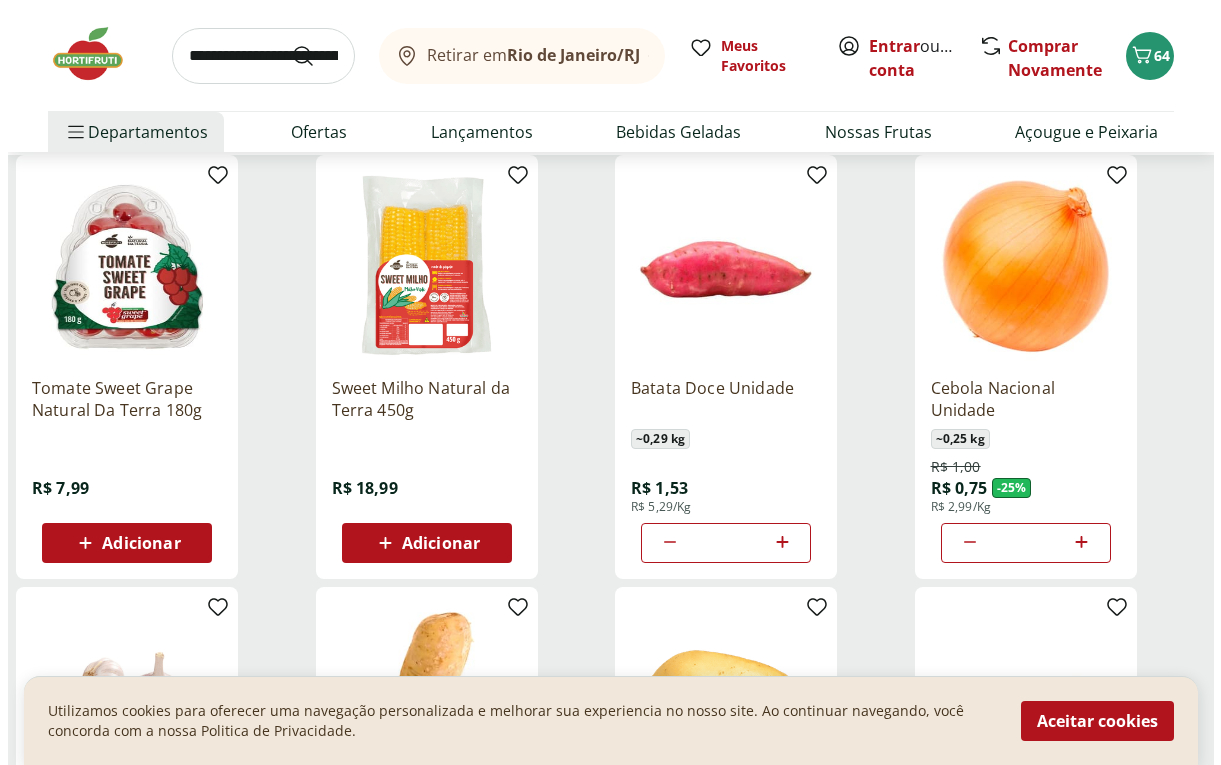 scroll, scrollTop: 308, scrollLeft: 0, axis: vertical 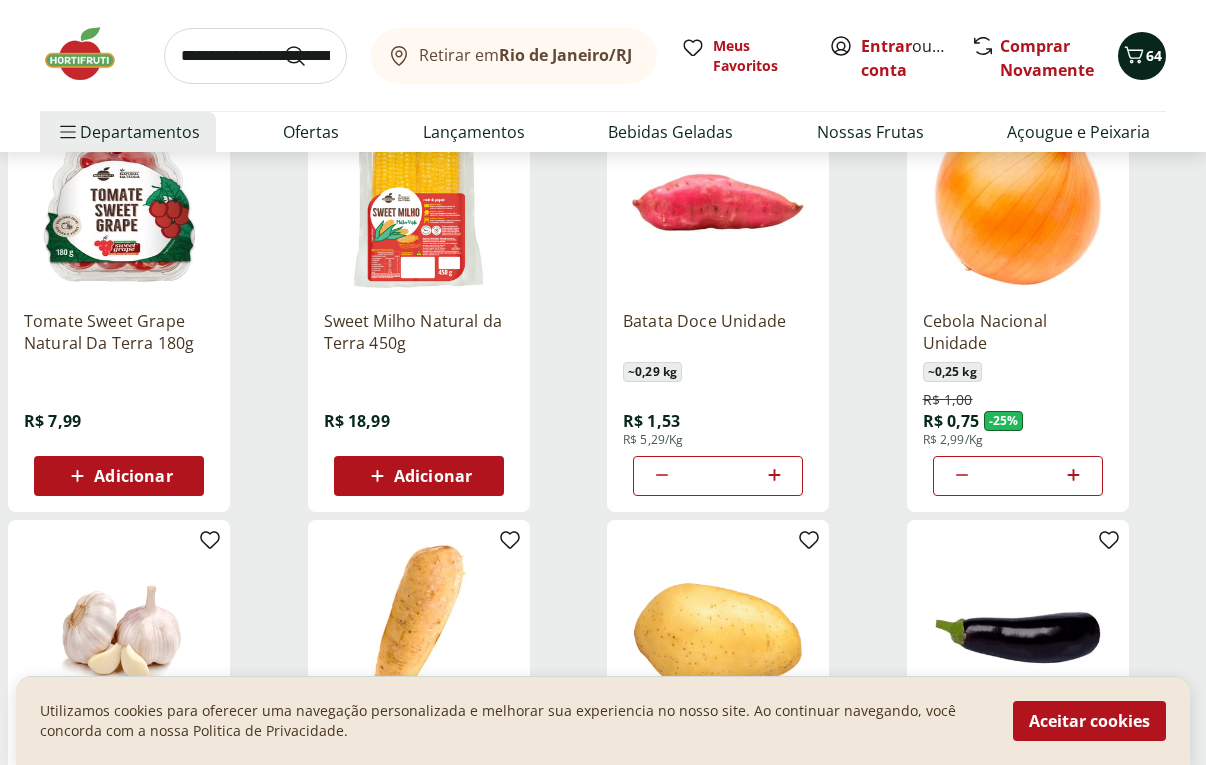 click 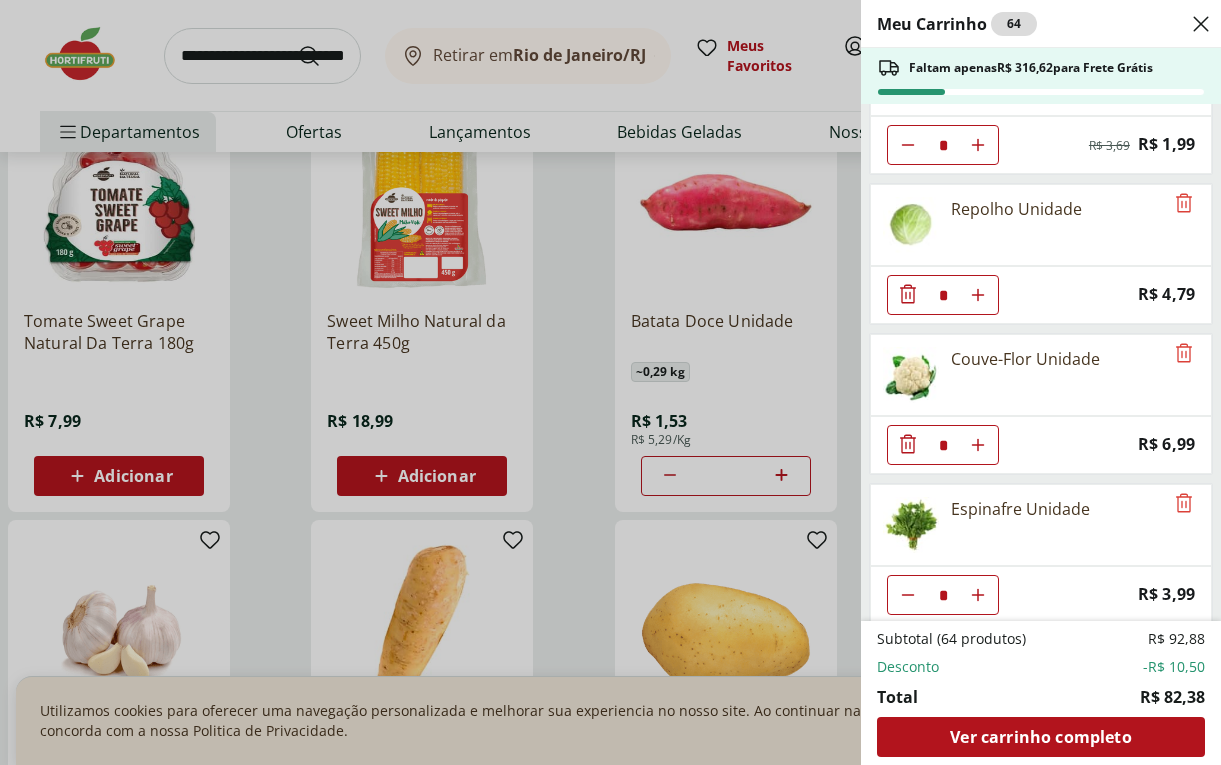 scroll, scrollTop: 168, scrollLeft: 0, axis: vertical 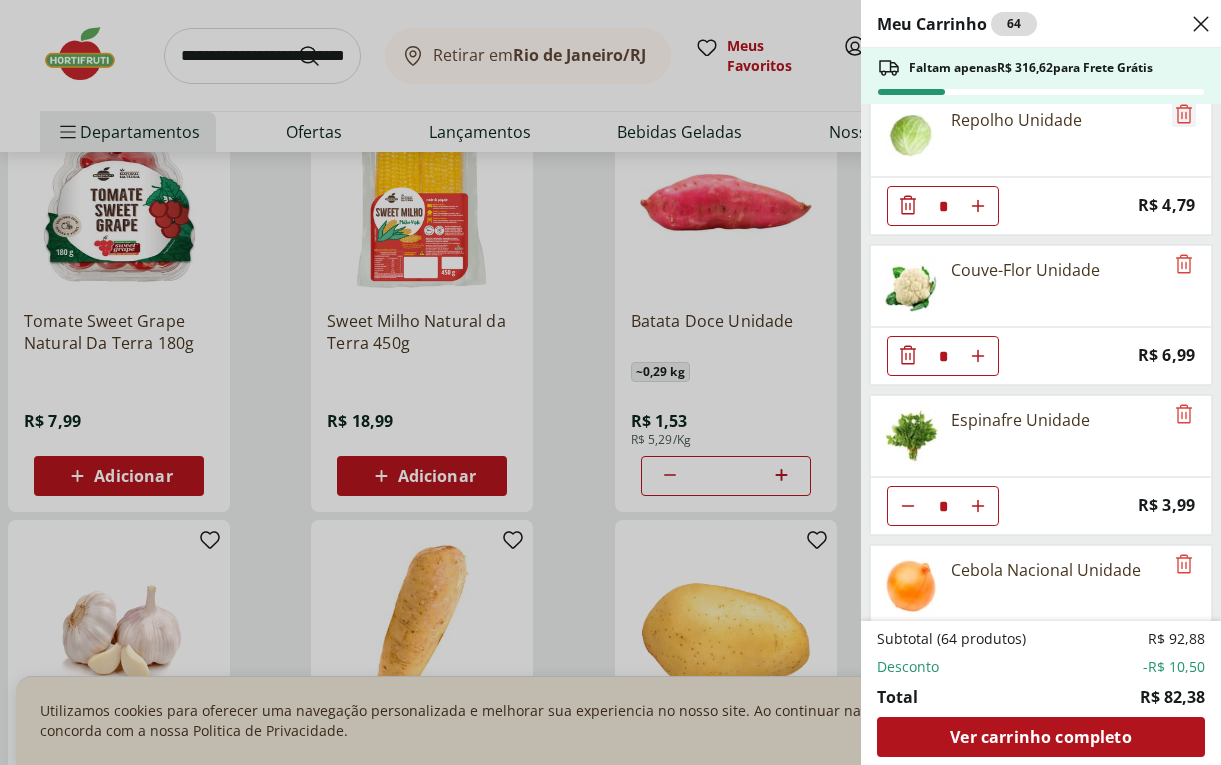 click 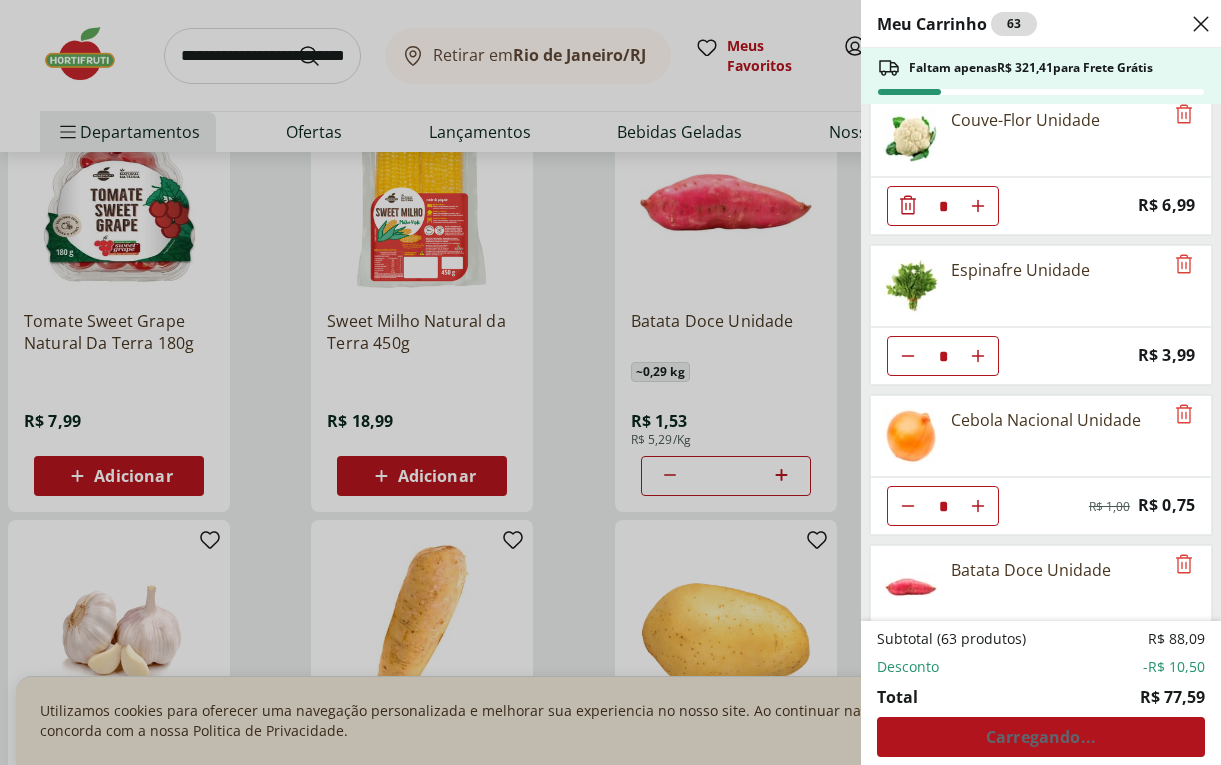 scroll, scrollTop: 18, scrollLeft: 0, axis: vertical 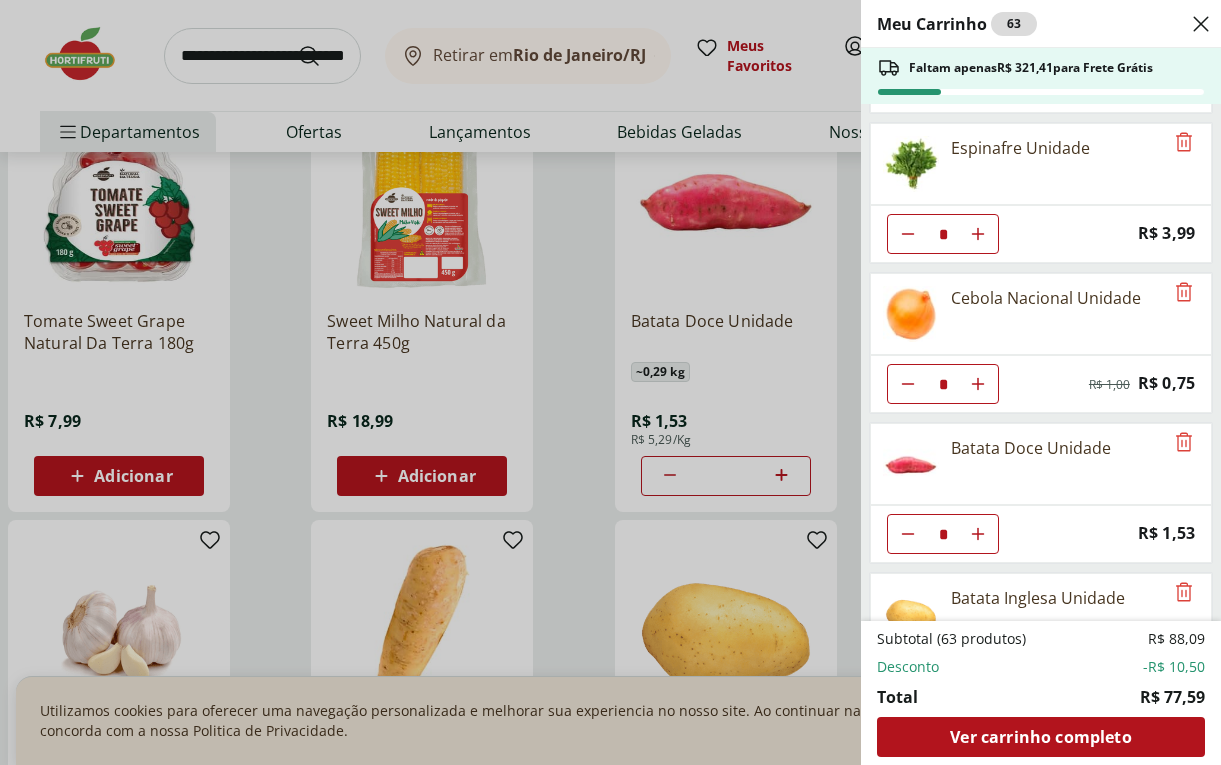 click 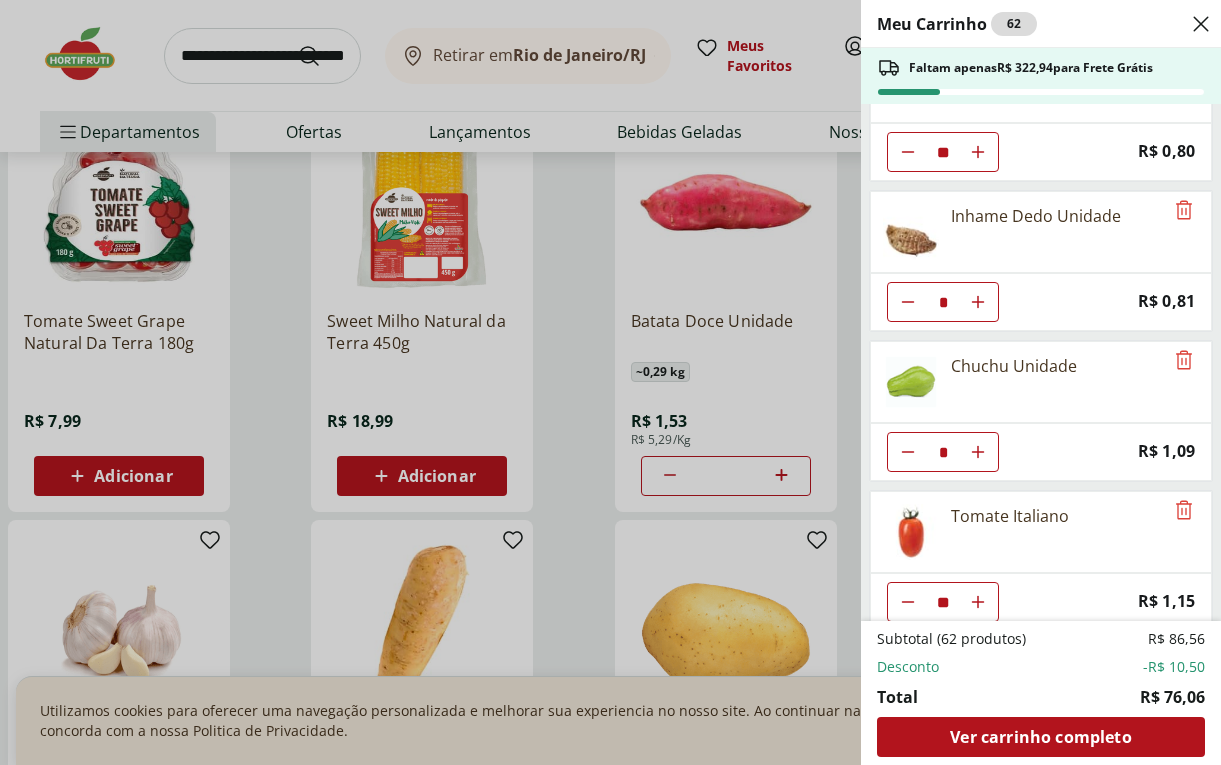 scroll, scrollTop: 833, scrollLeft: 0, axis: vertical 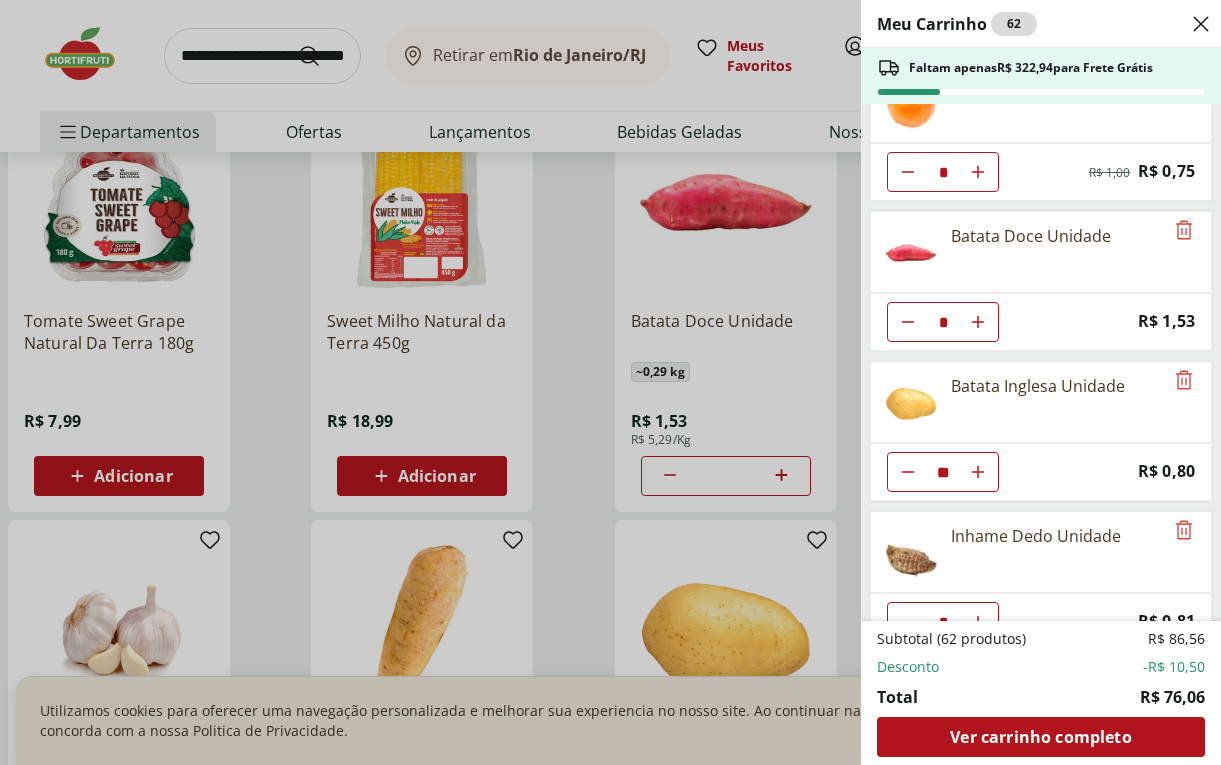 drag, startPoint x: 1195, startPoint y: 23, endPoint x: 1169, endPoint y: 34, distance: 28.231188 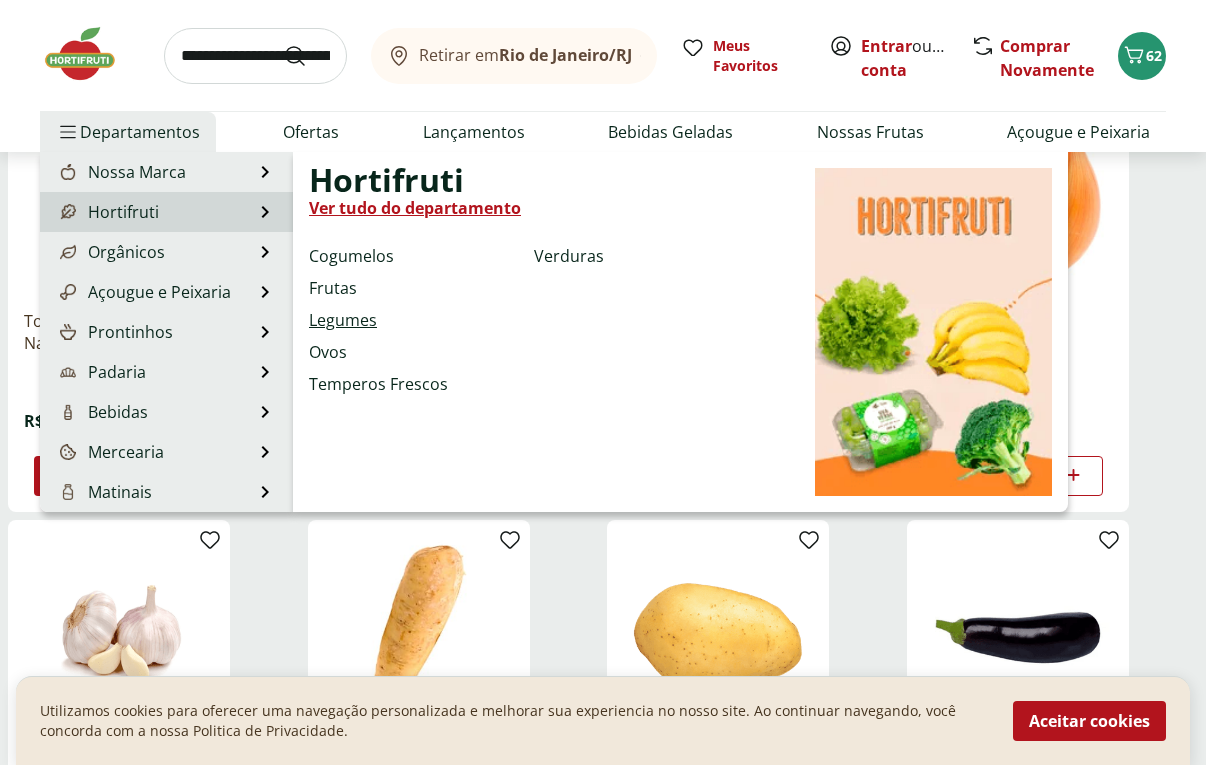click on "Legumes" at bounding box center [343, 320] 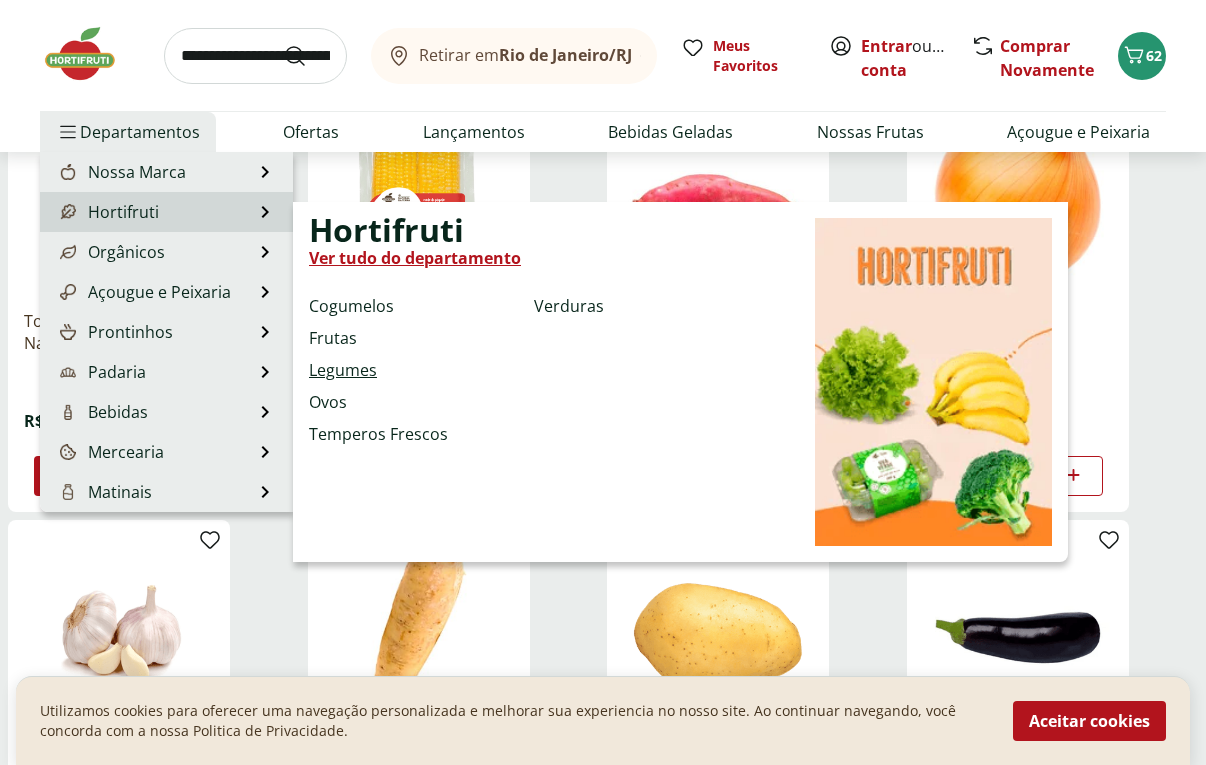 scroll, scrollTop: 0, scrollLeft: 0, axis: both 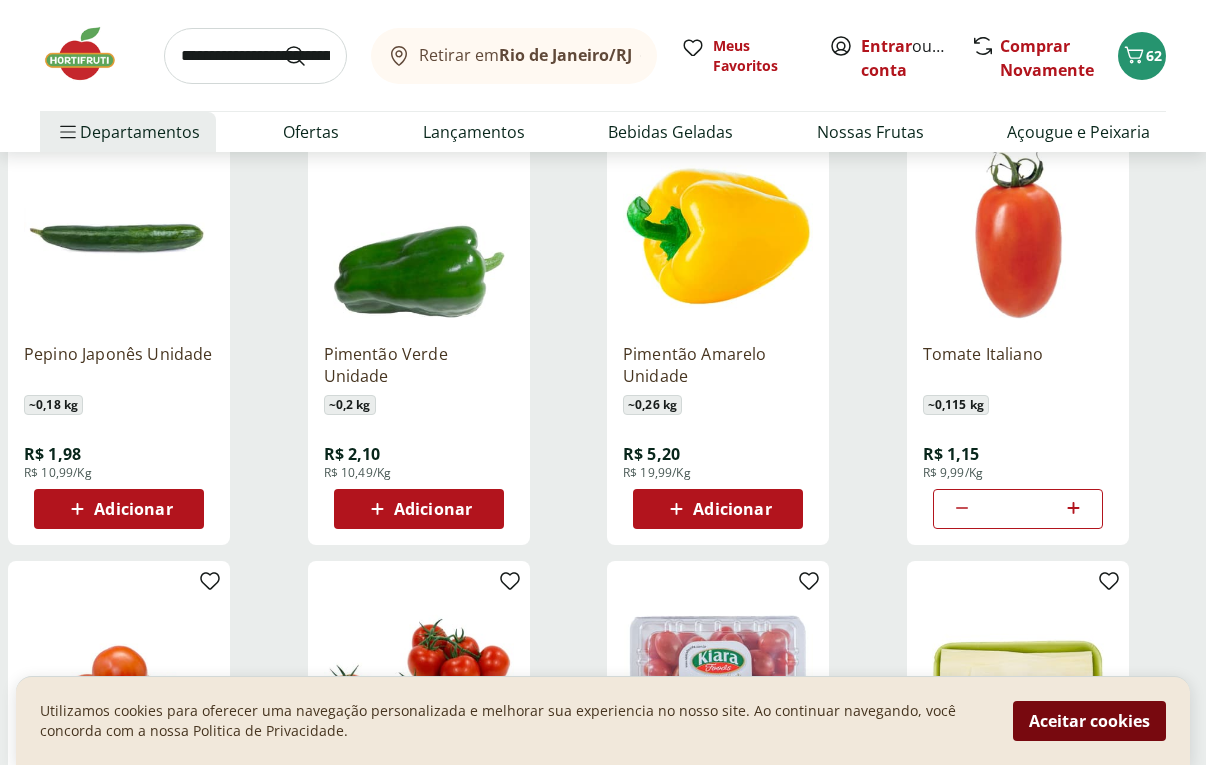 click on "Aceitar cookies" at bounding box center [1089, 721] 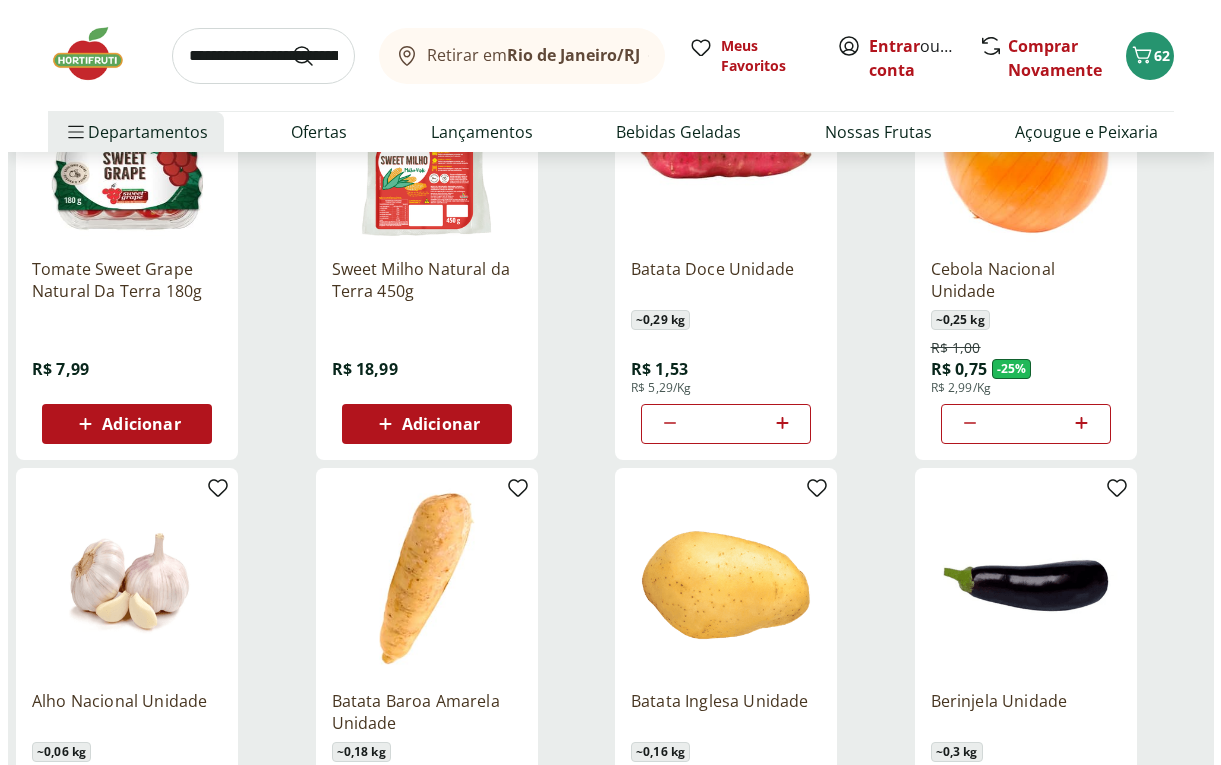 scroll, scrollTop: 0, scrollLeft: 0, axis: both 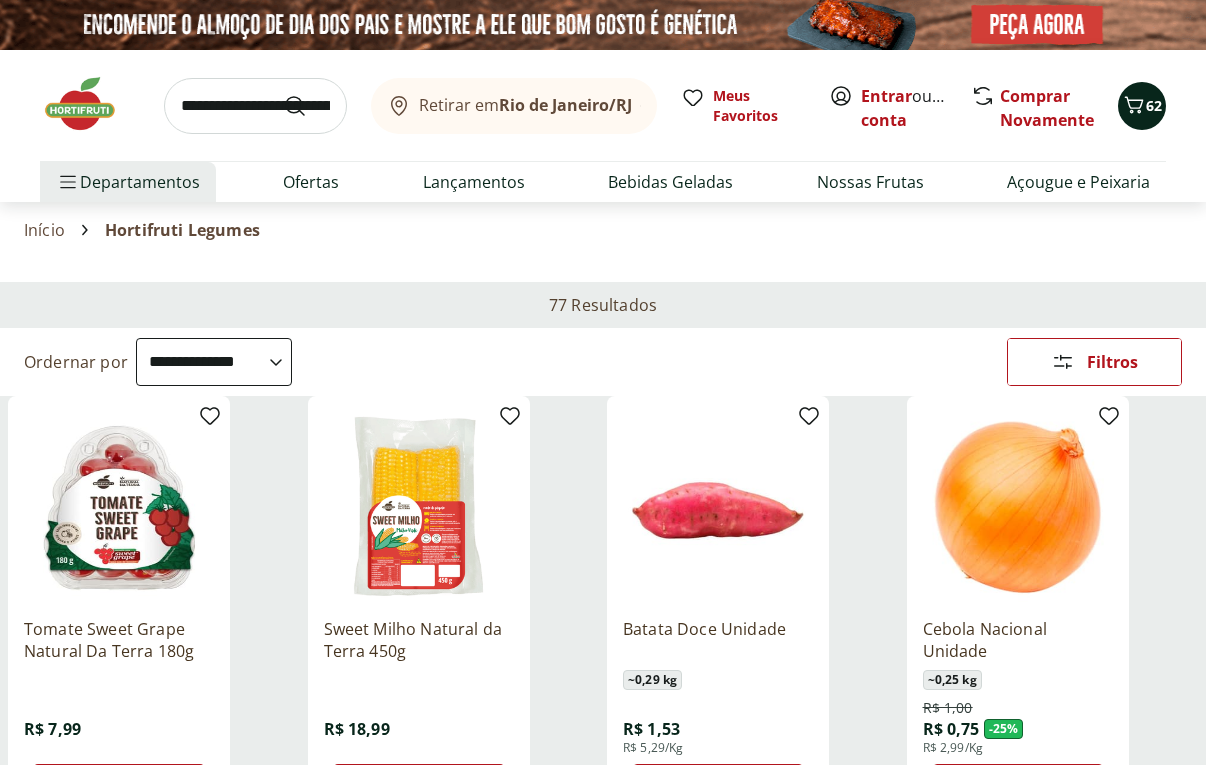 click 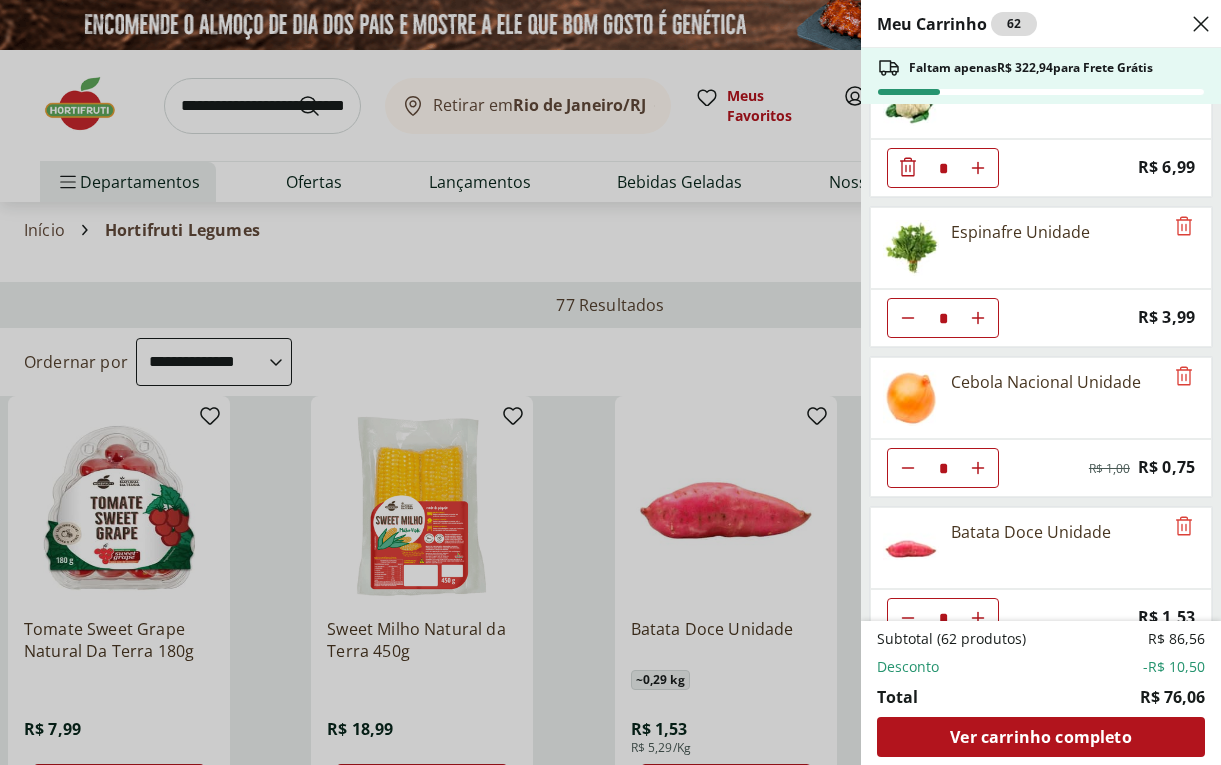 scroll, scrollTop: 220, scrollLeft: 0, axis: vertical 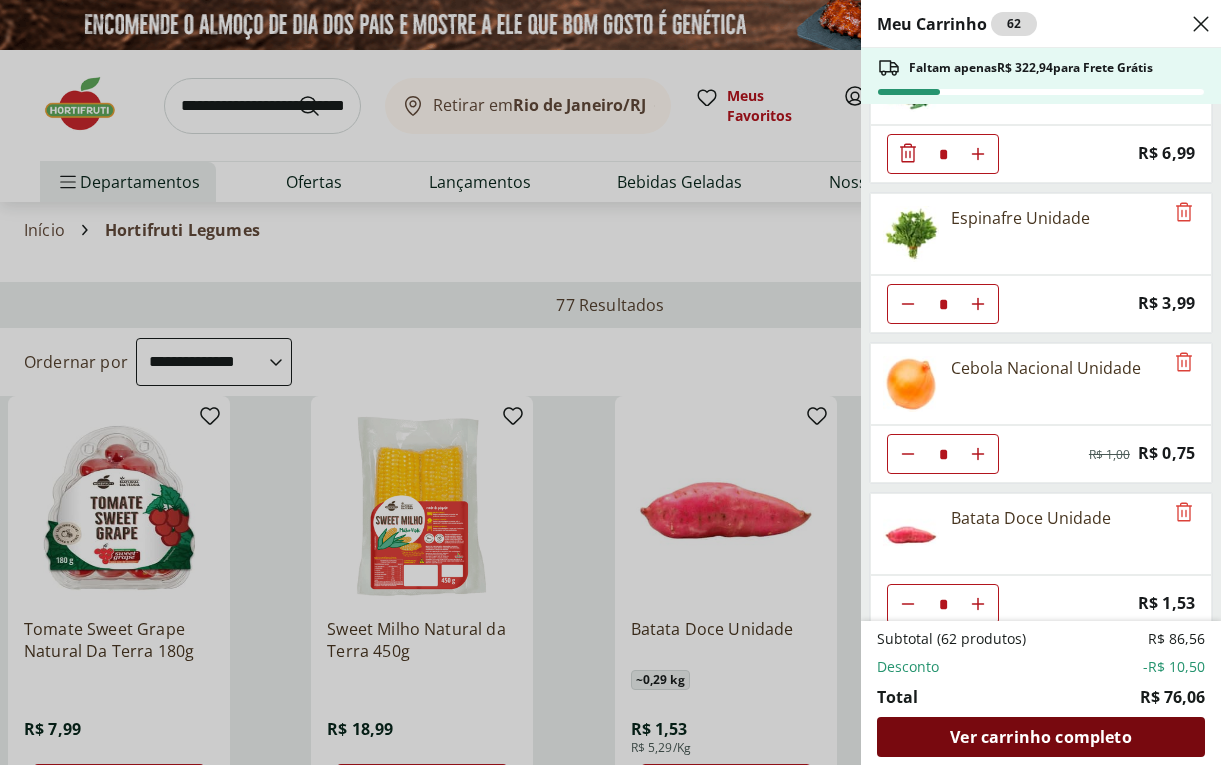 click on "Ver carrinho completo" at bounding box center (1040, 737) 